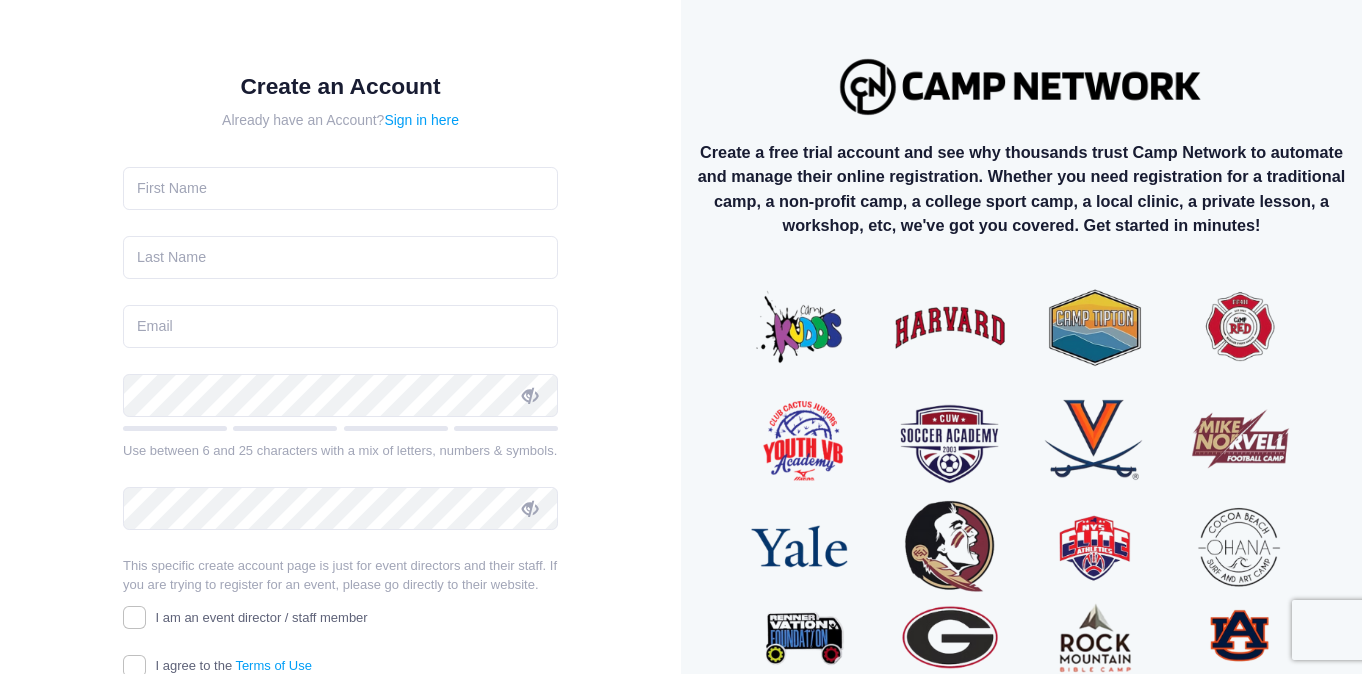 scroll, scrollTop: 0, scrollLeft: 0, axis: both 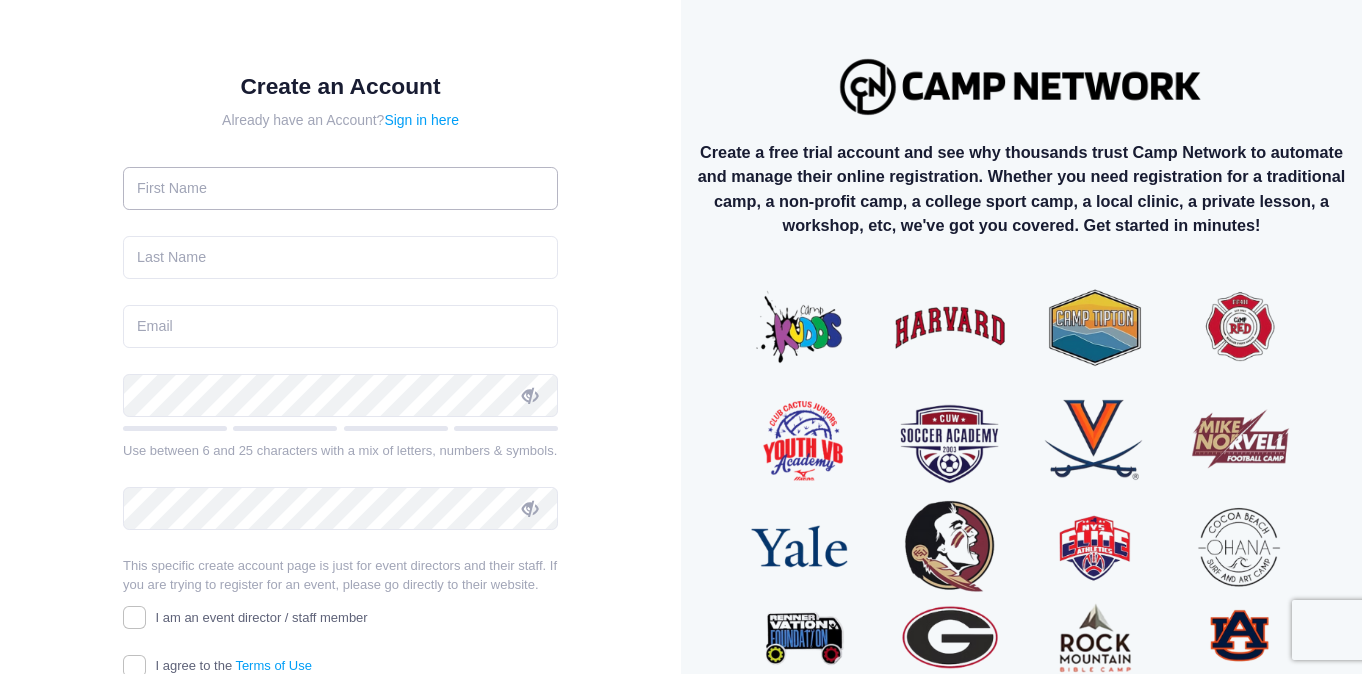 click at bounding box center [340, 188] 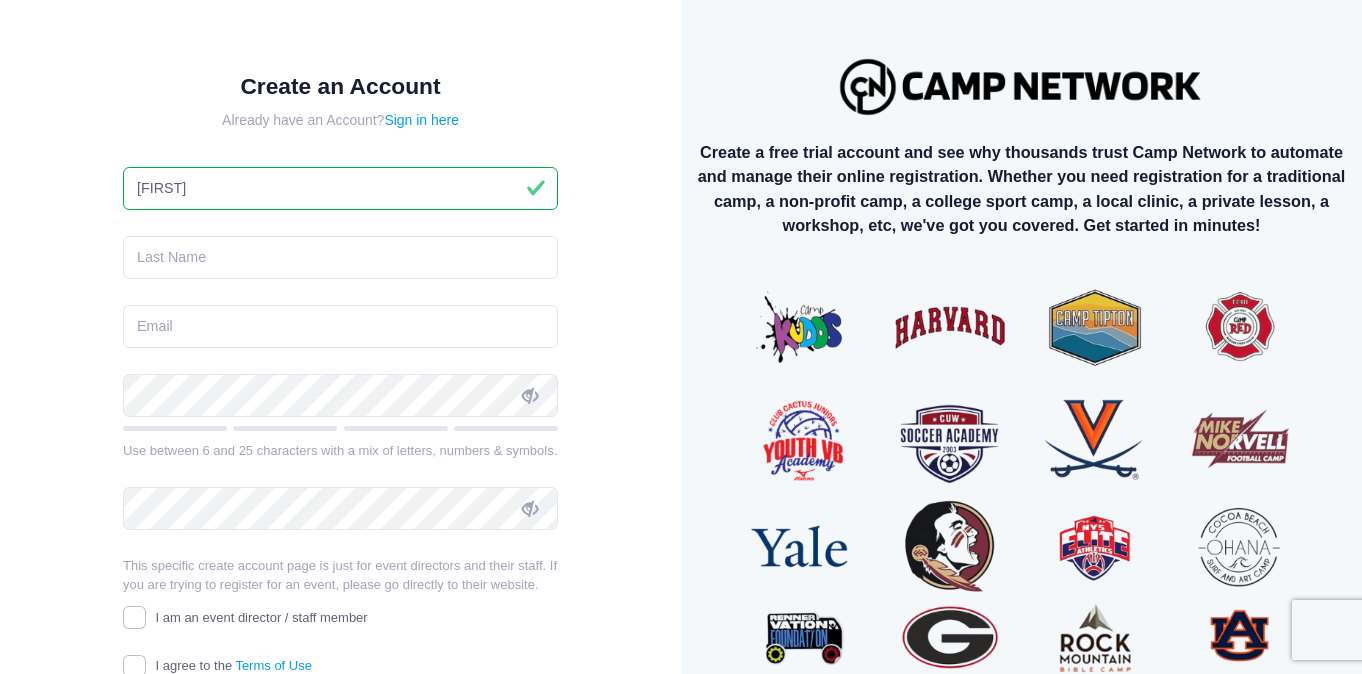 type on "[FIRST]" 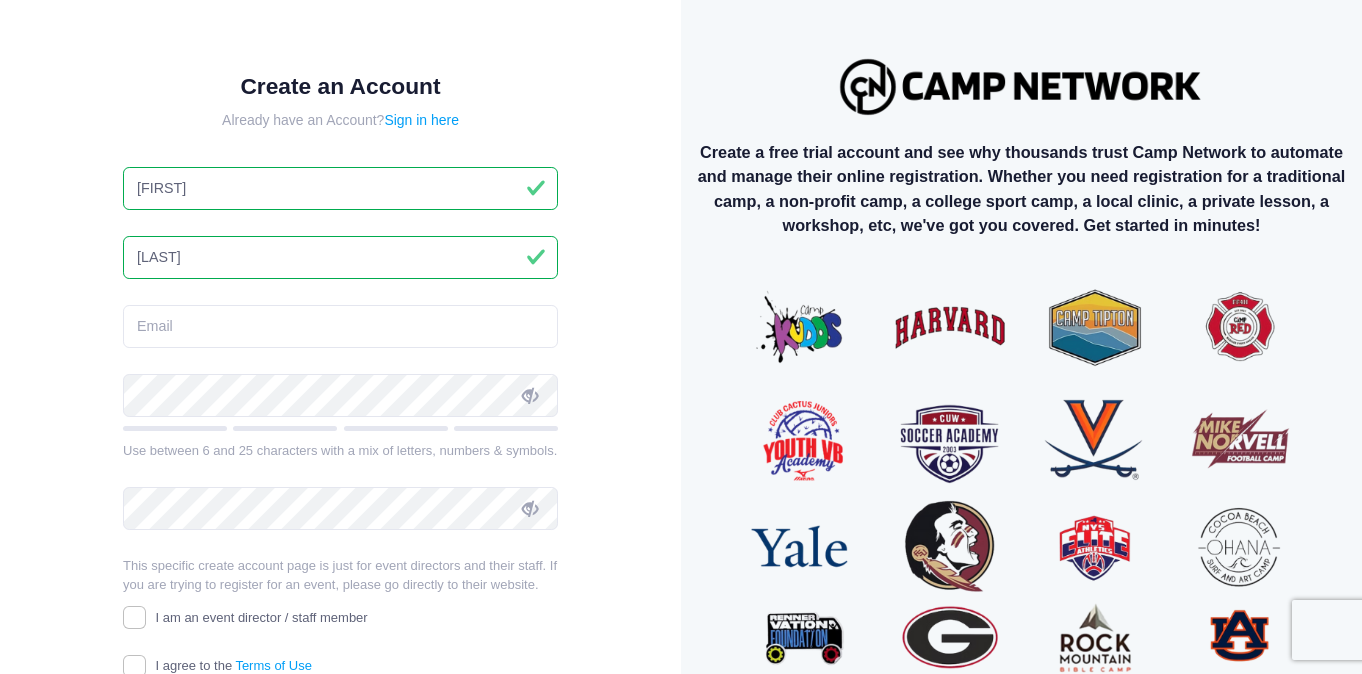 type on "[LAST]" 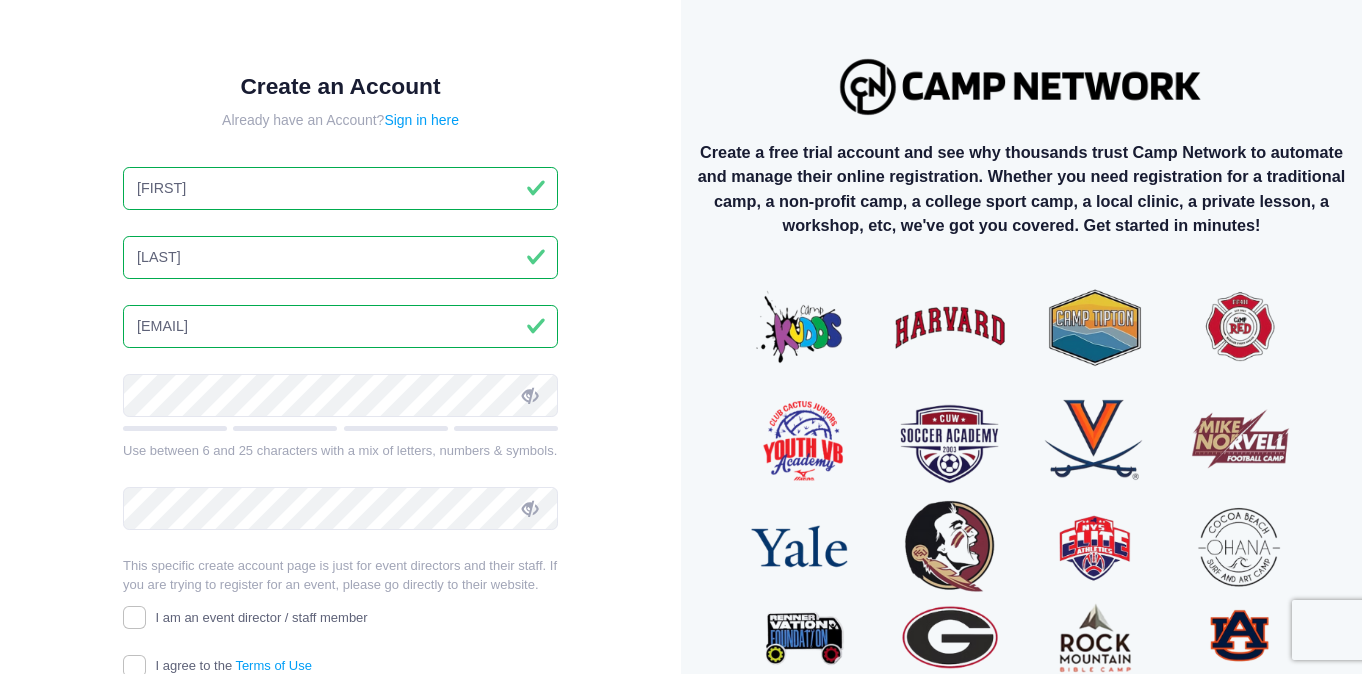 type on "[EMAIL]" 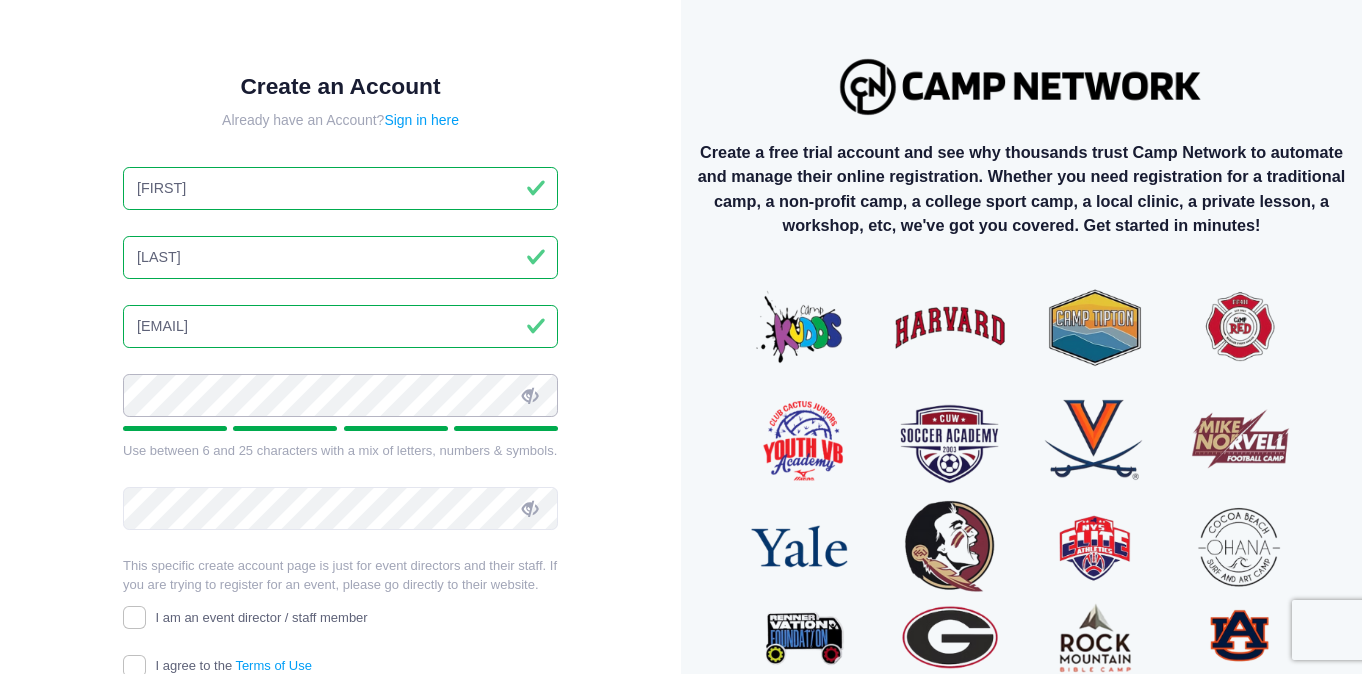 scroll, scrollTop: 114, scrollLeft: 0, axis: vertical 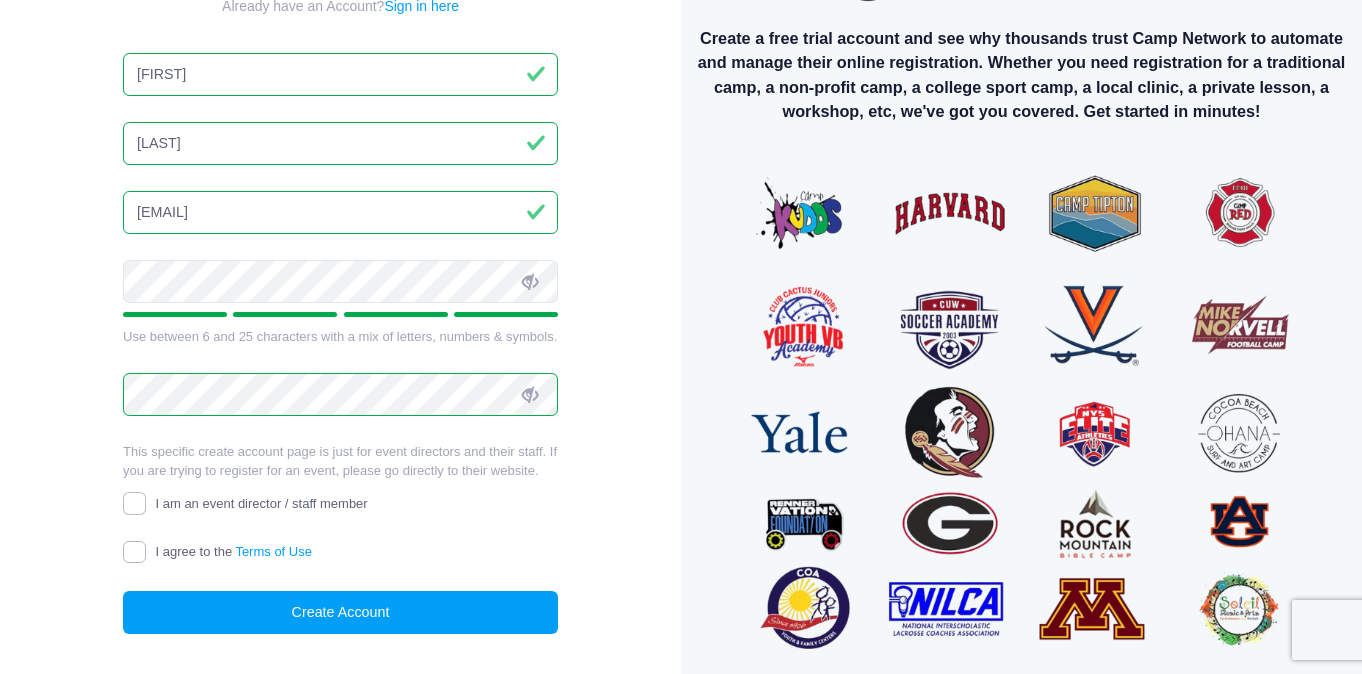 click on "I agree to the
Terms of Use" at bounding box center (134, 552) 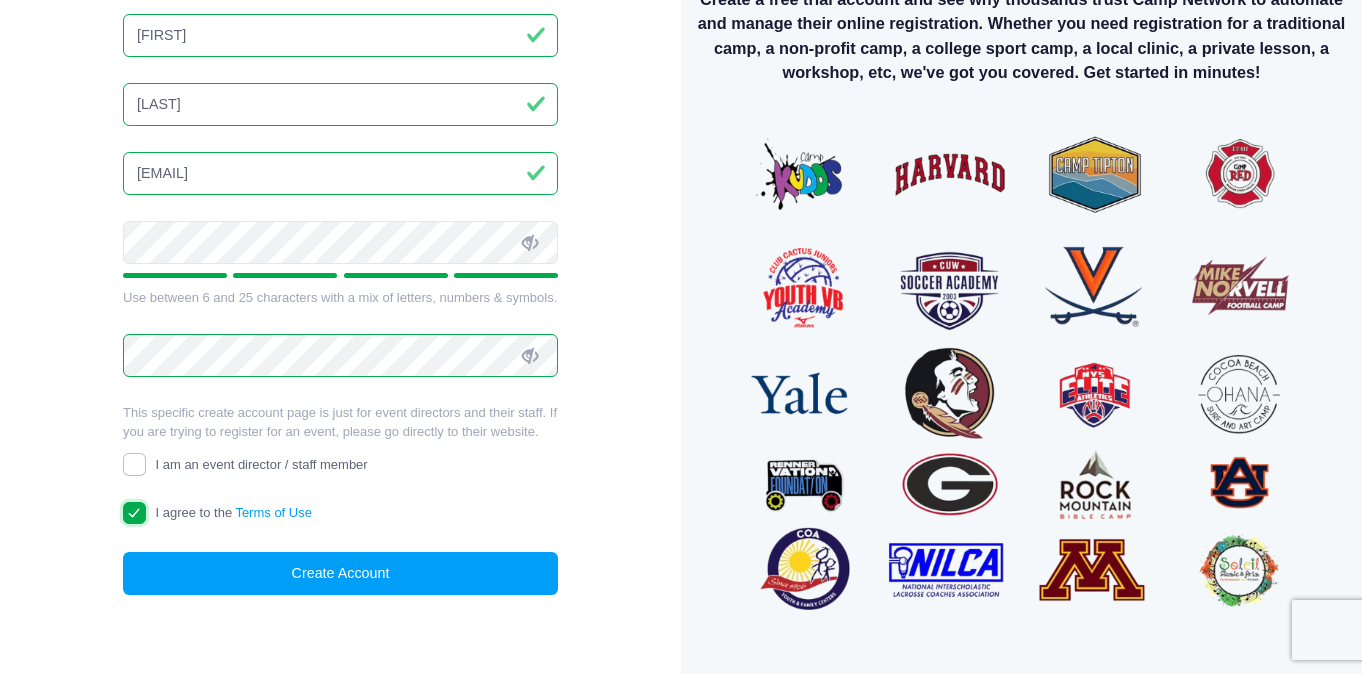 scroll, scrollTop: 155, scrollLeft: 0, axis: vertical 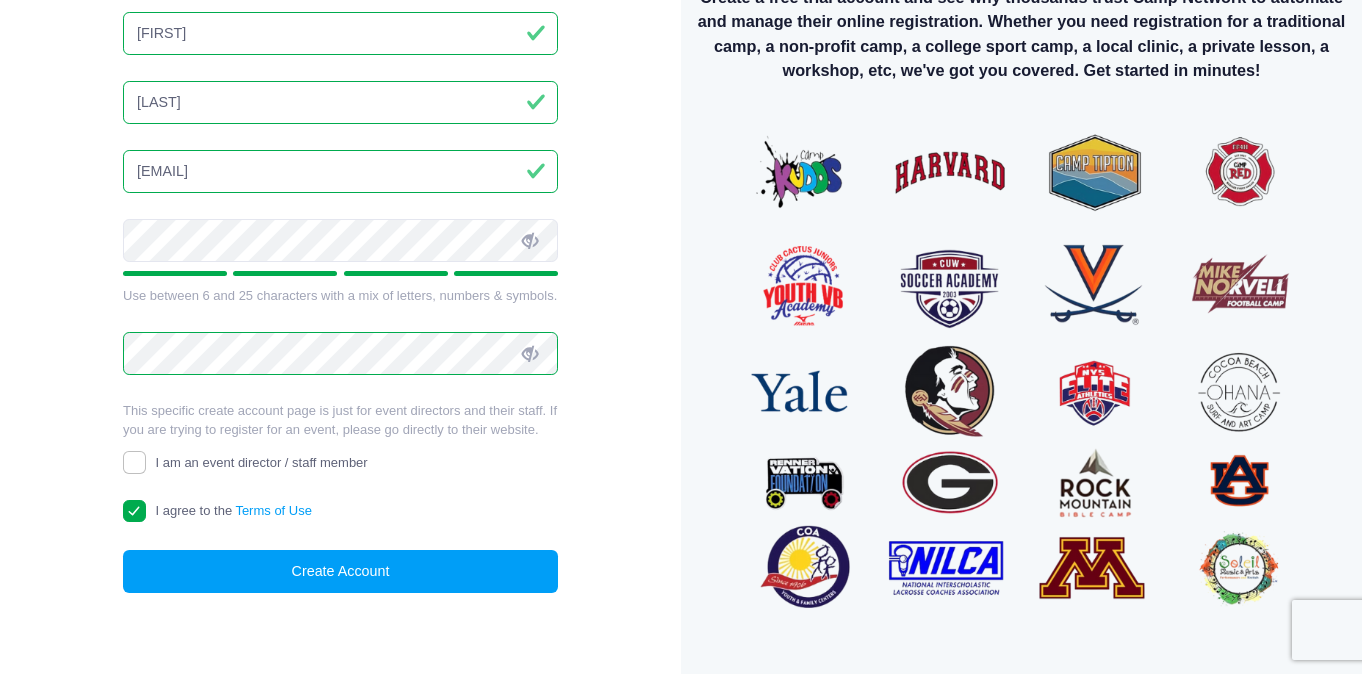 click at bounding box center (1021, 371) 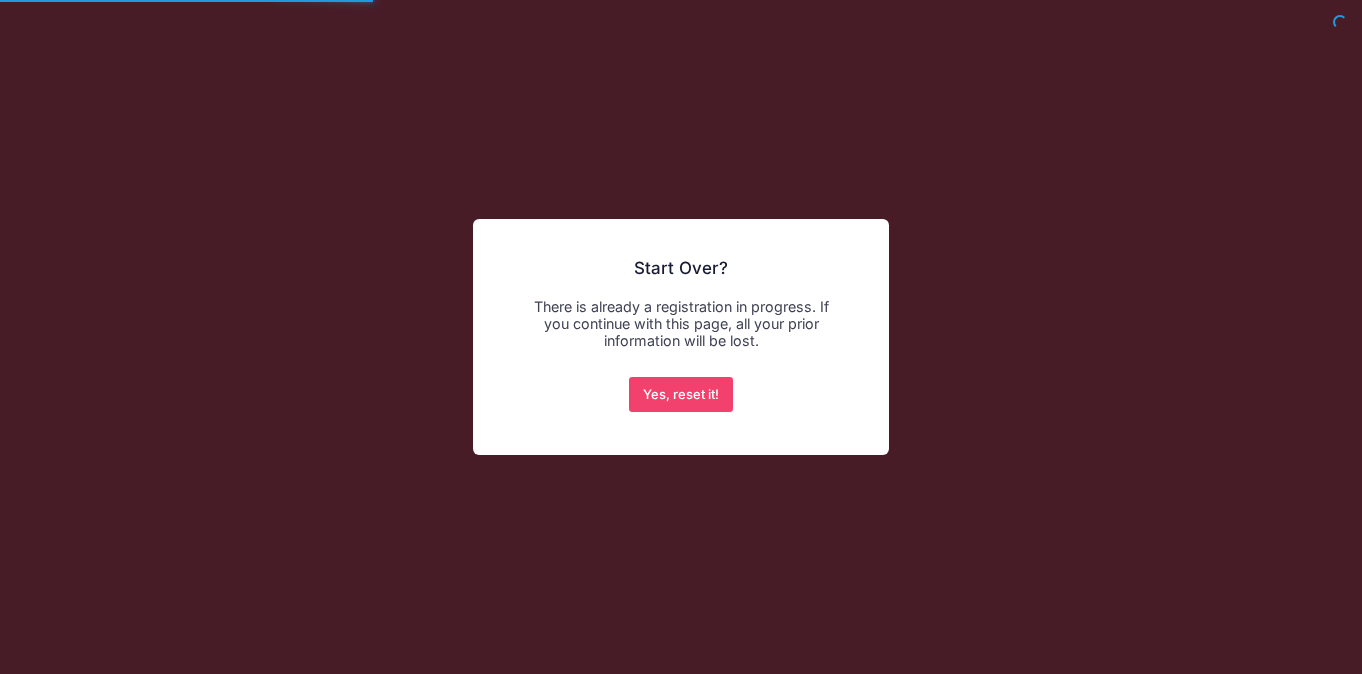 scroll, scrollTop: 0, scrollLeft: 0, axis: both 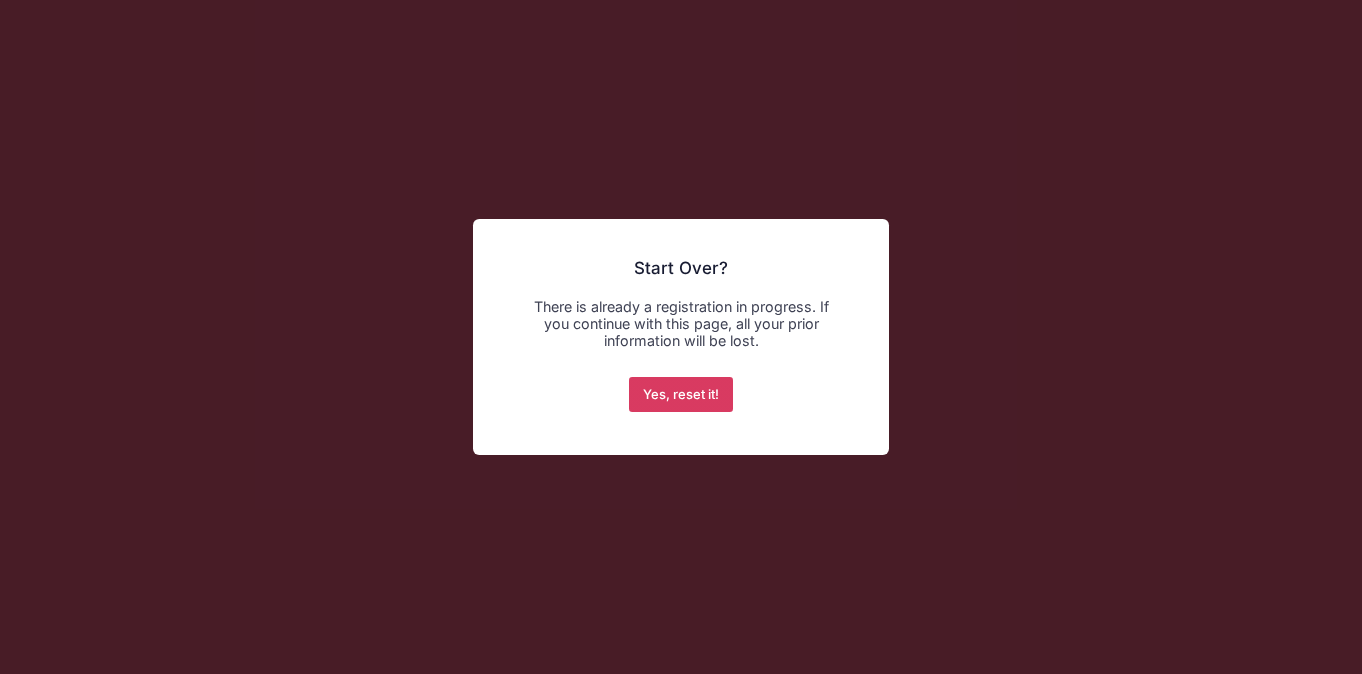 click on "Yes, reset it!" at bounding box center [681, 395] 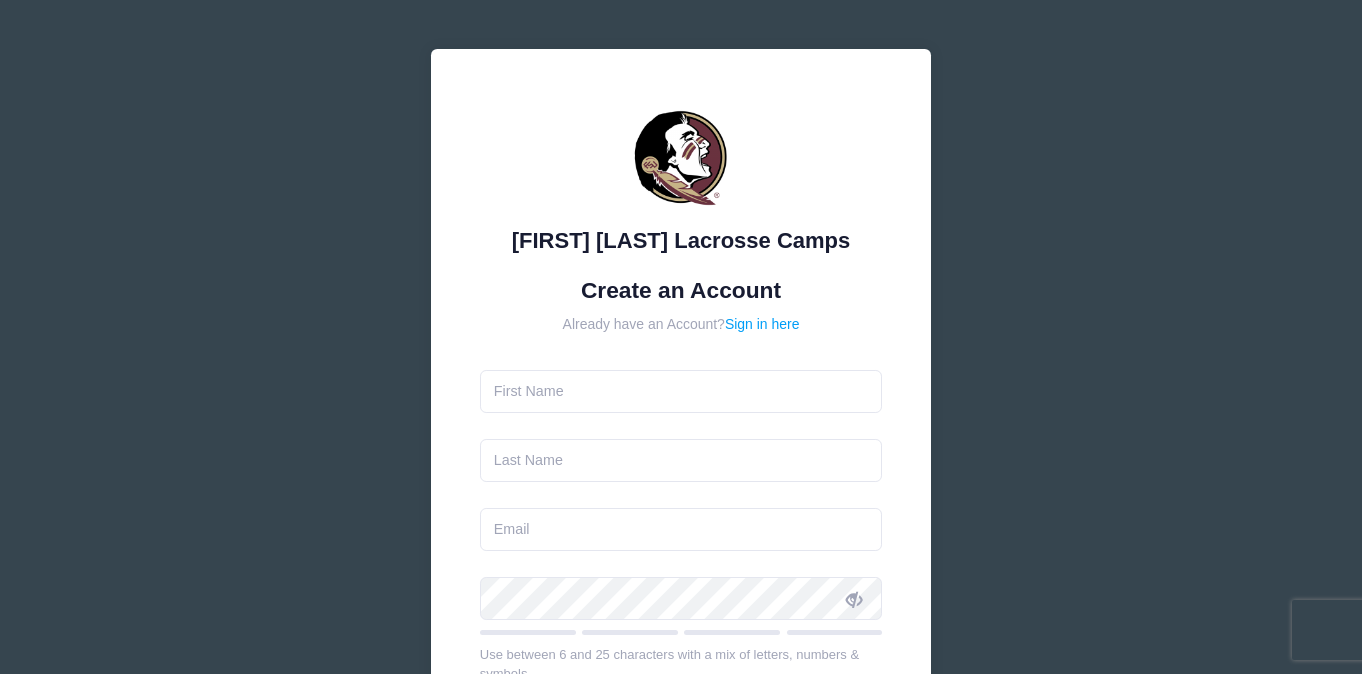 scroll, scrollTop: 0, scrollLeft: 0, axis: both 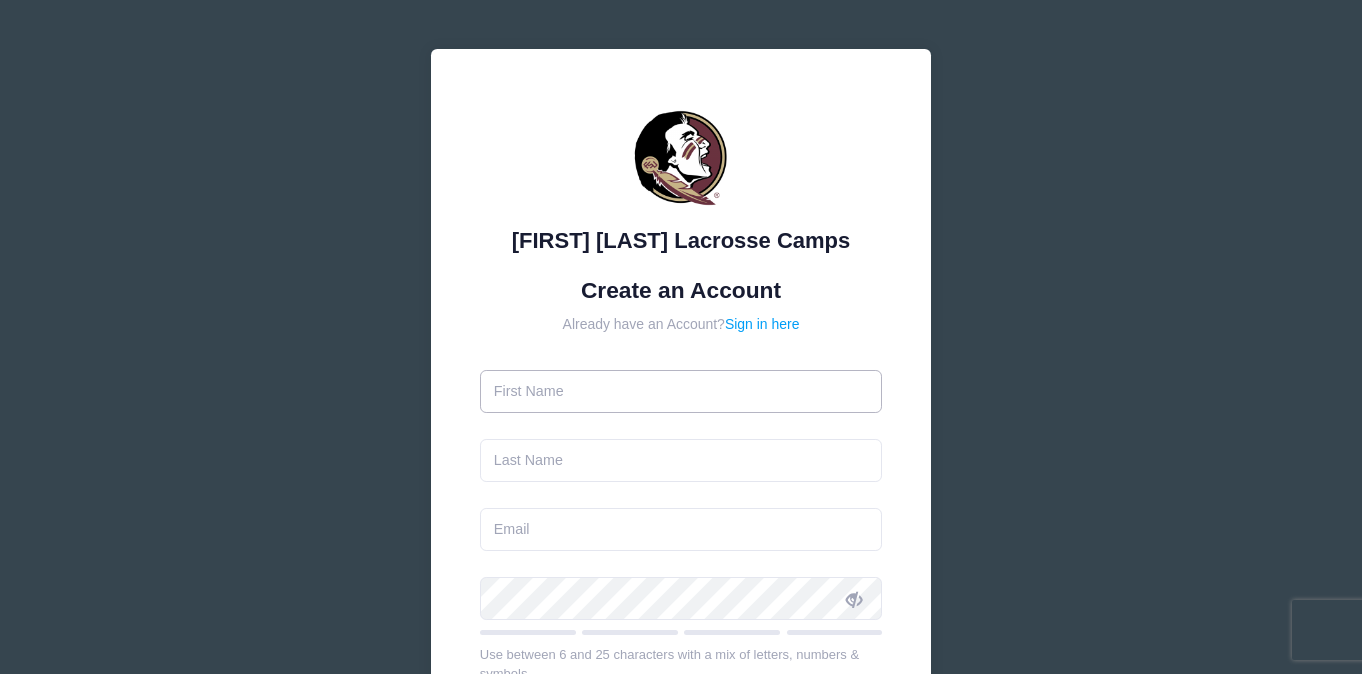 click at bounding box center [681, 391] 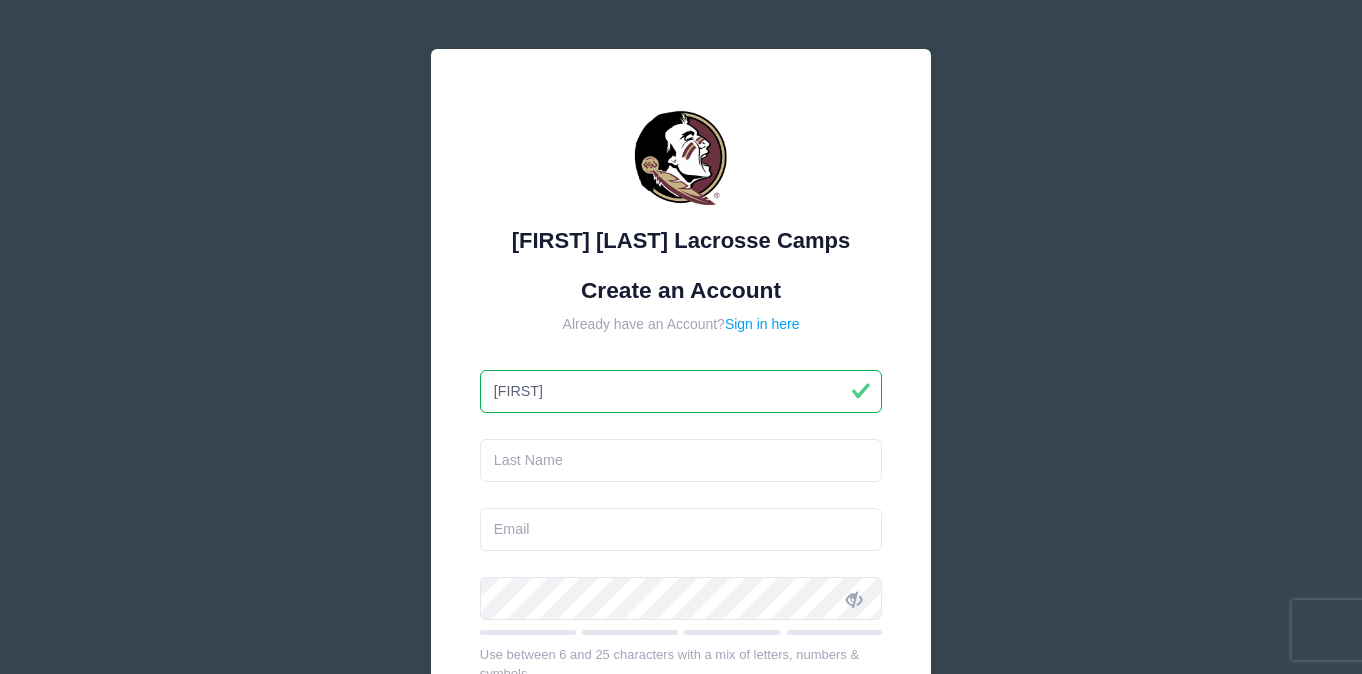 type on "[FIRST]" 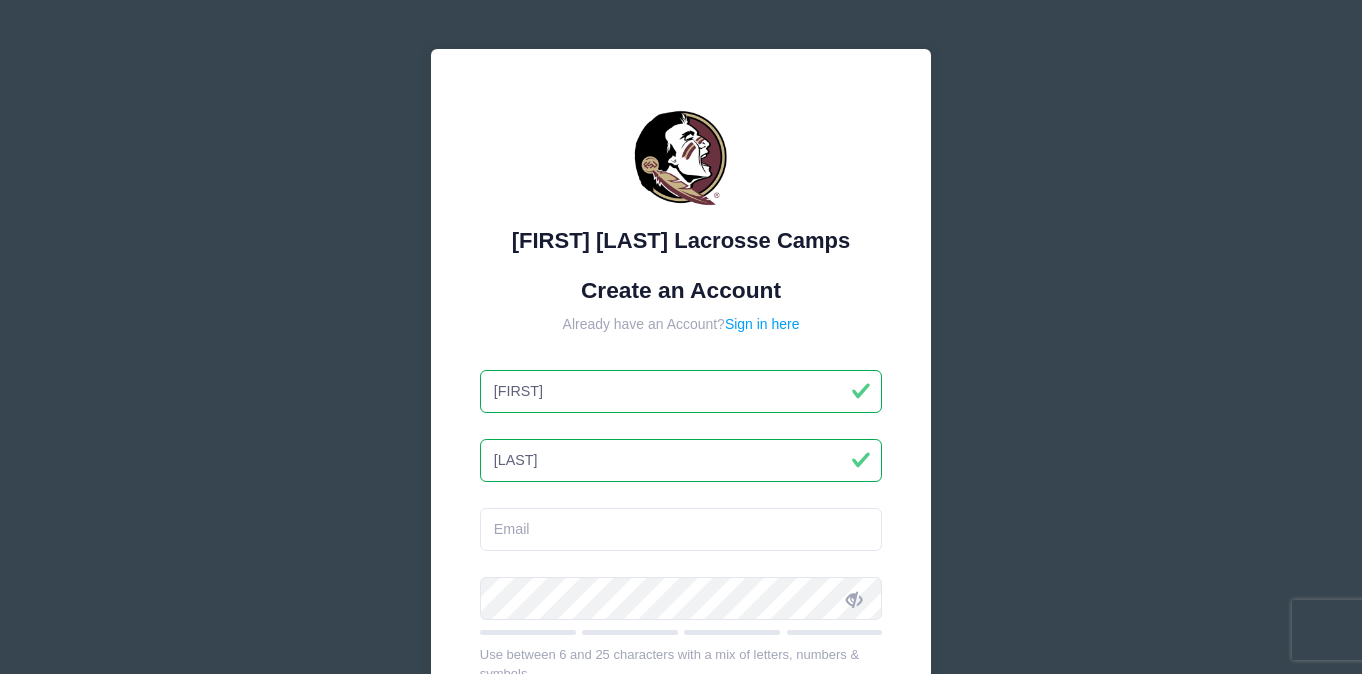 type on "[LAST]" 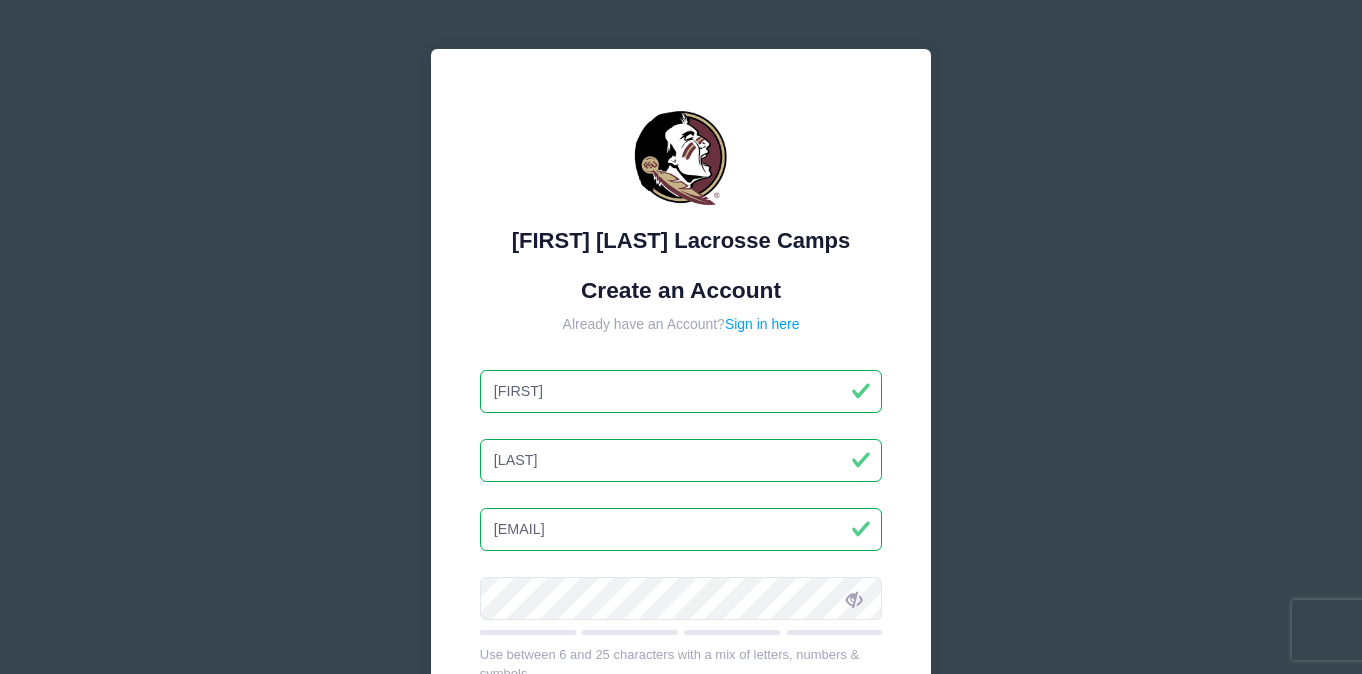 type on "[EMAIL]" 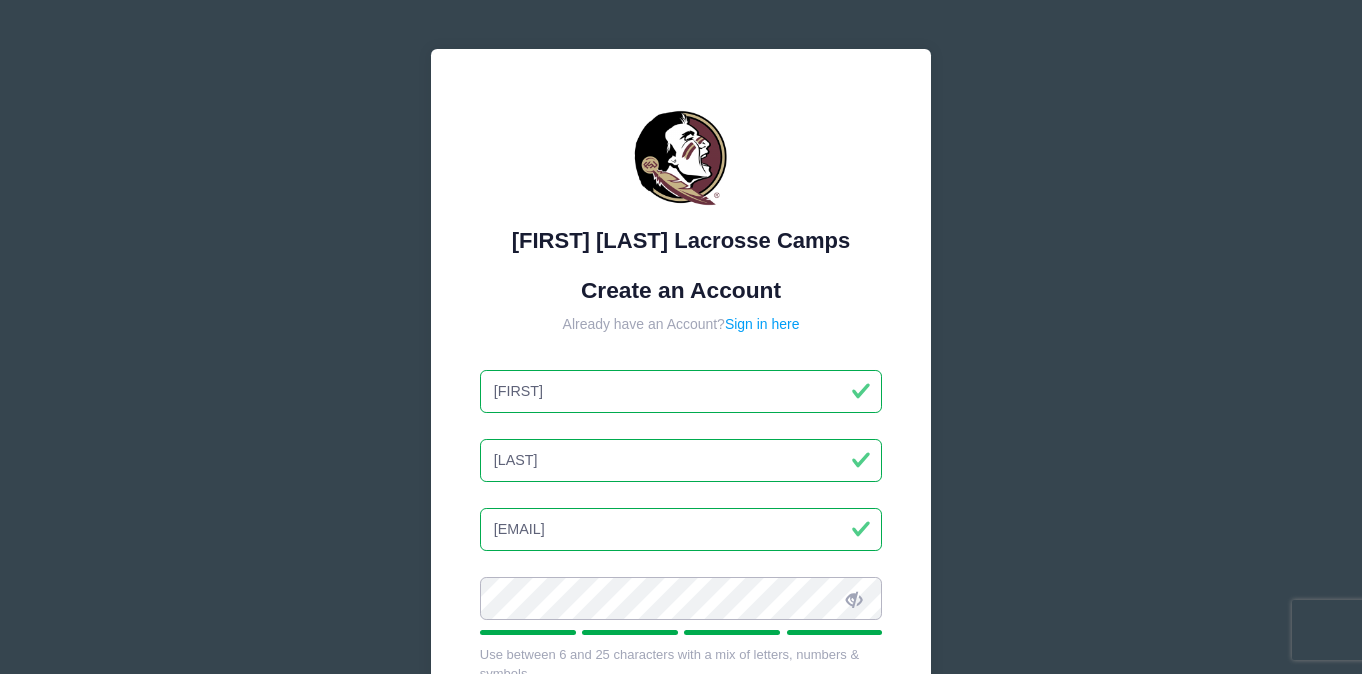 scroll, scrollTop: 143, scrollLeft: 0, axis: vertical 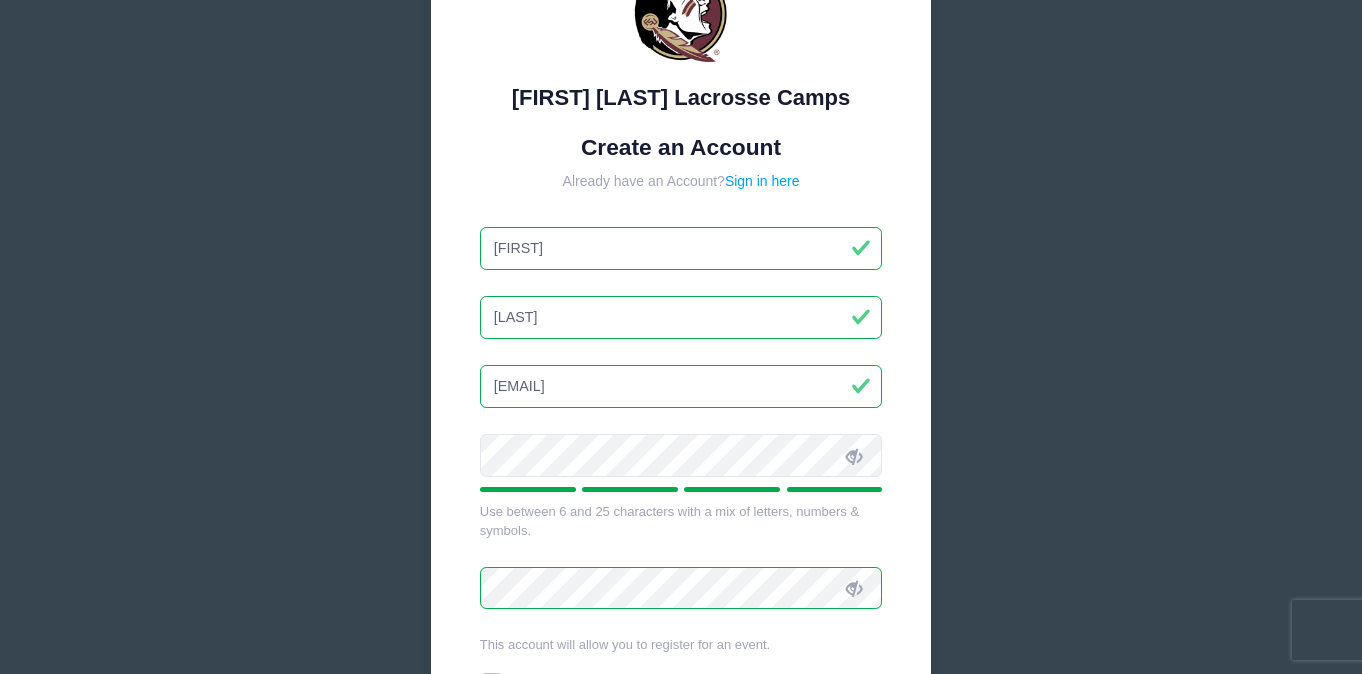 click on "Sara Tisdale Lacrosse Camps
Create an Account
Already have an Account?
Sign in here
Addie" at bounding box center (681, 401) 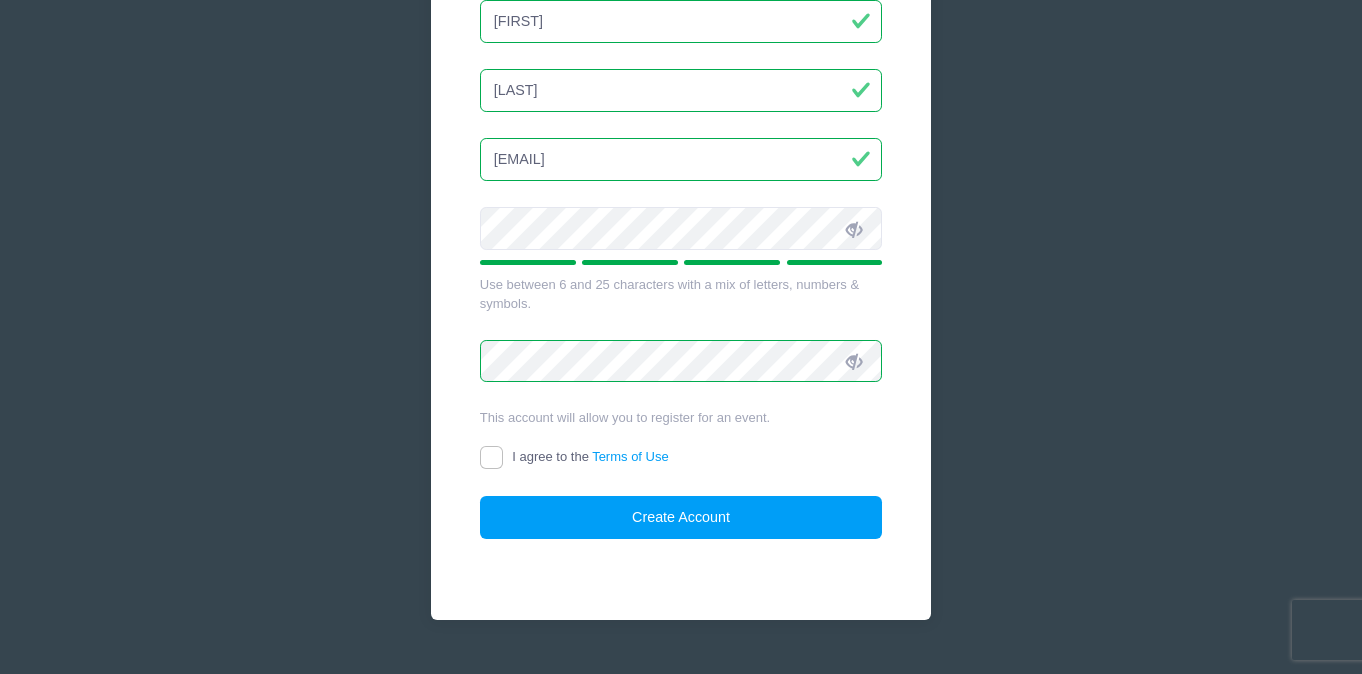 scroll, scrollTop: 375, scrollLeft: 0, axis: vertical 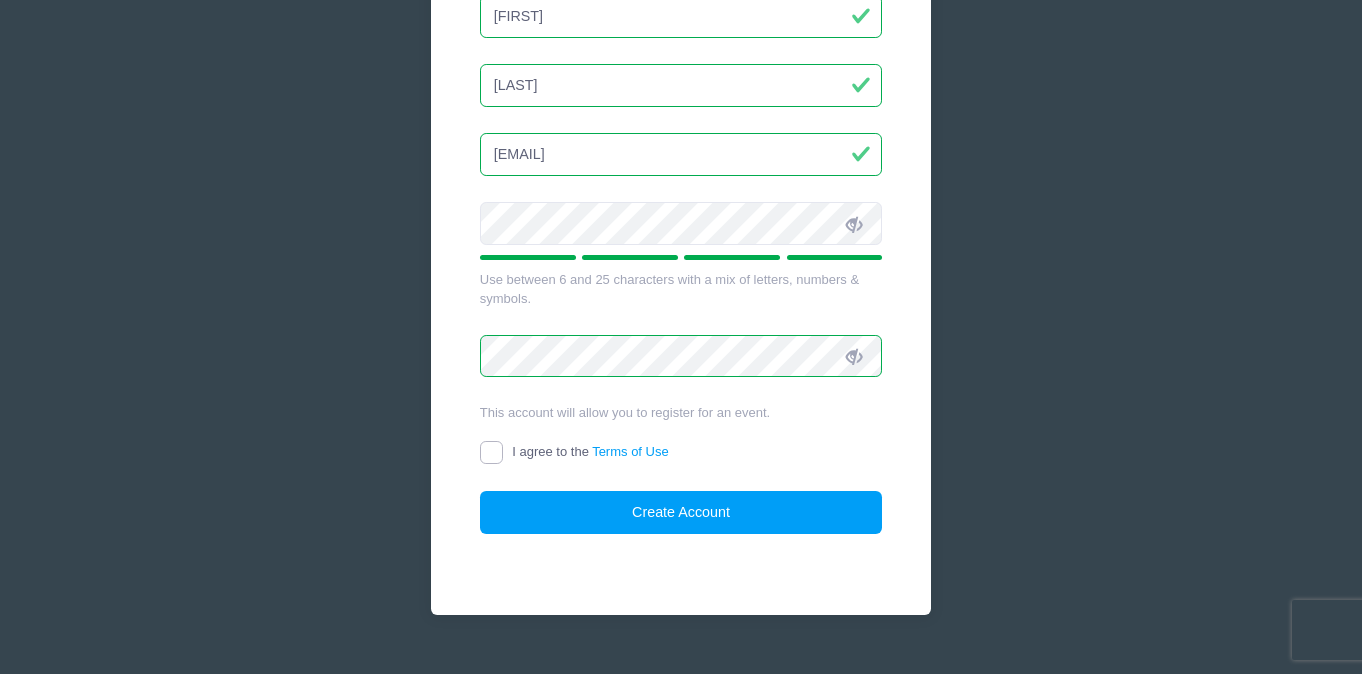 click on "I agree to the
Terms of Use" at bounding box center [491, 452] 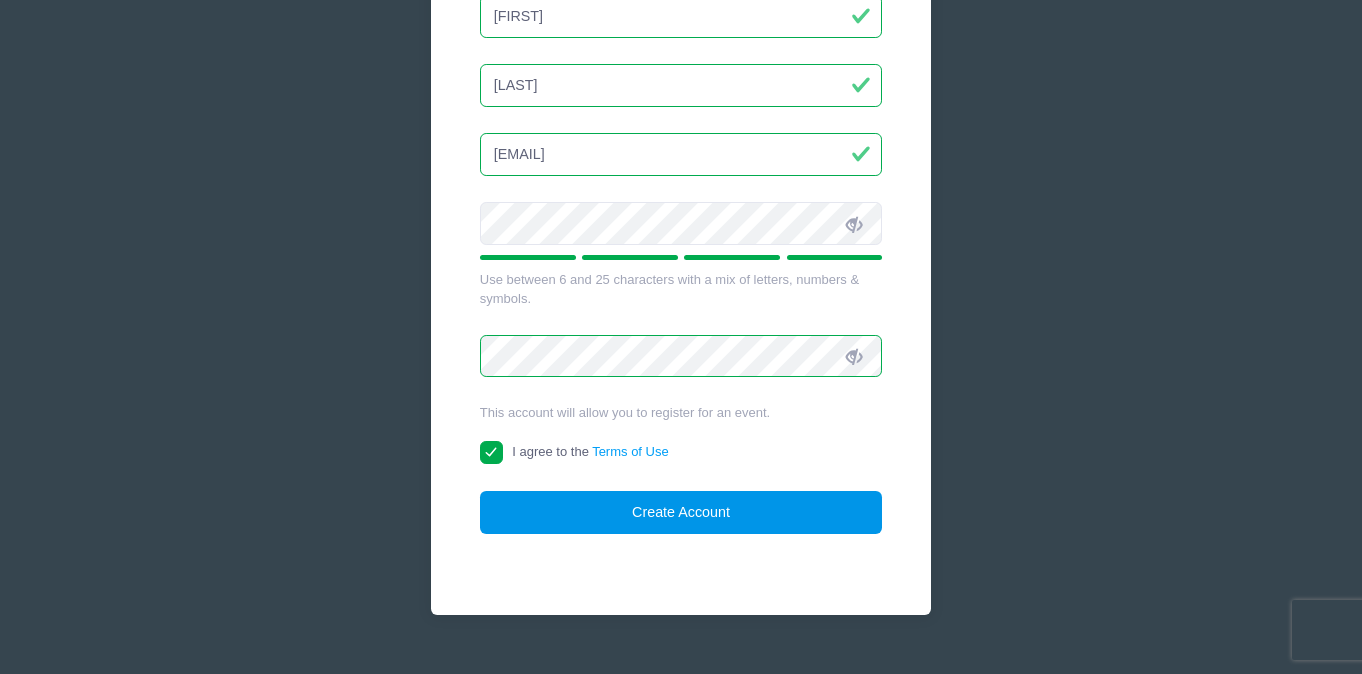 click on "Create Account" at bounding box center (681, 512) 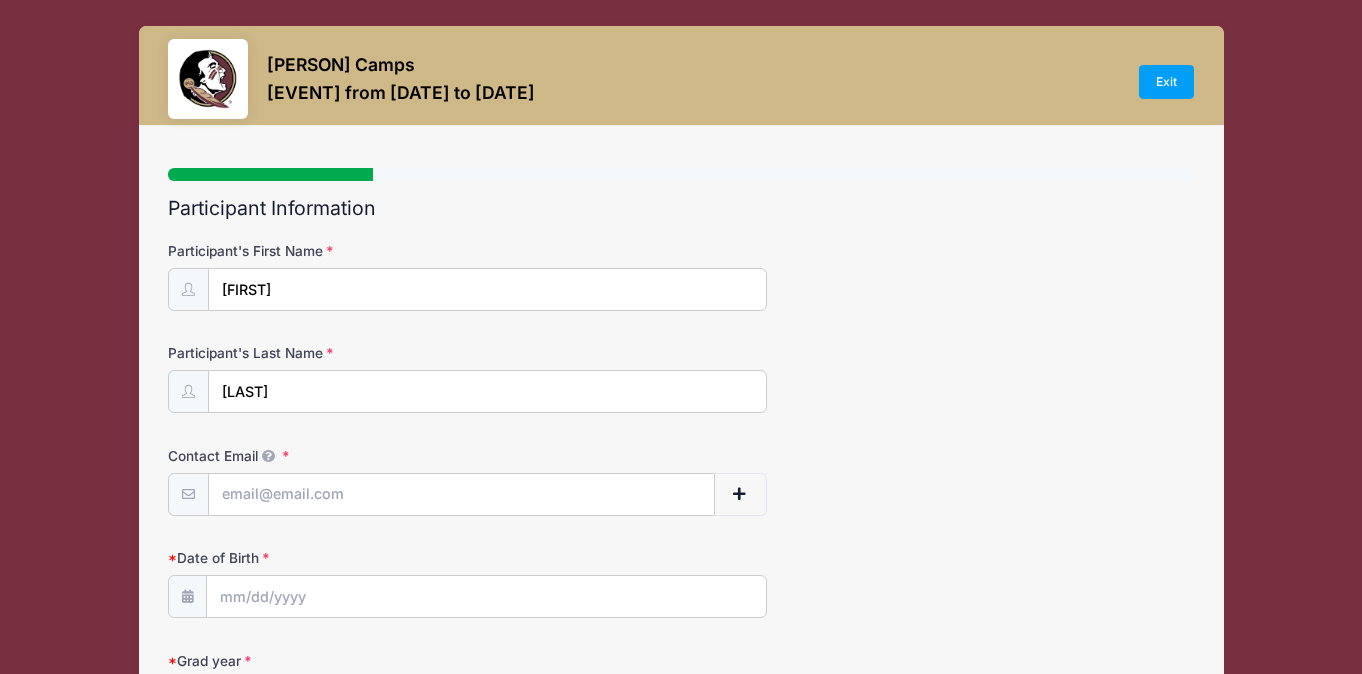 select 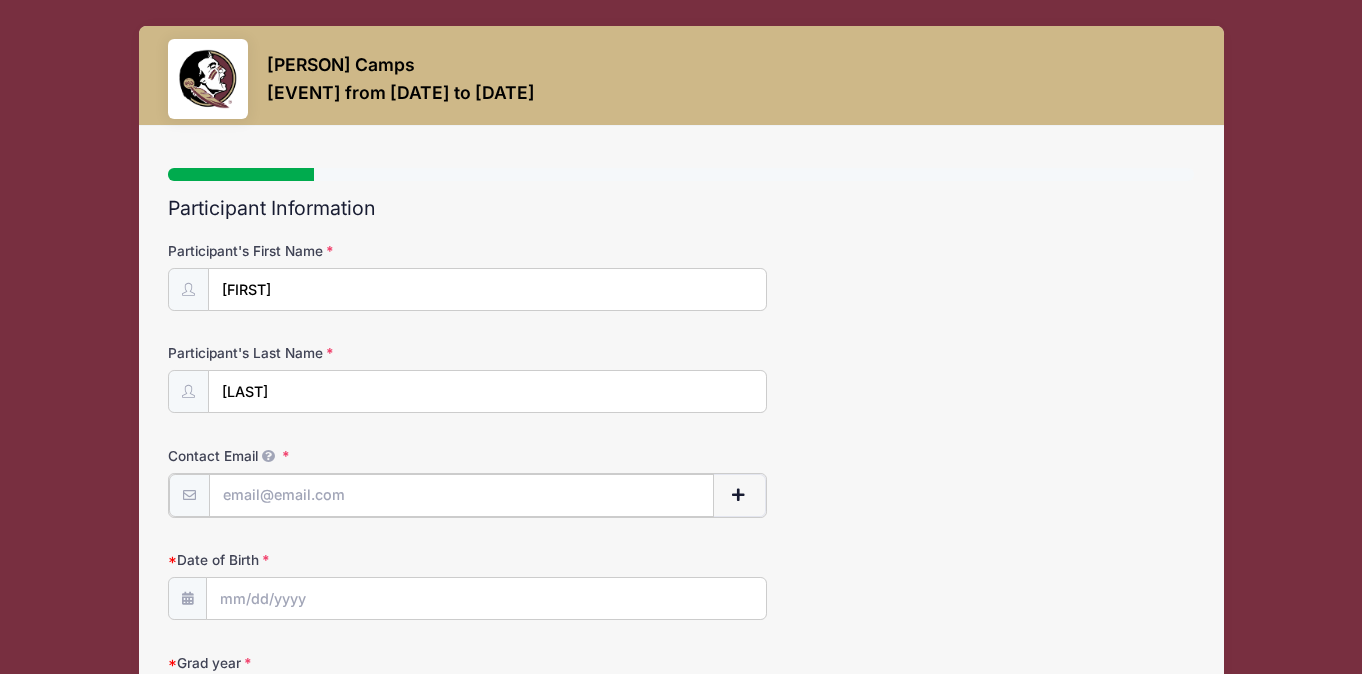 click on "Contact Email" at bounding box center (461, 495) 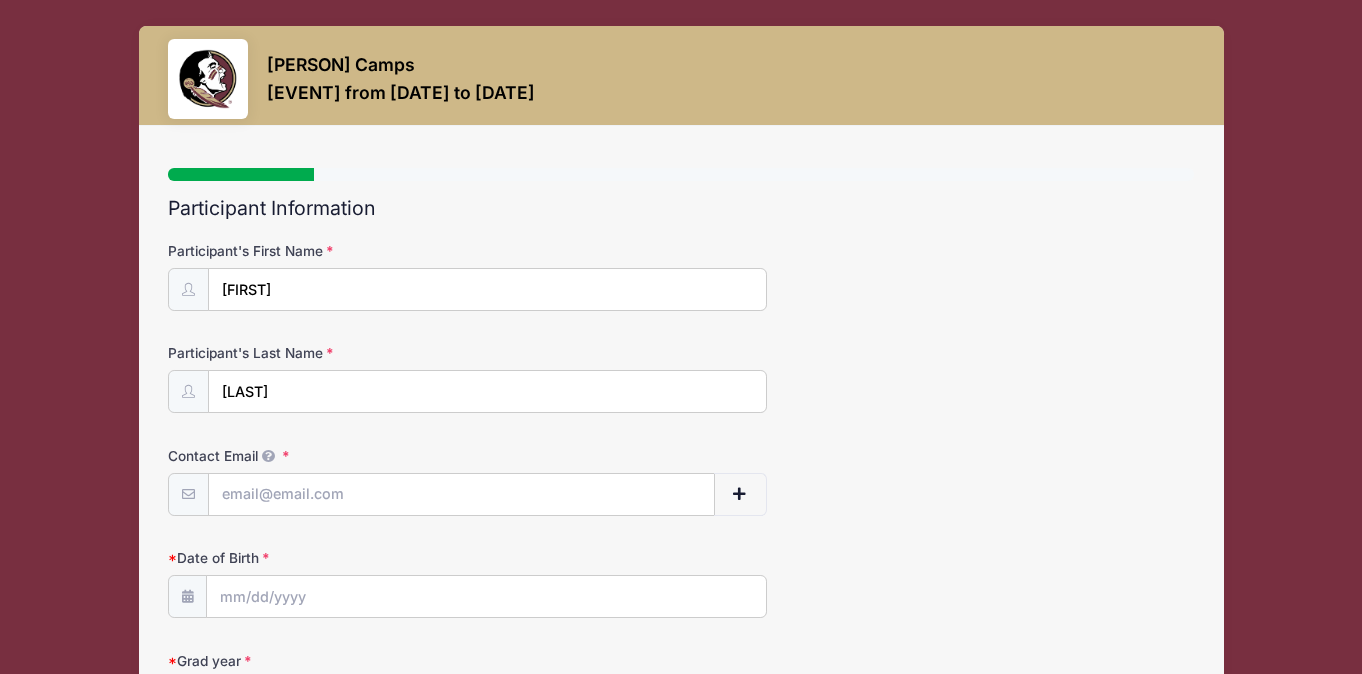 click on "Participant's Last Name
[LAST]" at bounding box center [681, 378] 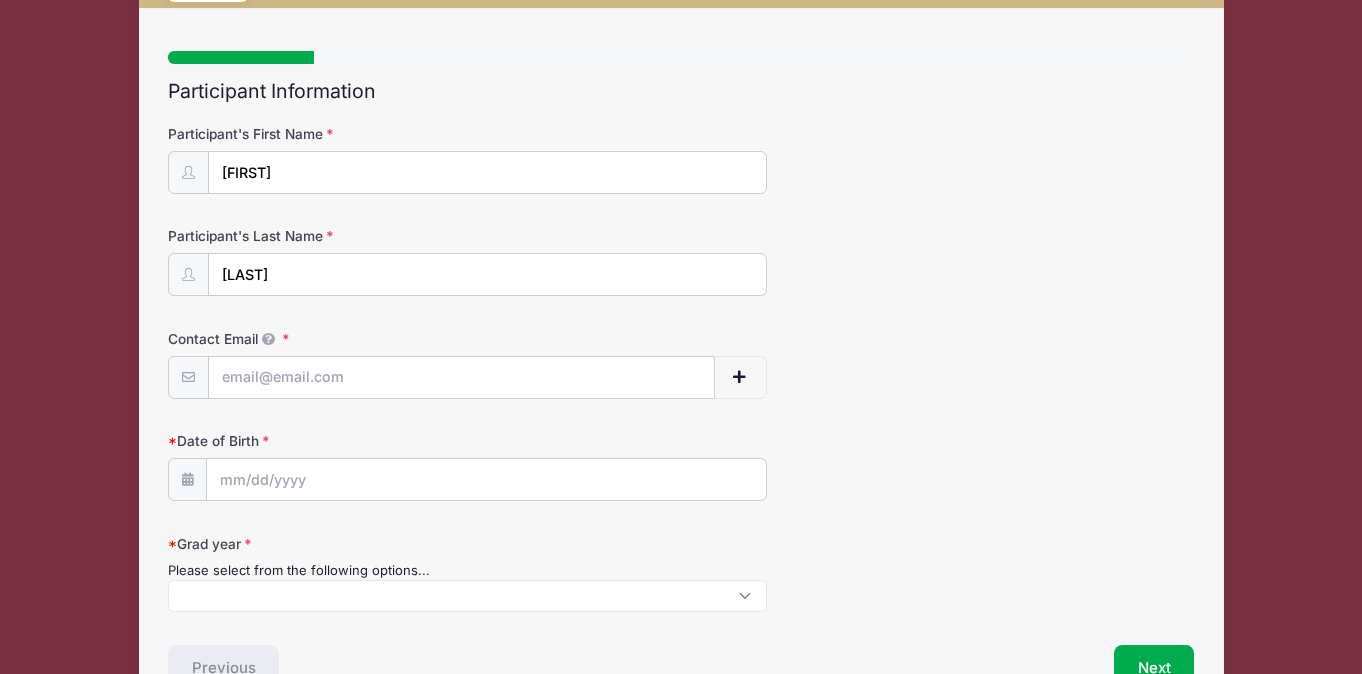 scroll, scrollTop: 119, scrollLeft: 0, axis: vertical 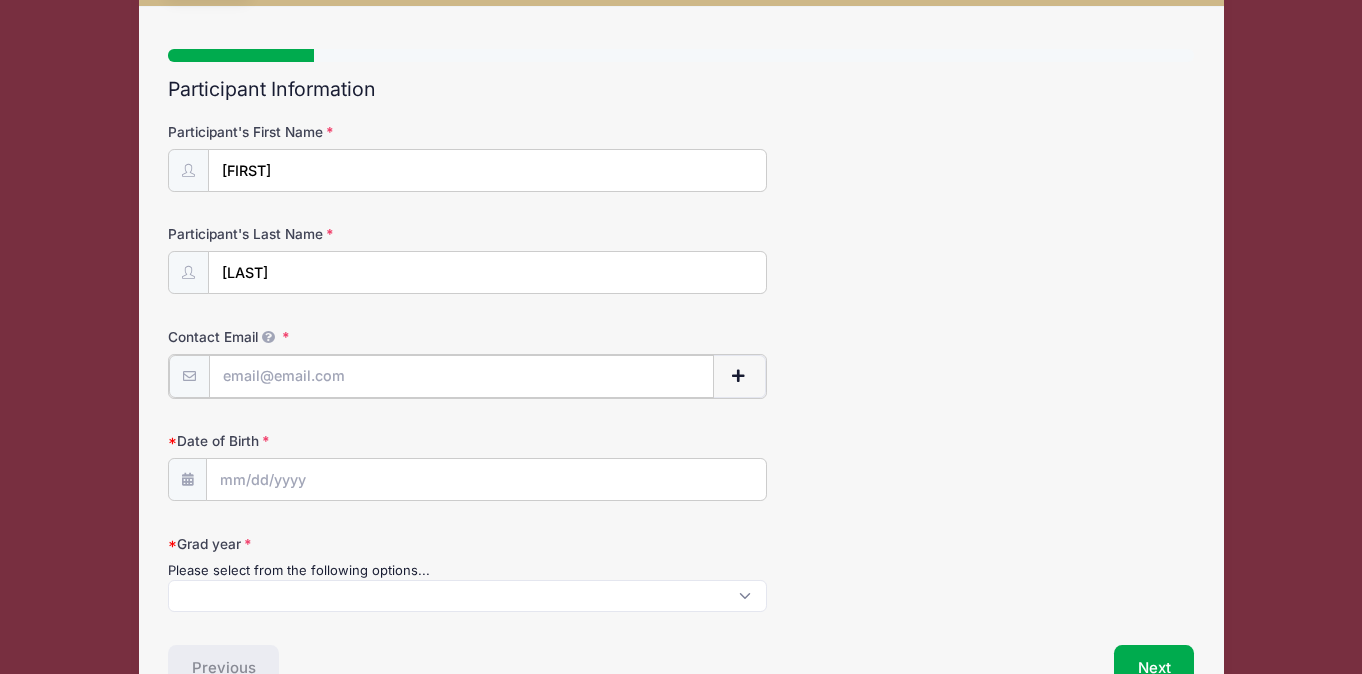 click on "Contact Email" at bounding box center (461, 376) 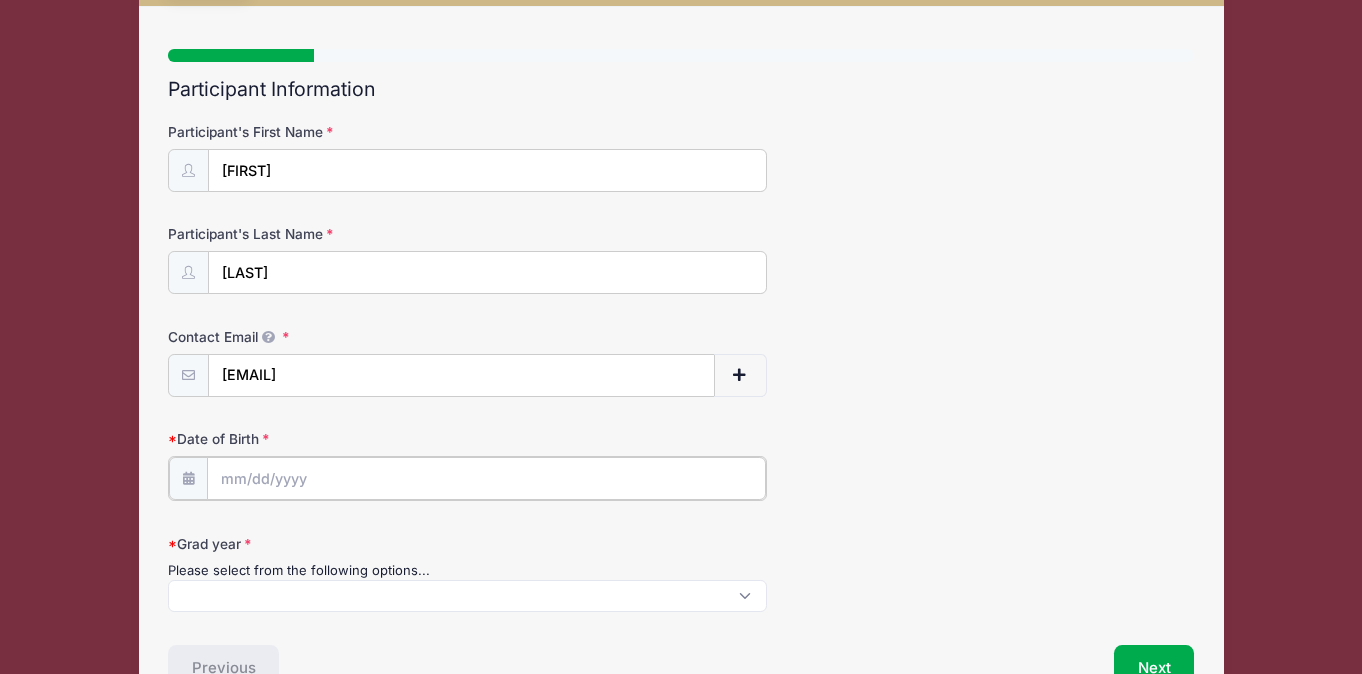 click on "Date of Birth" at bounding box center [486, 478] 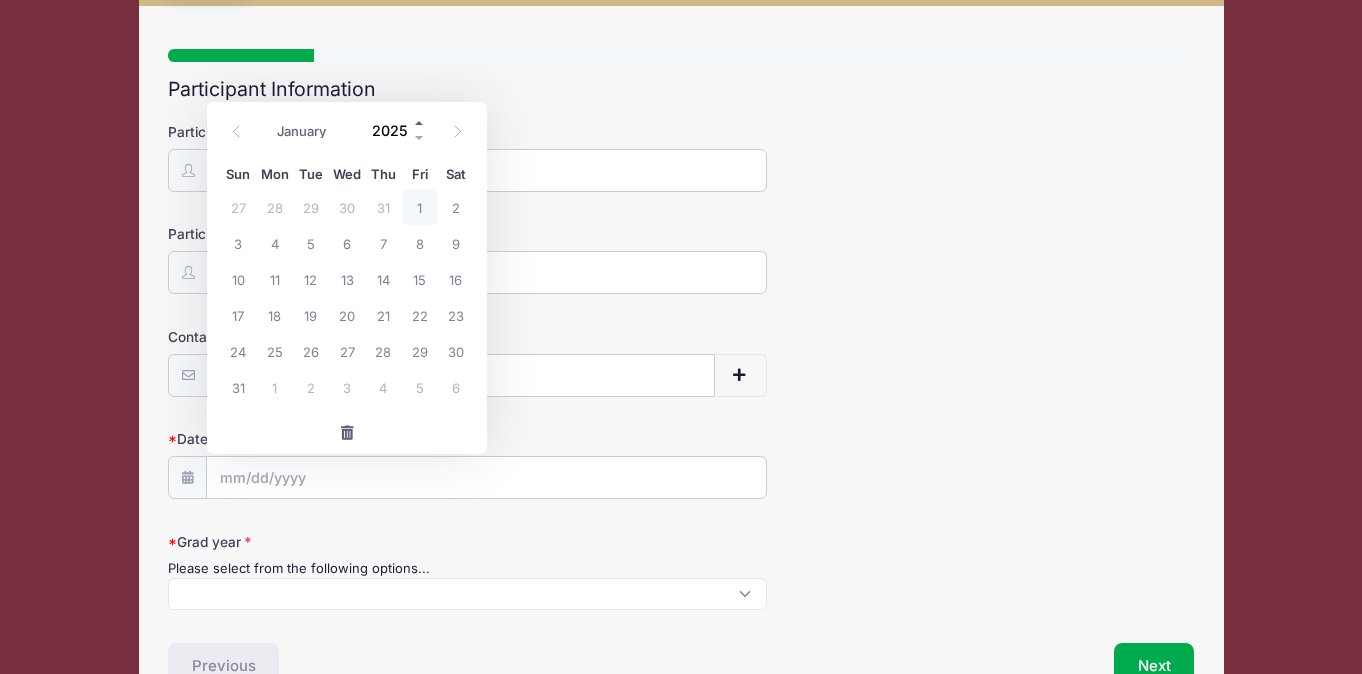 click at bounding box center (420, 123) 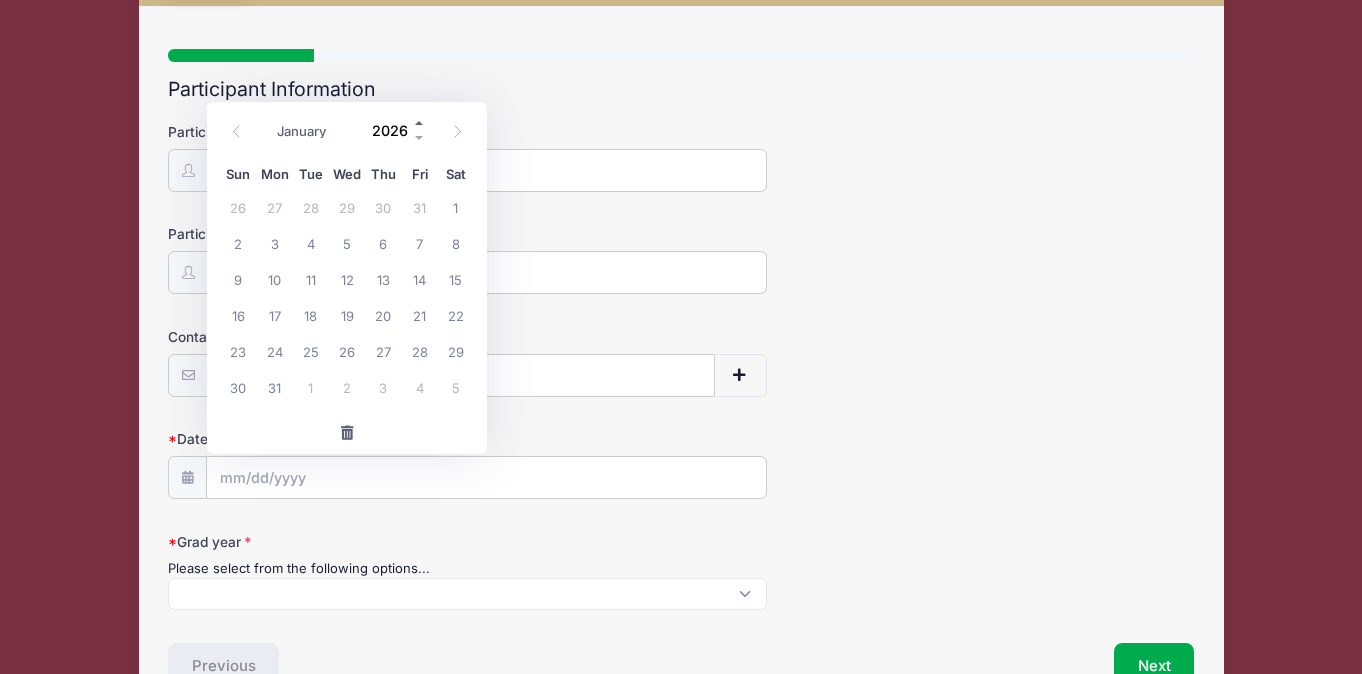 click at bounding box center (420, 123) 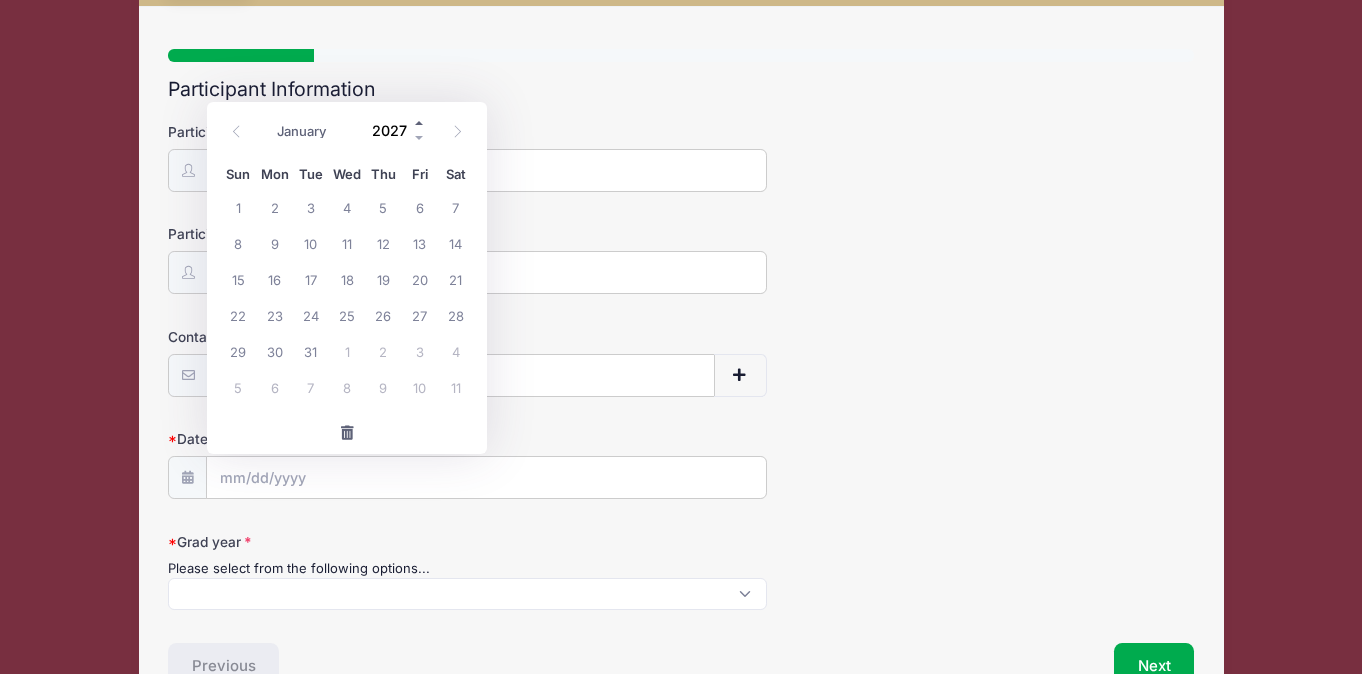 click at bounding box center (420, 123) 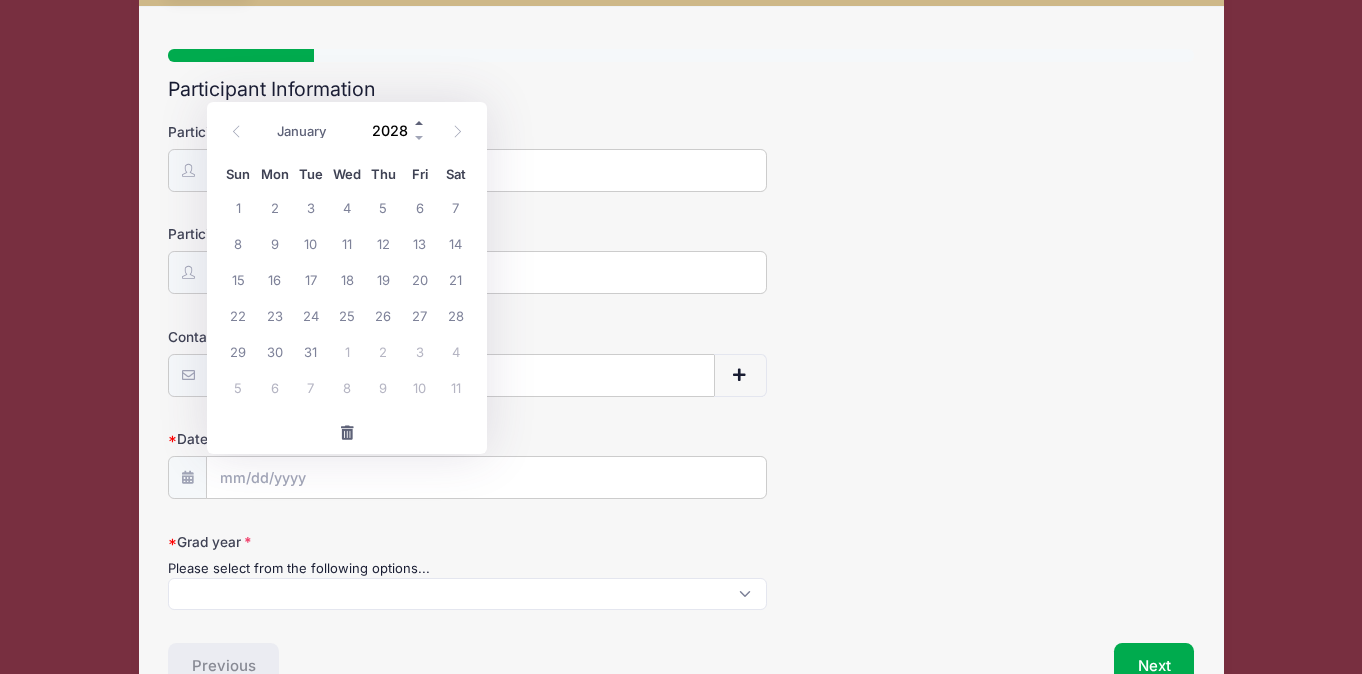 click at bounding box center (420, 123) 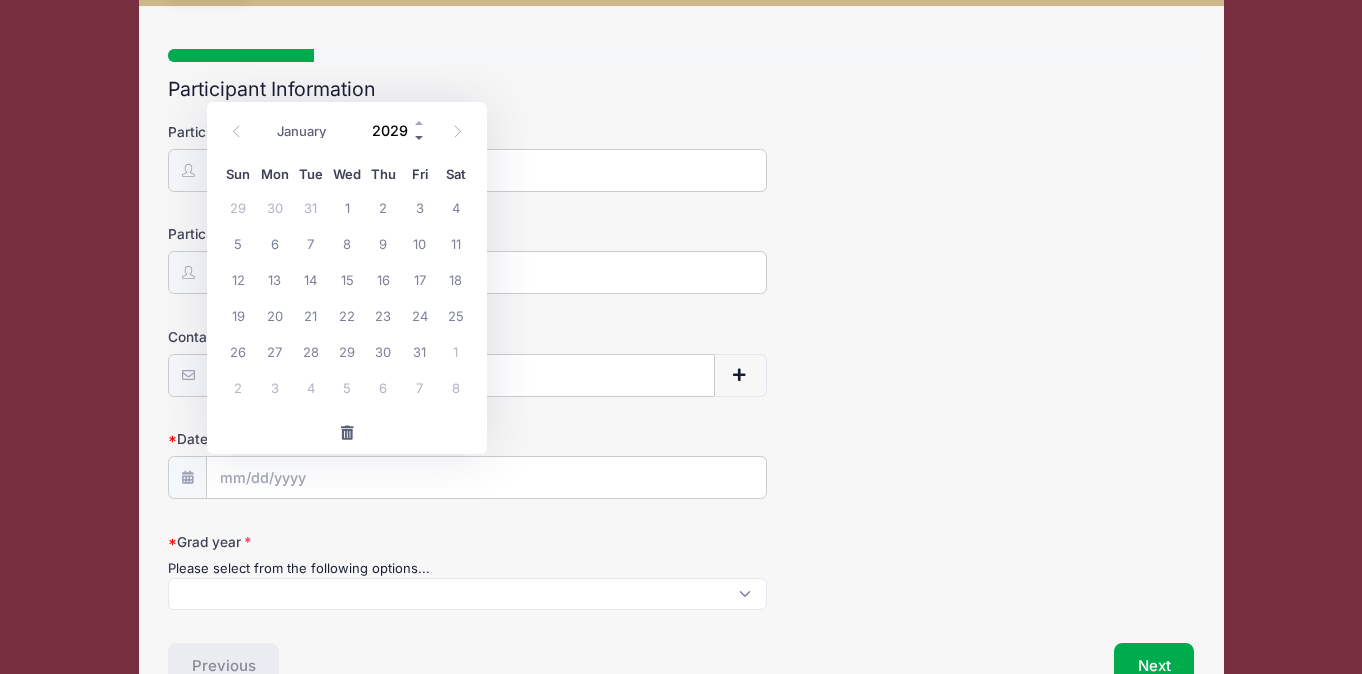 click at bounding box center (420, 138) 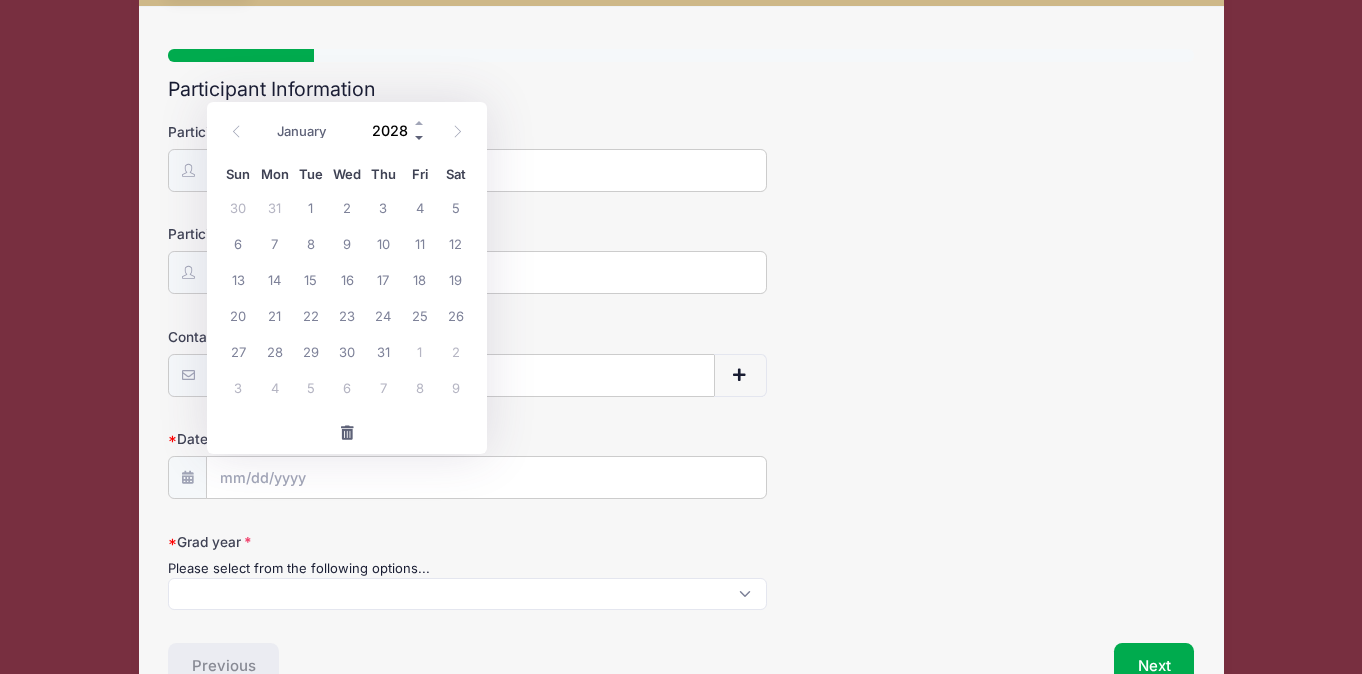 click at bounding box center [420, 138] 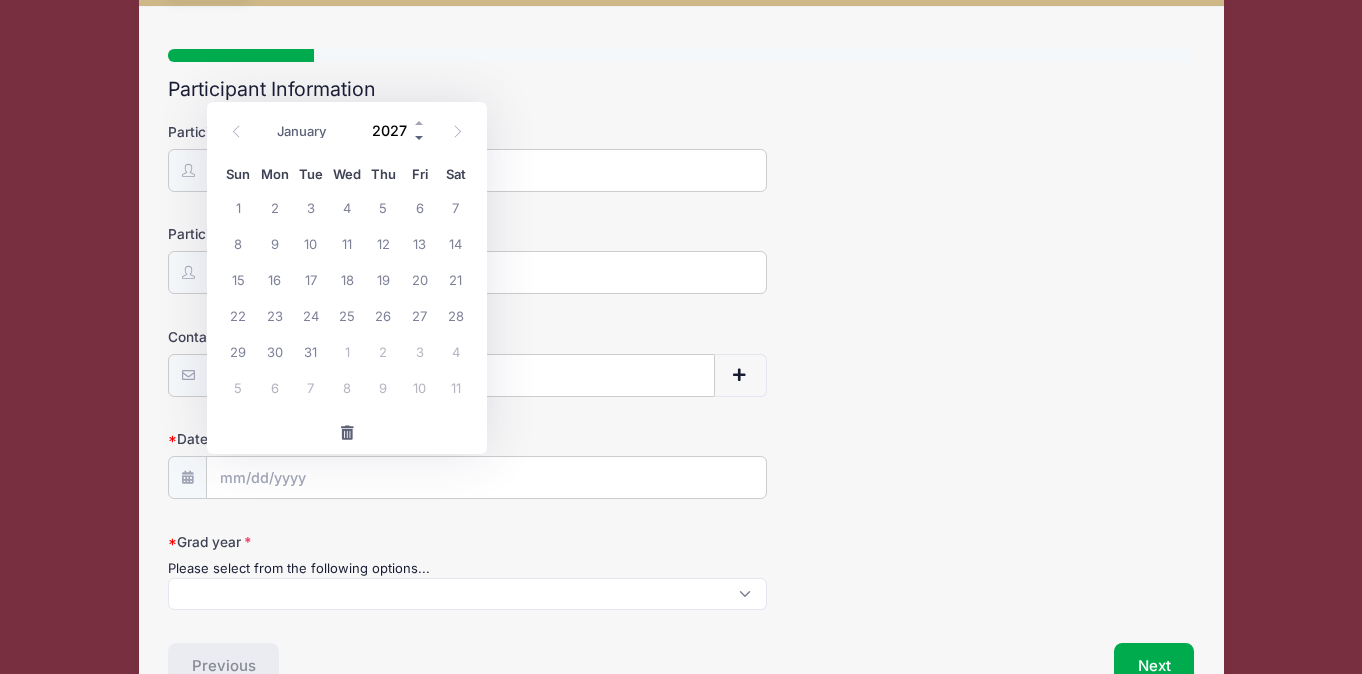 click at bounding box center (420, 138) 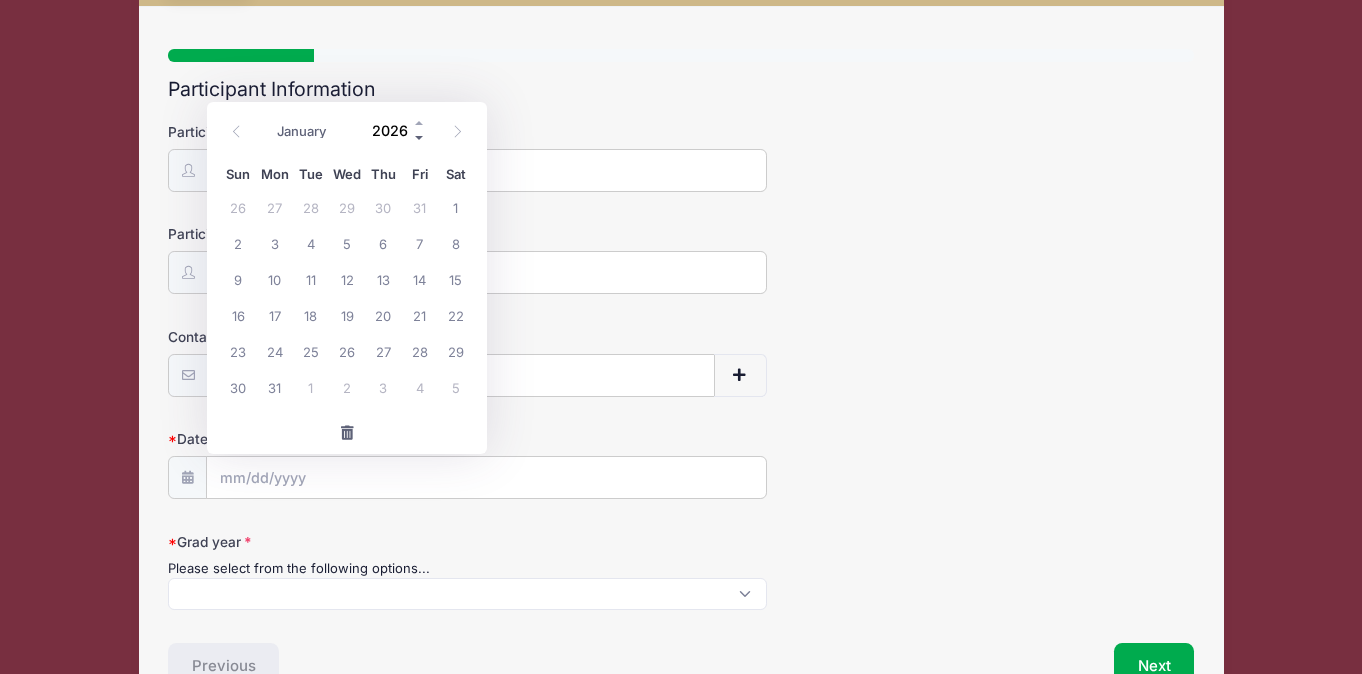 click at bounding box center (420, 138) 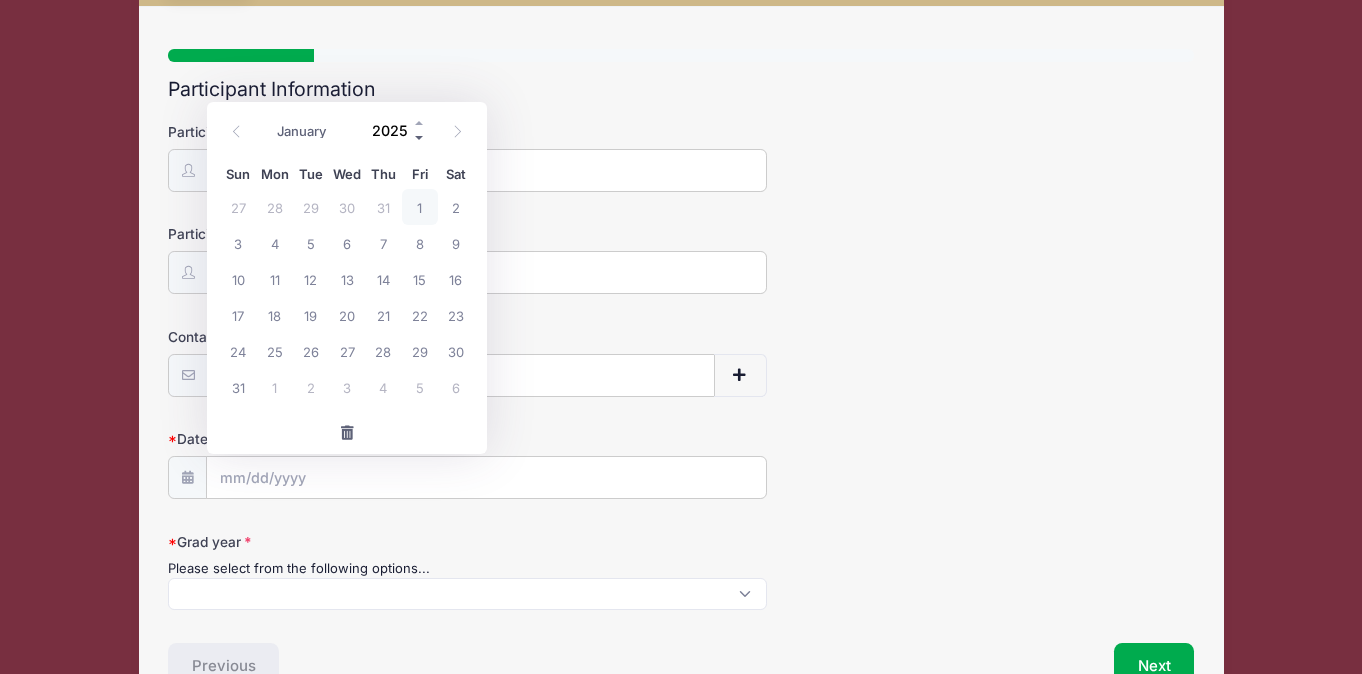 click at bounding box center (420, 138) 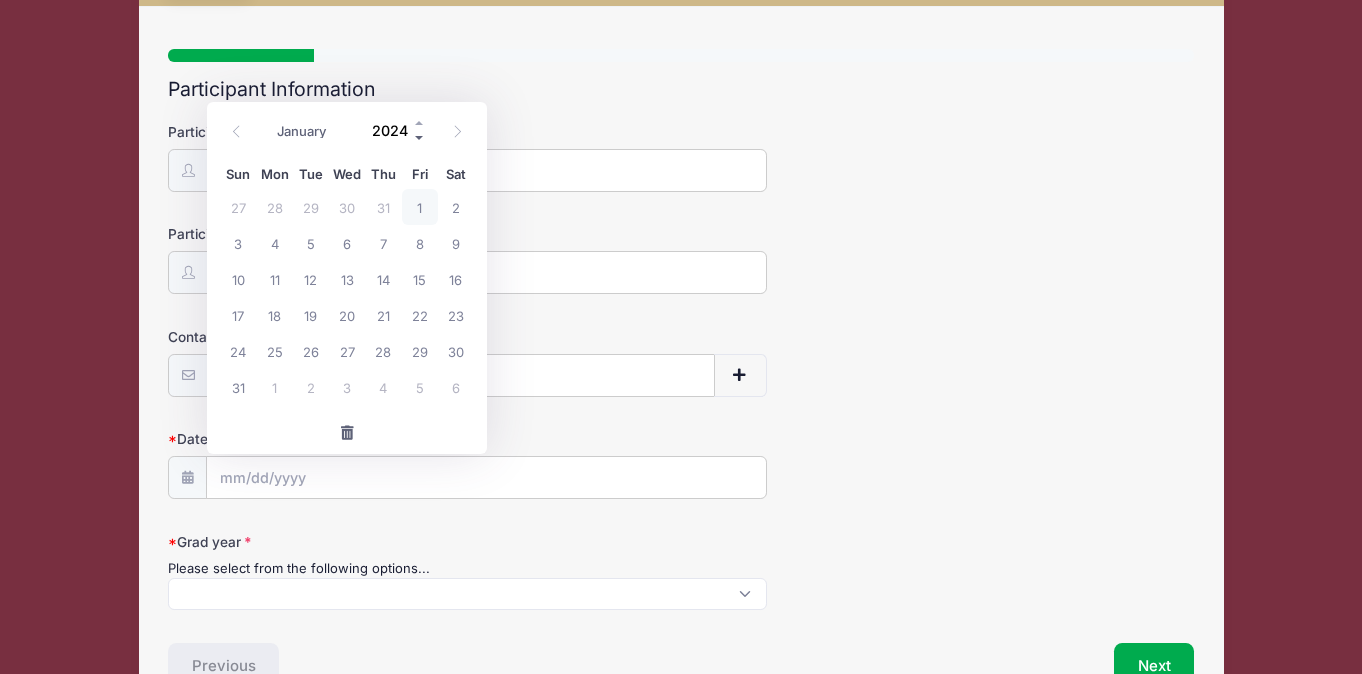 click at bounding box center (420, 138) 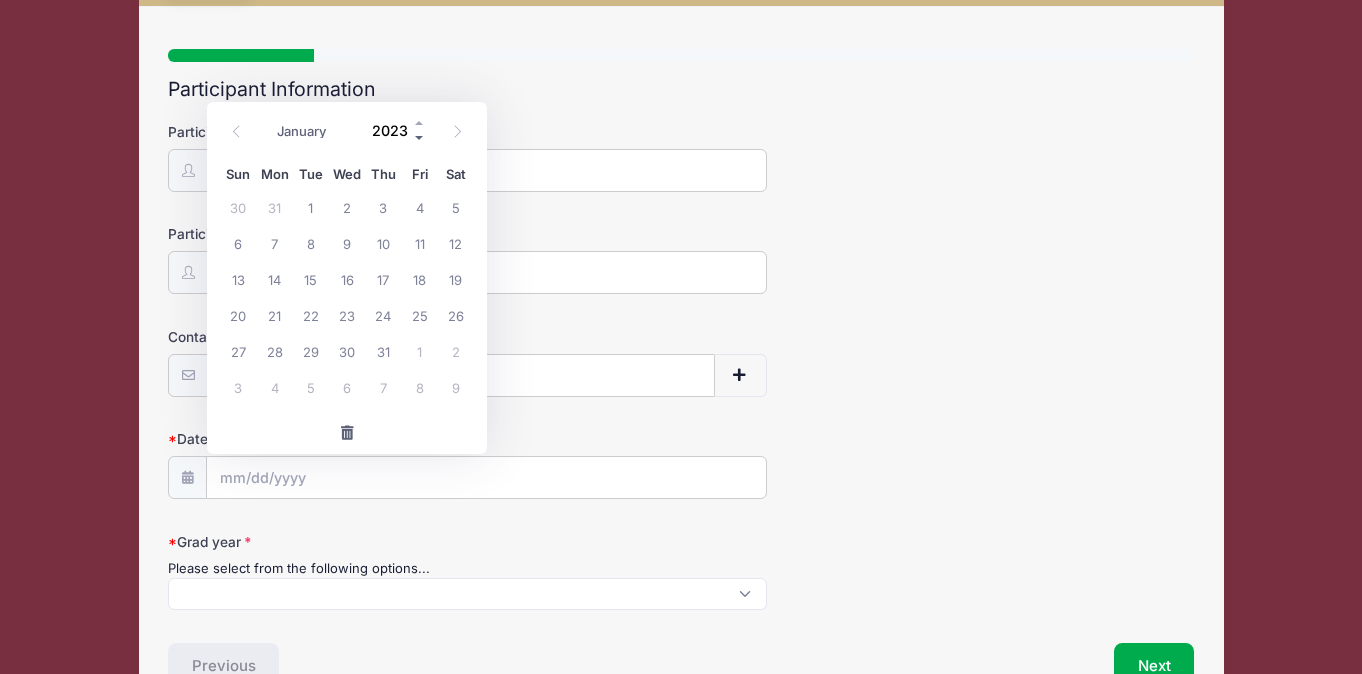 click at bounding box center (420, 138) 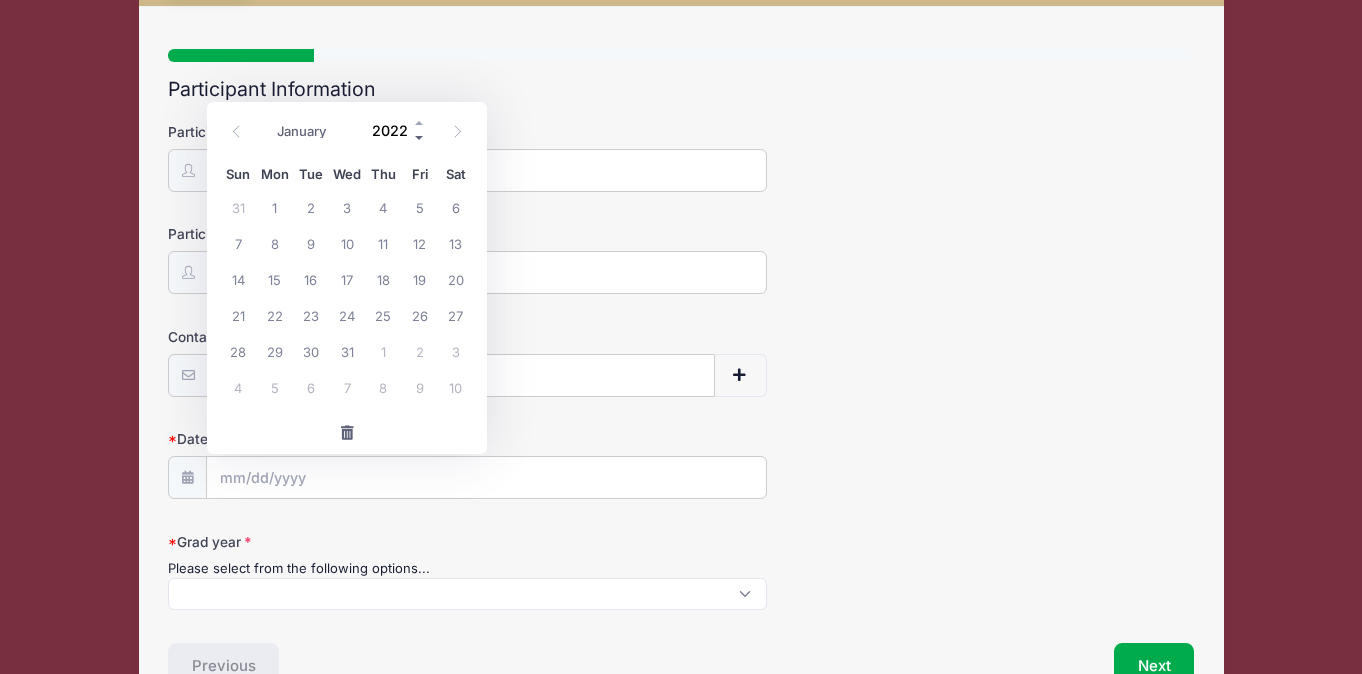 click at bounding box center [420, 138] 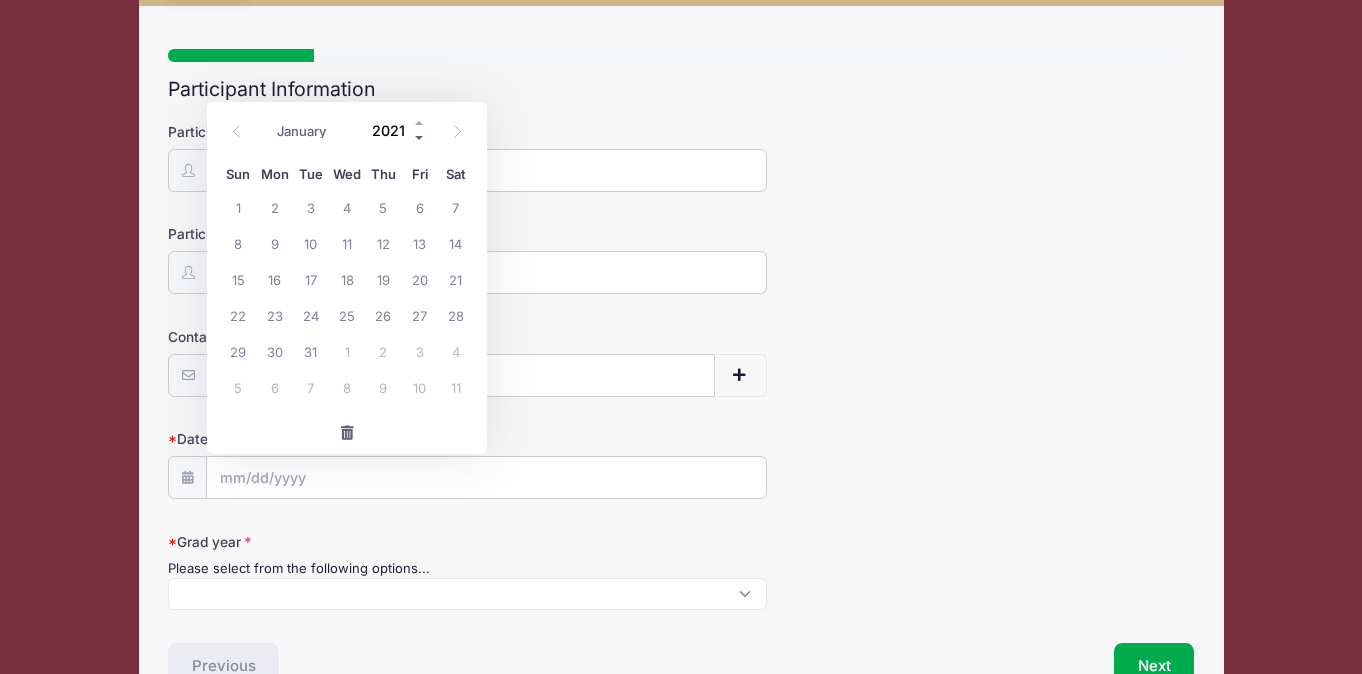 click at bounding box center [420, 138] 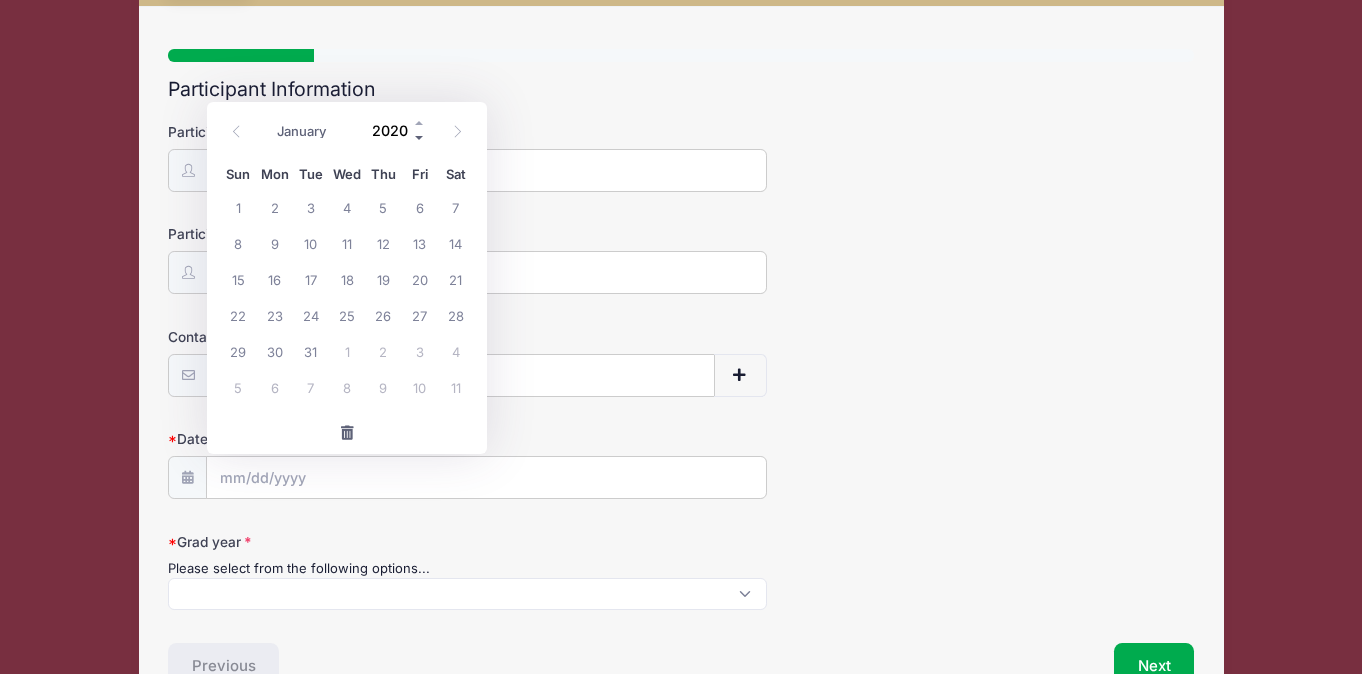 click at bounding box center (420, 138) 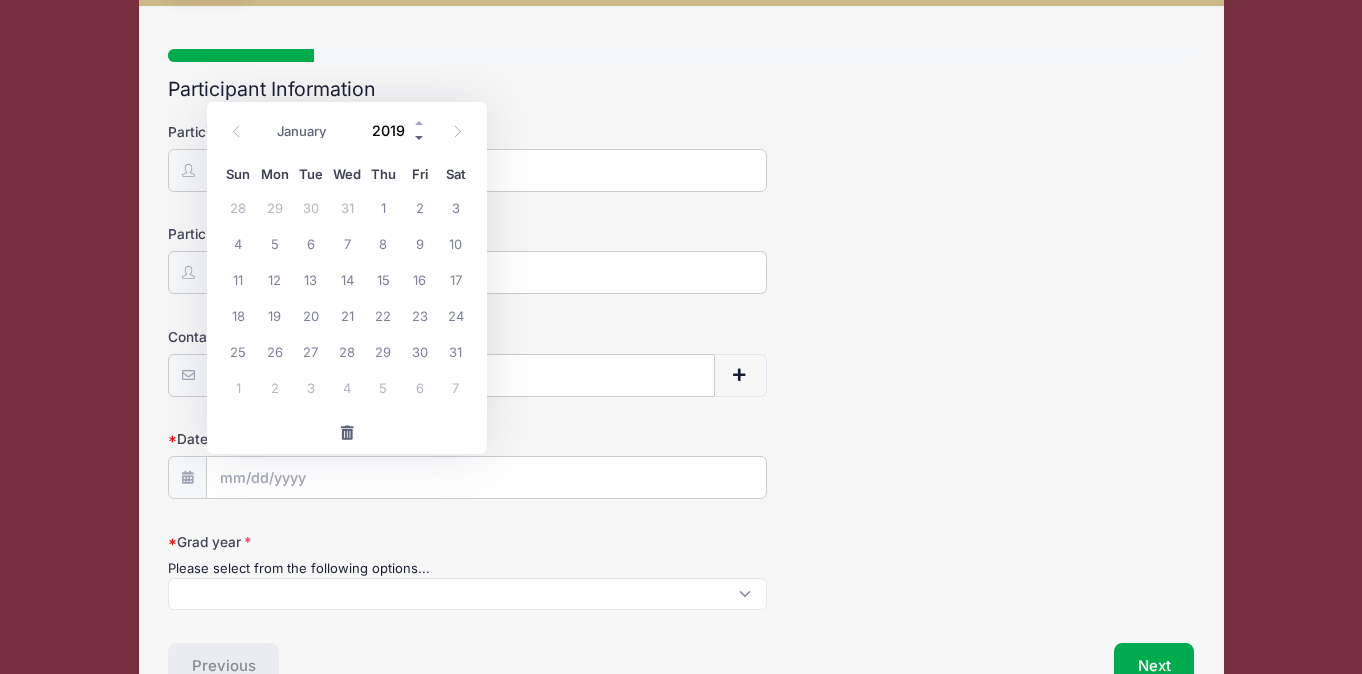 click at bounding box center [420, 138] 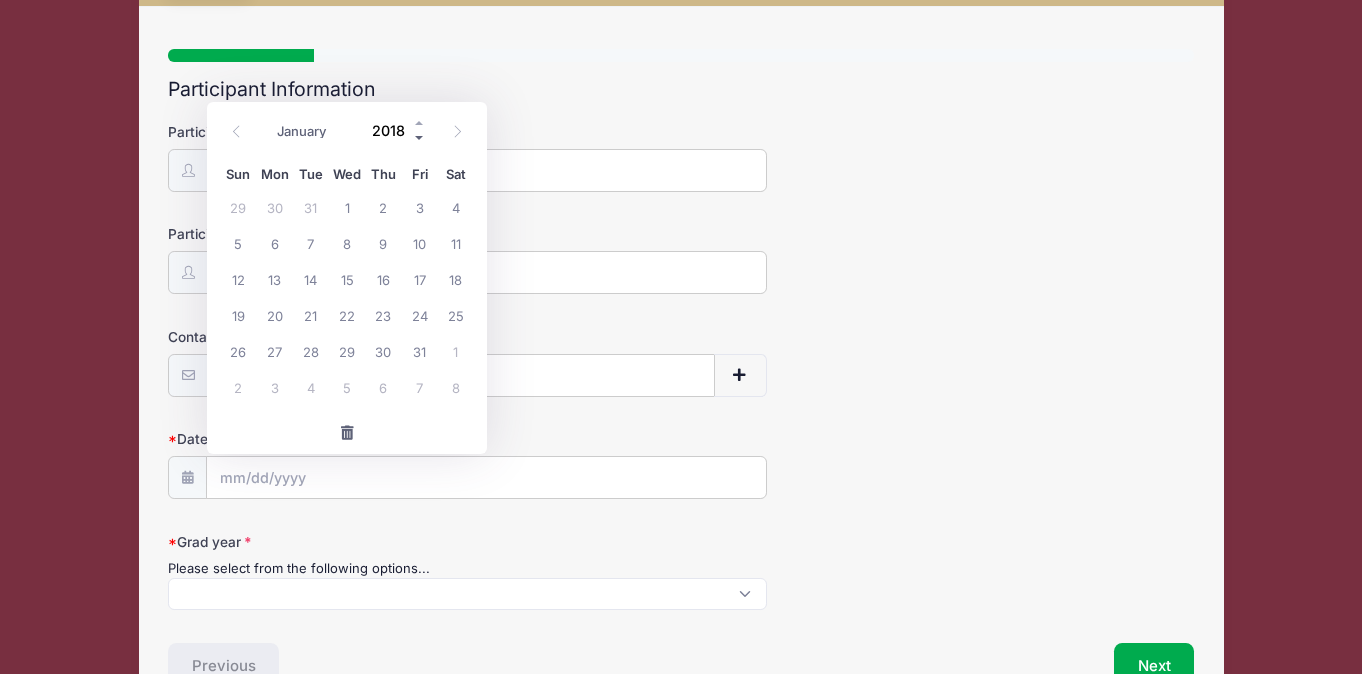 click at bounding box center (420, 138) 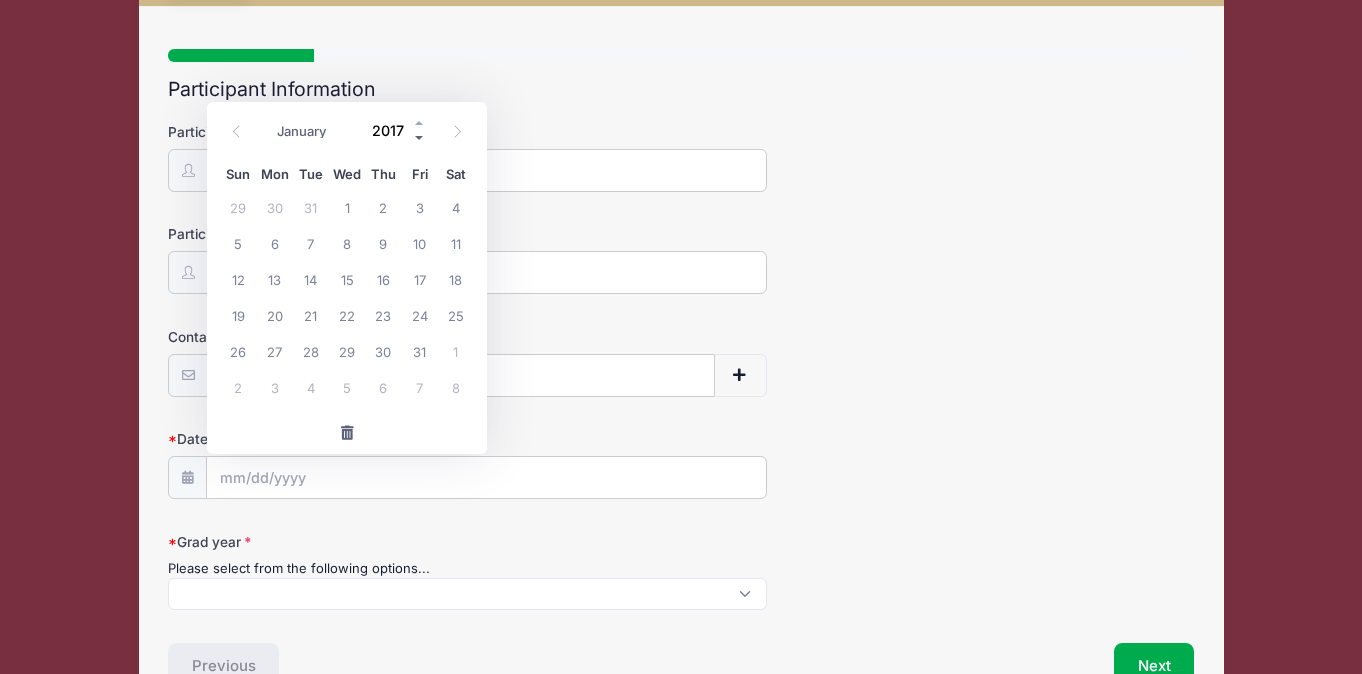 click at bounding box center (420, 138) 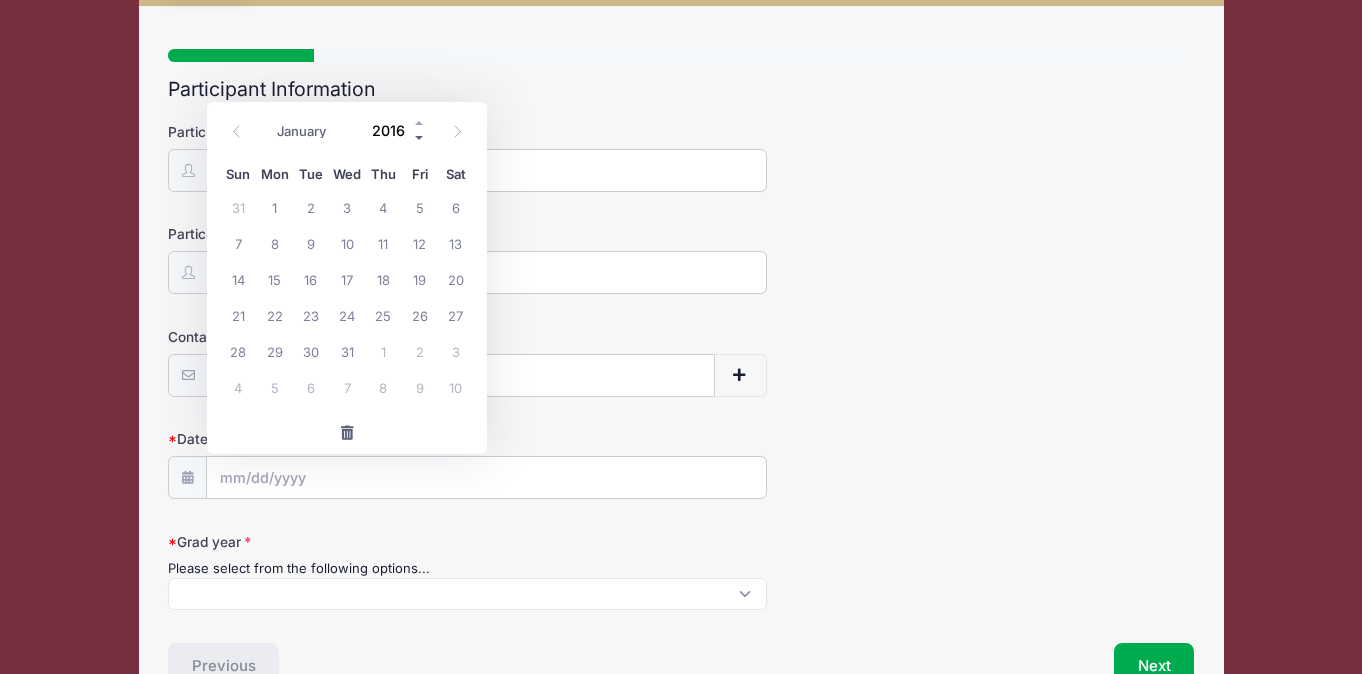 click at bounding box center (420, 138) 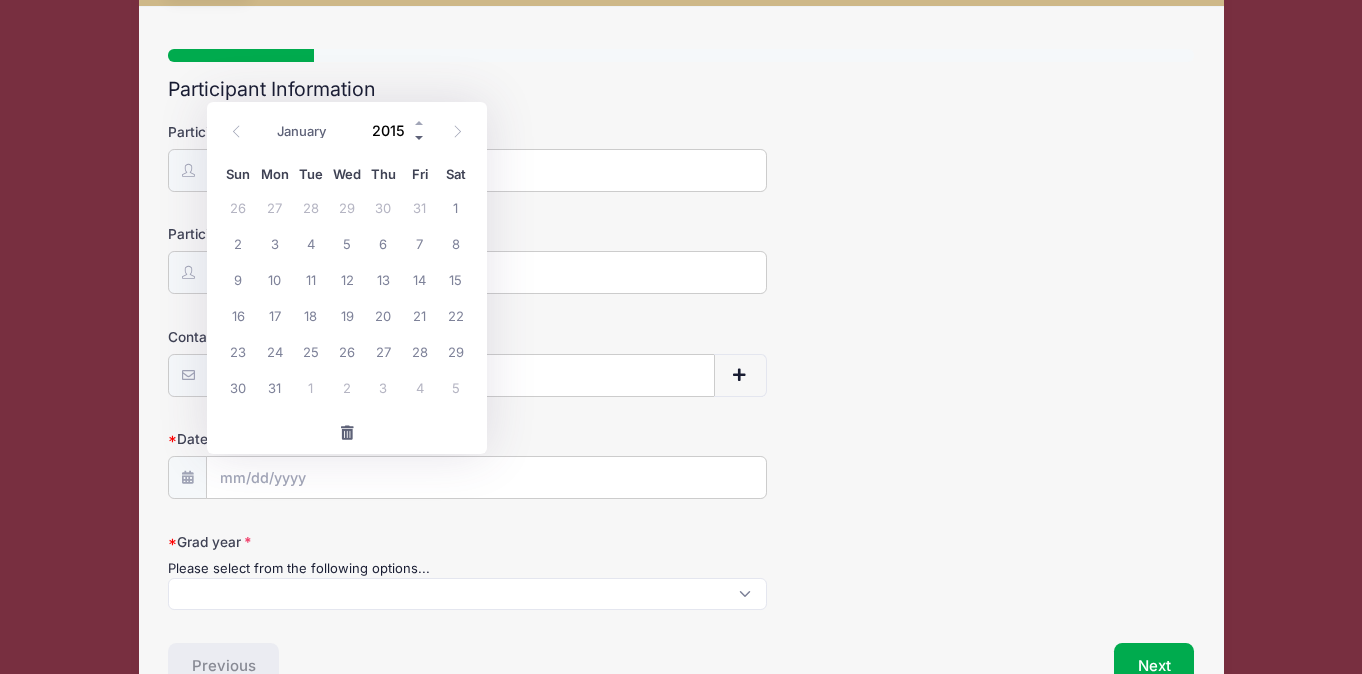click at bounding box center [420, 138] 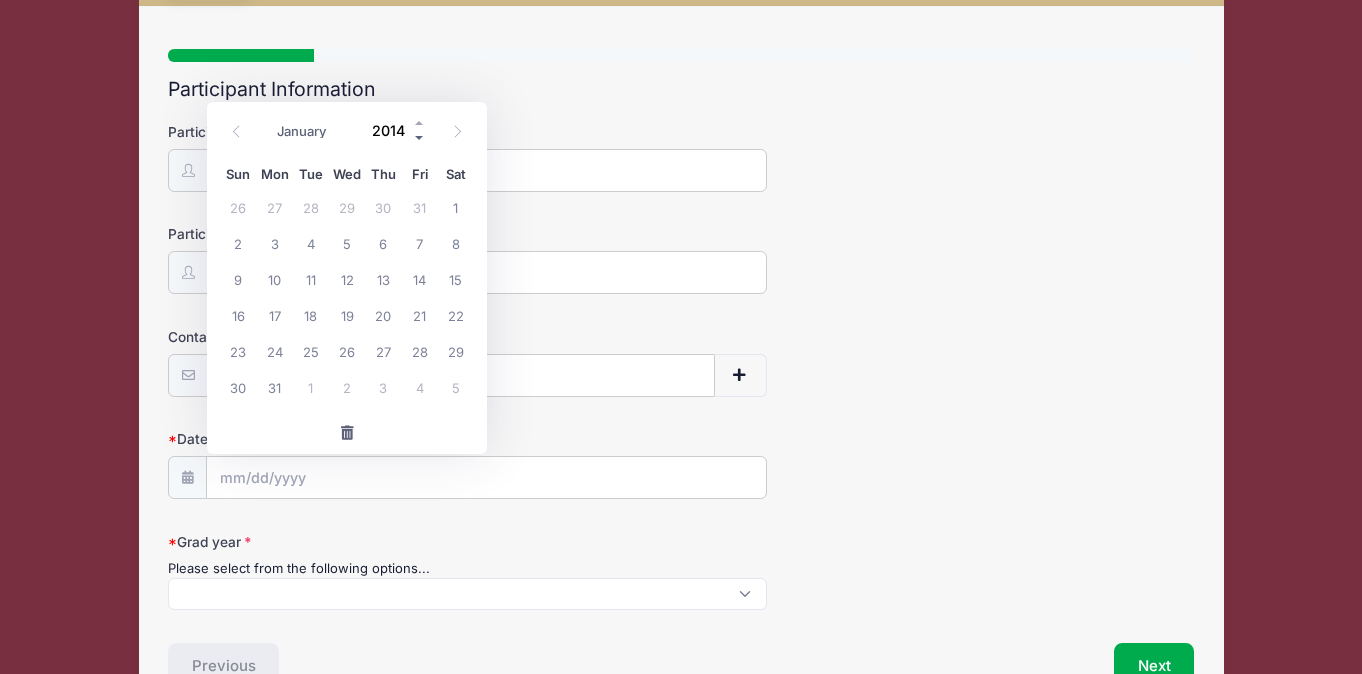 click at bounding box center (420, 138) 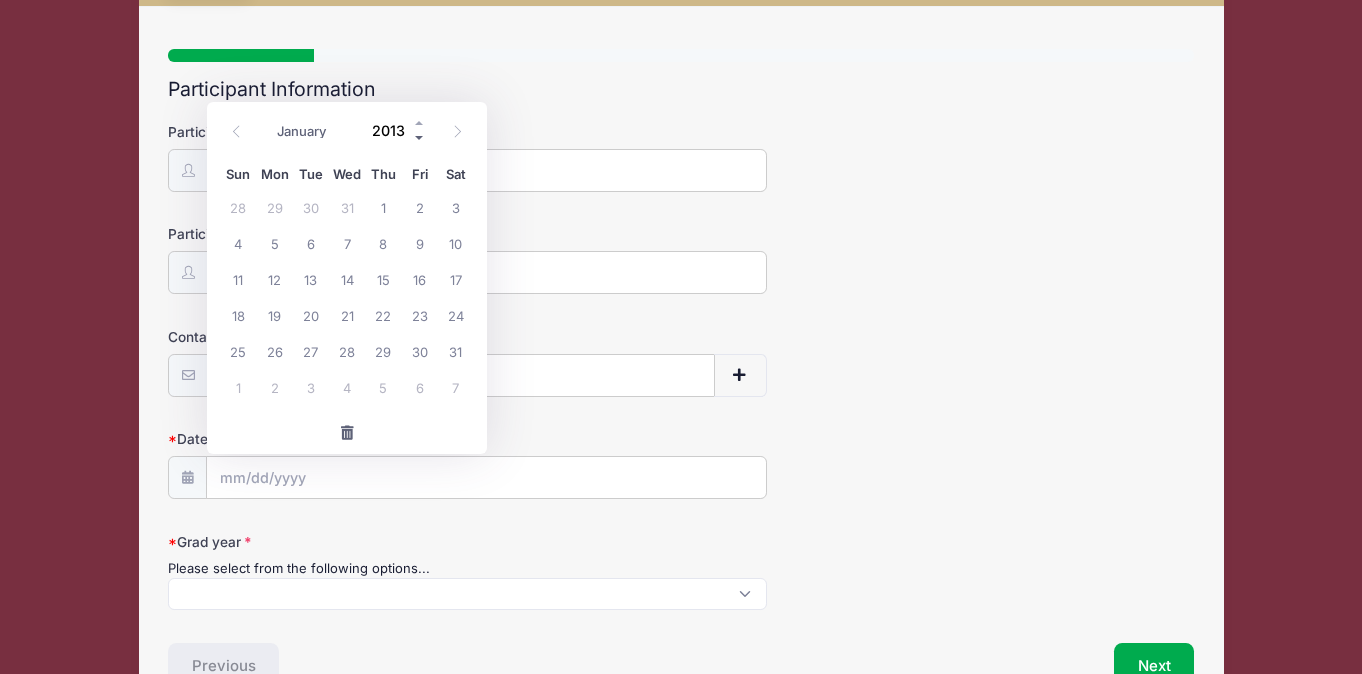 click at bounding box center [420, 138] 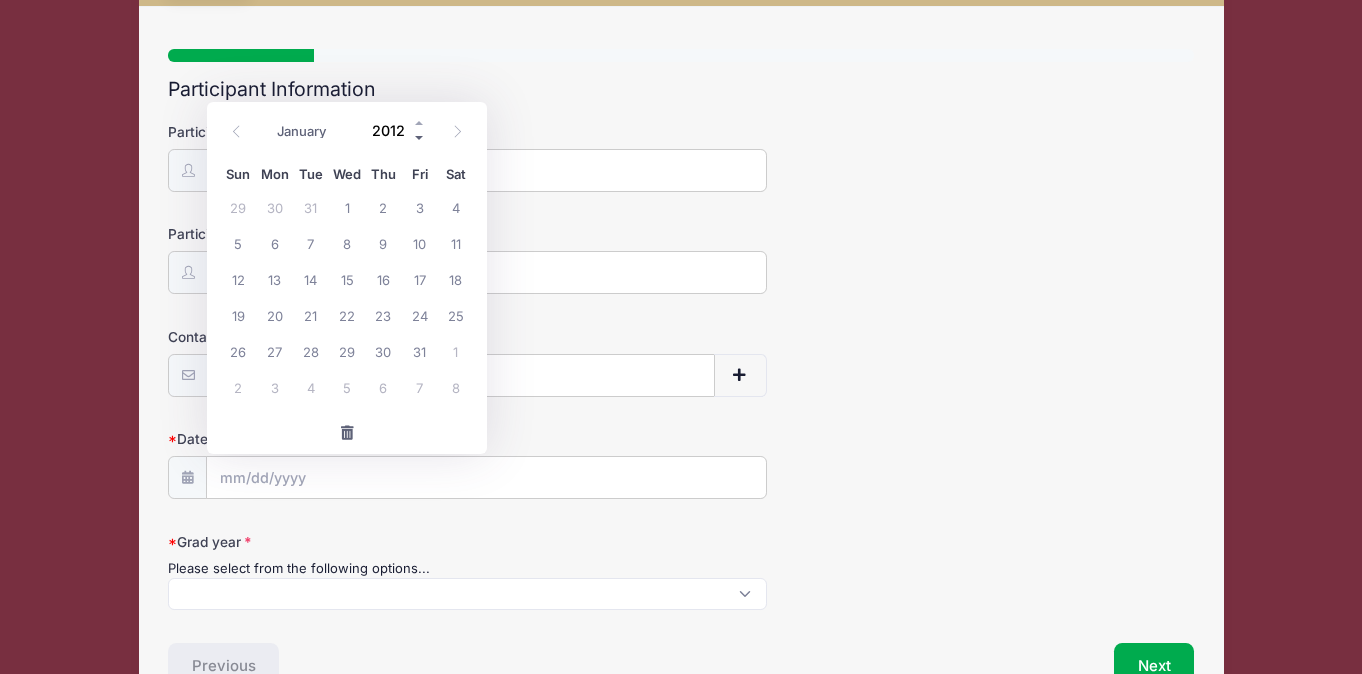 click at bounding box center (420, 138) 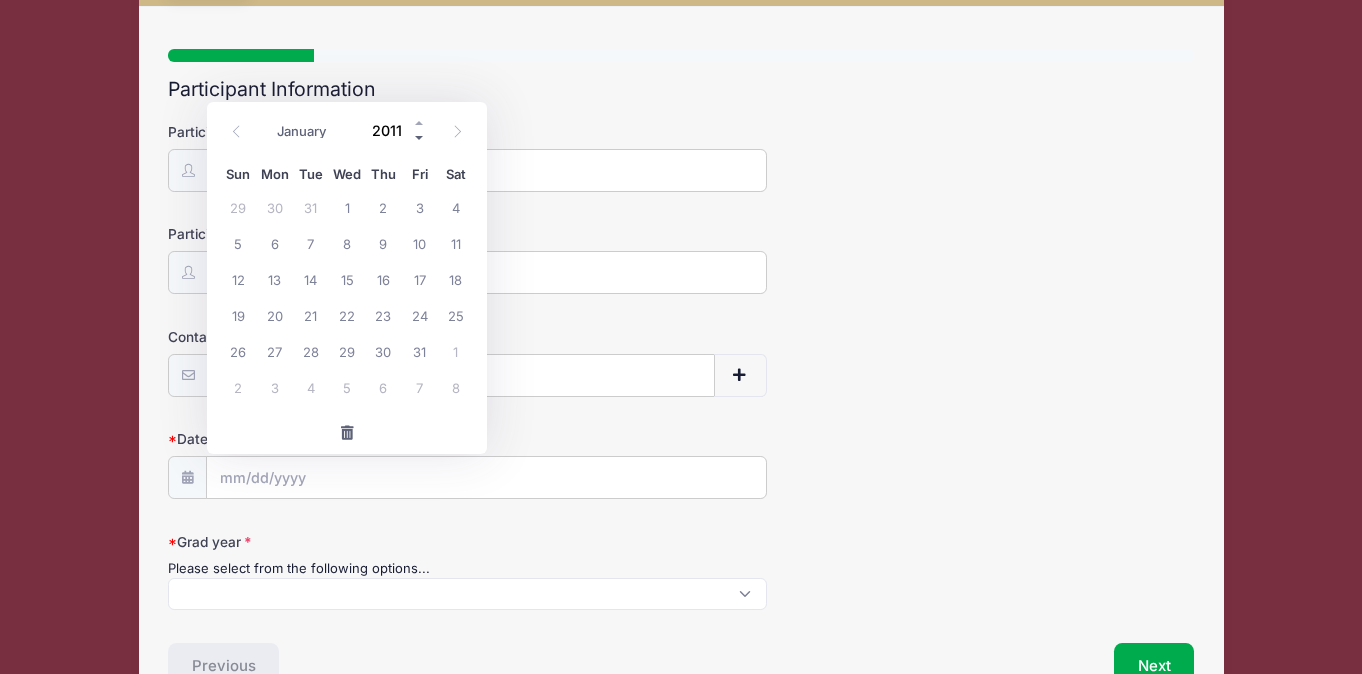 click at bounding box center (420, 138) 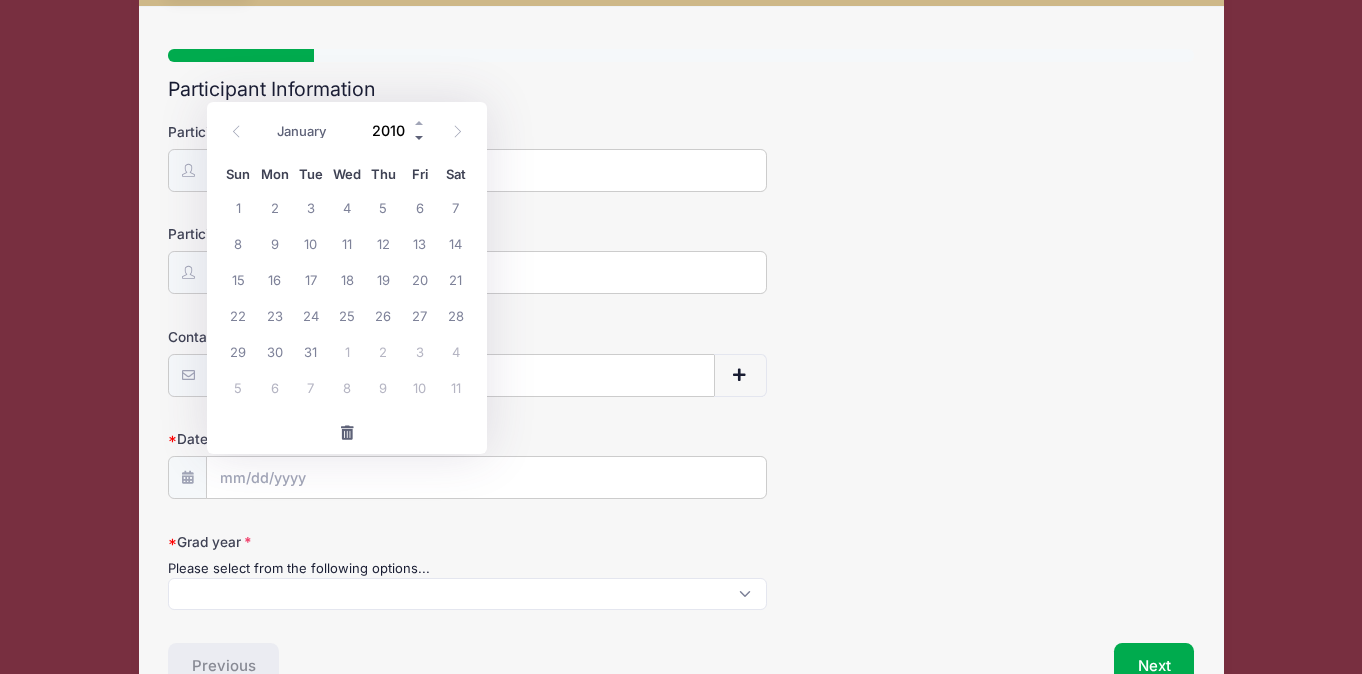 click at bounding box center [420, 138] 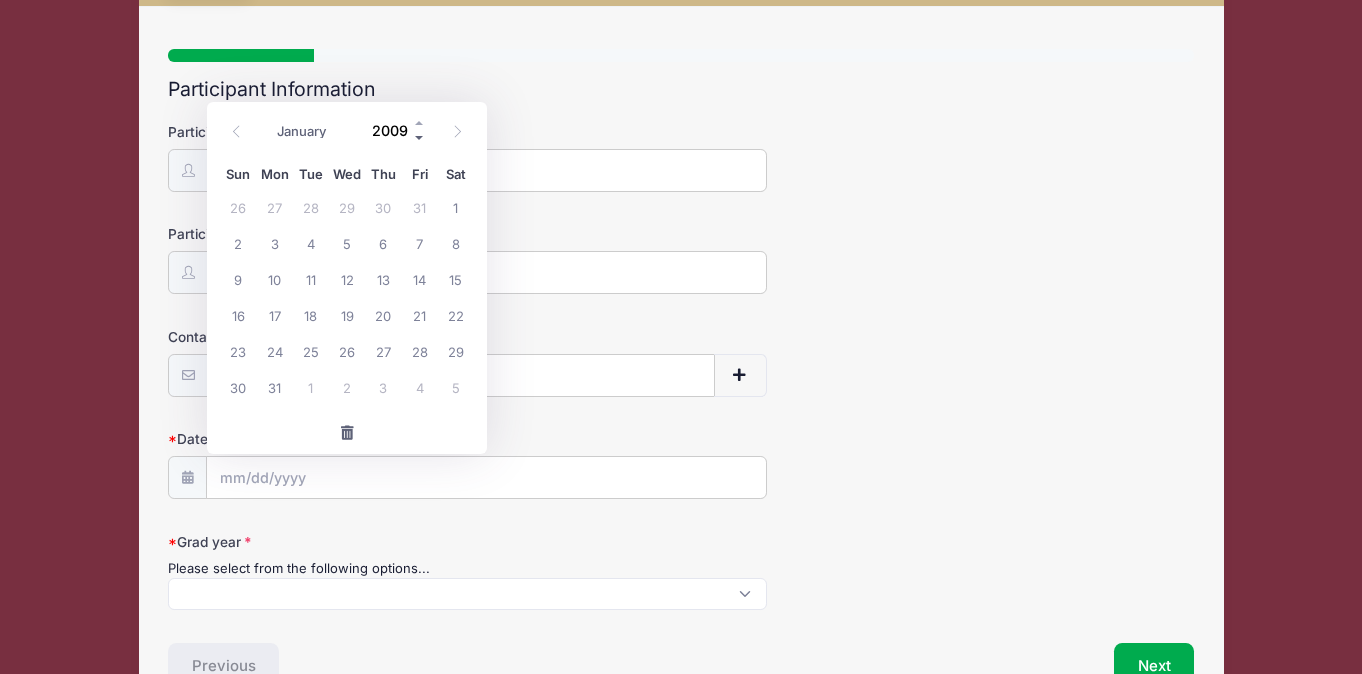 click at bounding box center (420, 138) 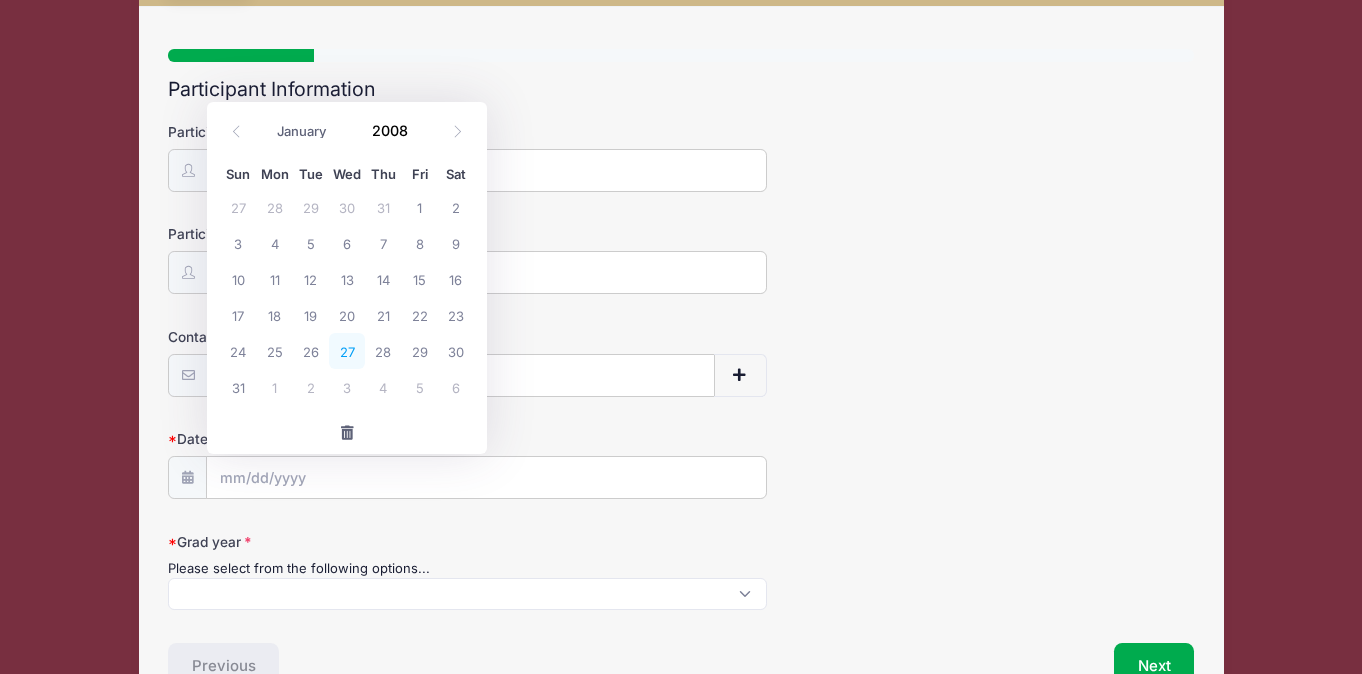 click on "27" at bounding box center (347, 351) 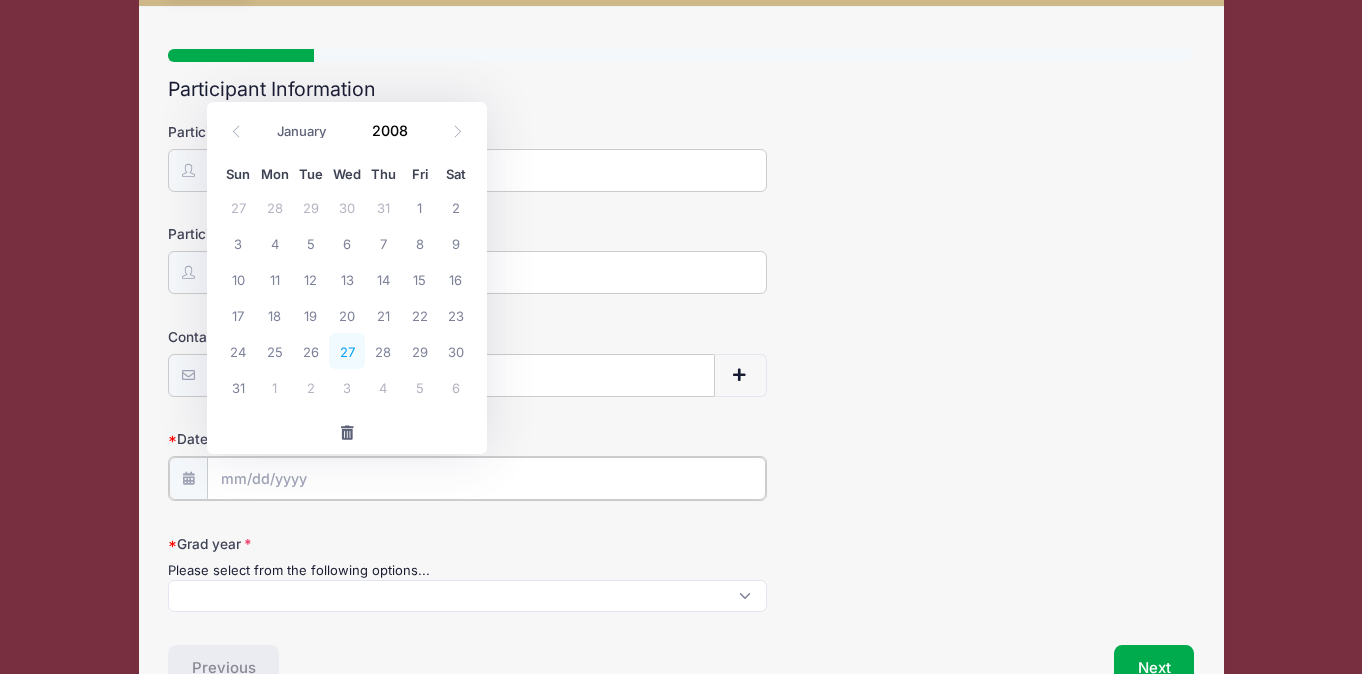 type on "[DATE]" 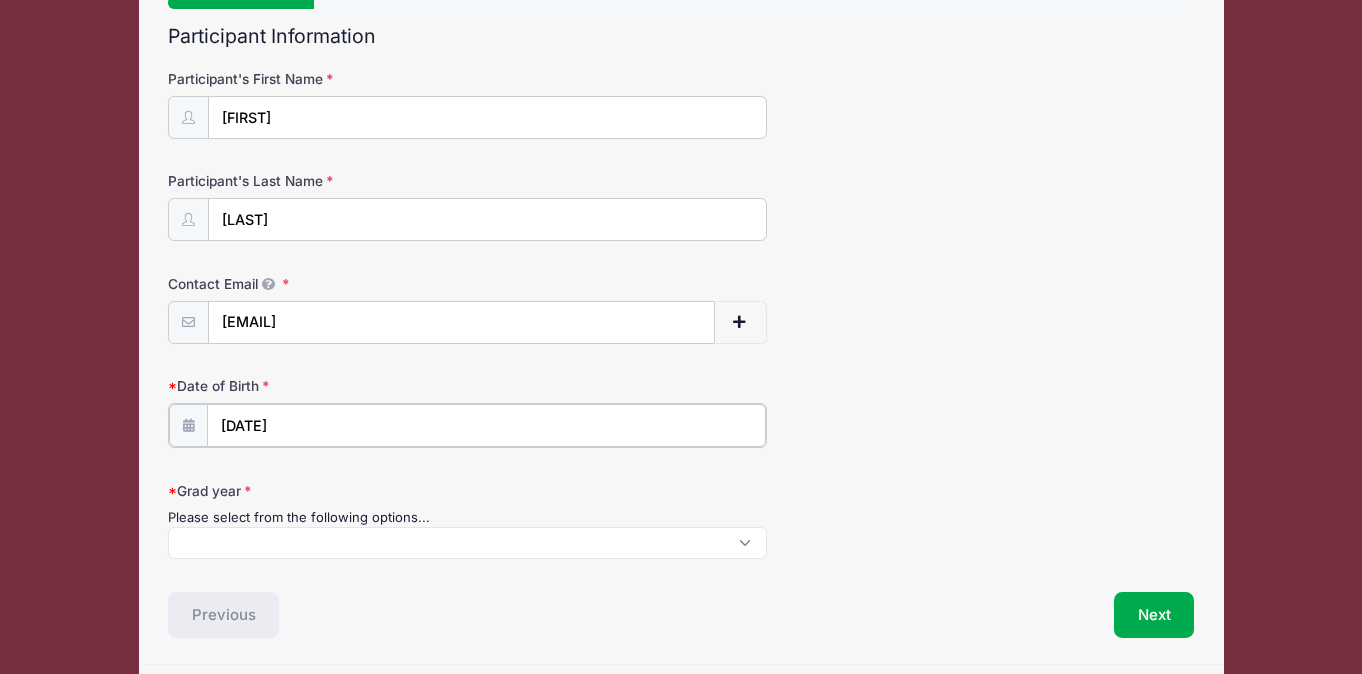 scroll, scrollTop: 241, scrollLeft: 0, axis: vertical 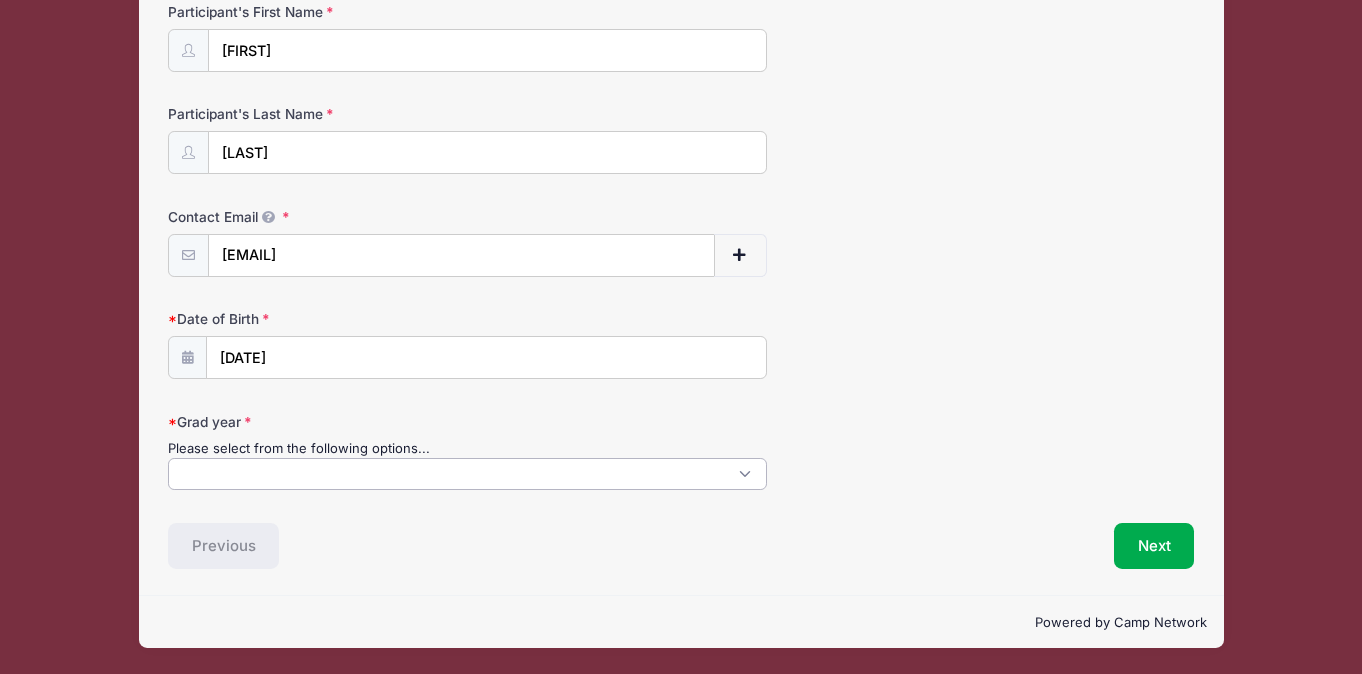 click at bounding box center [467, 474] 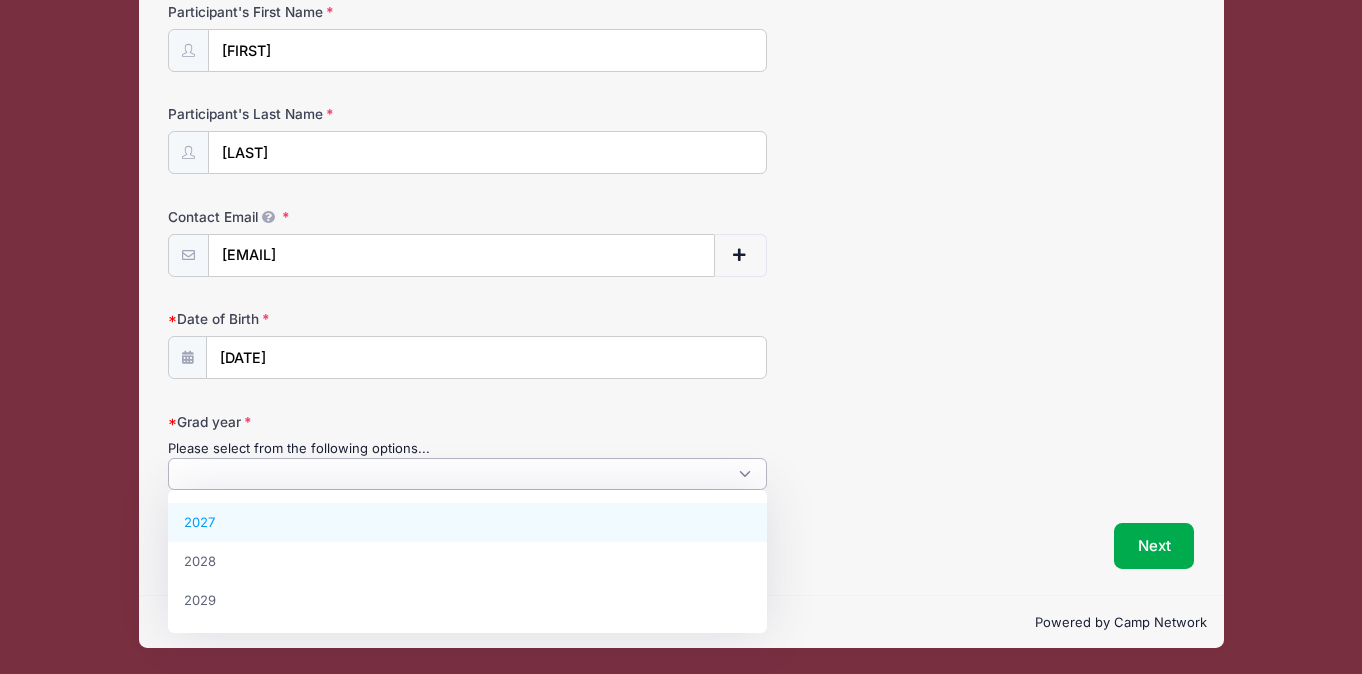 select on "2027" 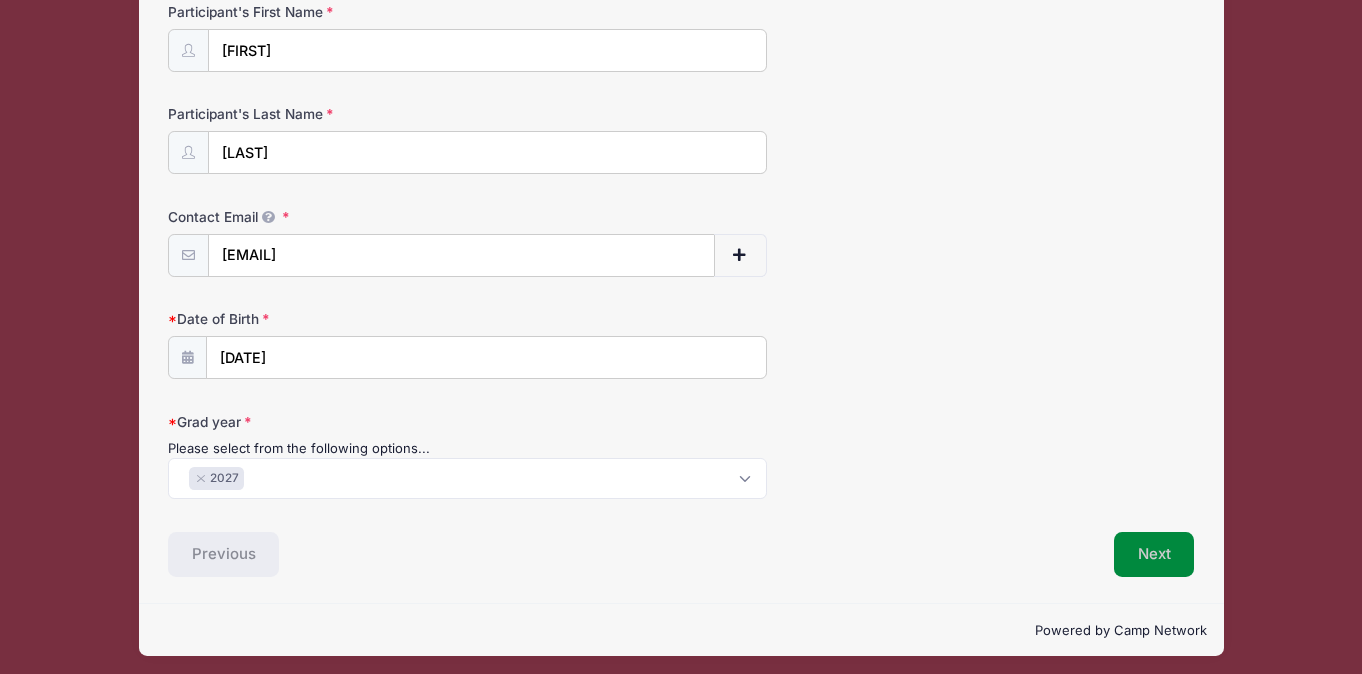 click on "Next" at bounding box center (1154, 555) 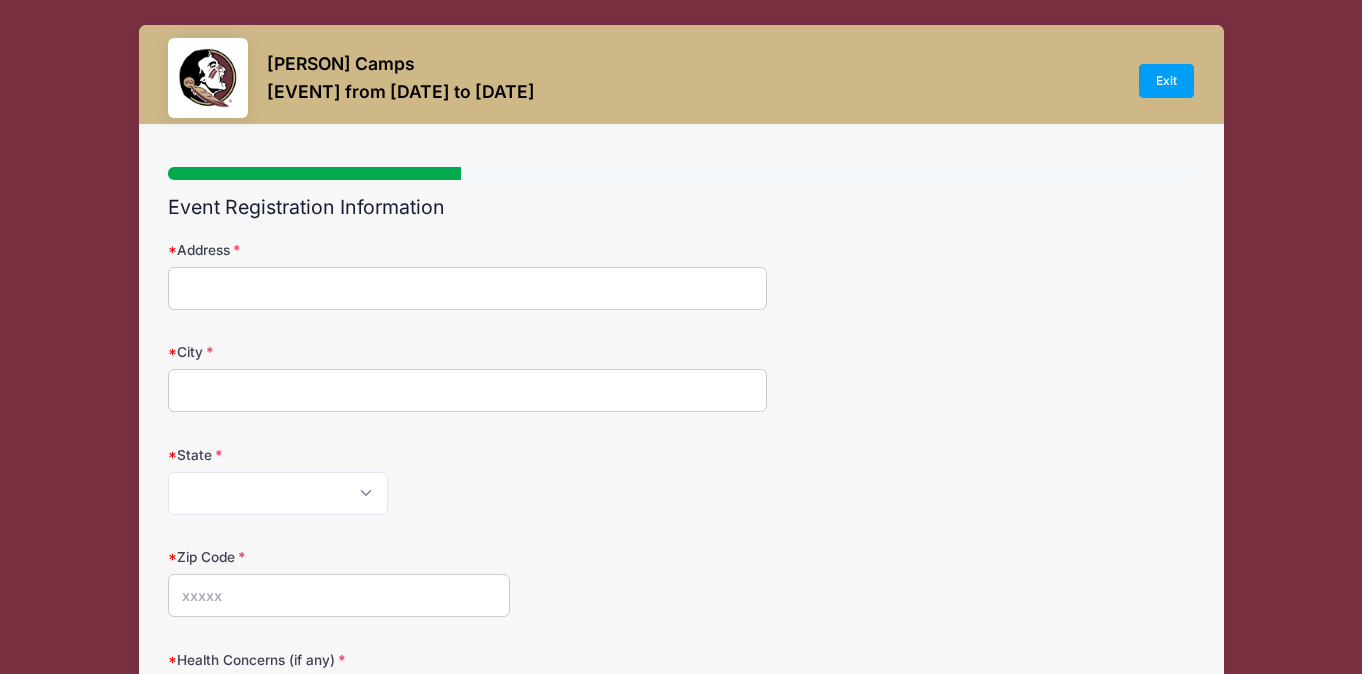 scroll, scrollTop: 0, scrollLeft: 0, axis: both 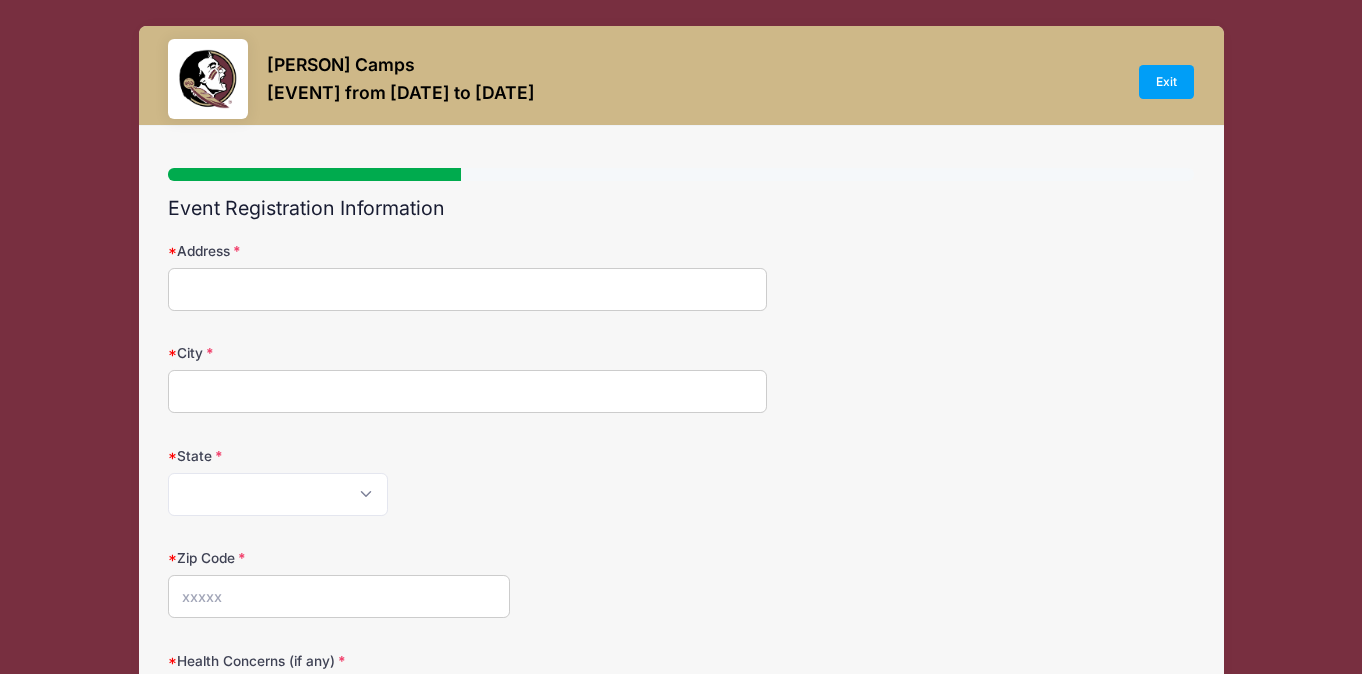 click on "Address" at bounding box center [467, 289] 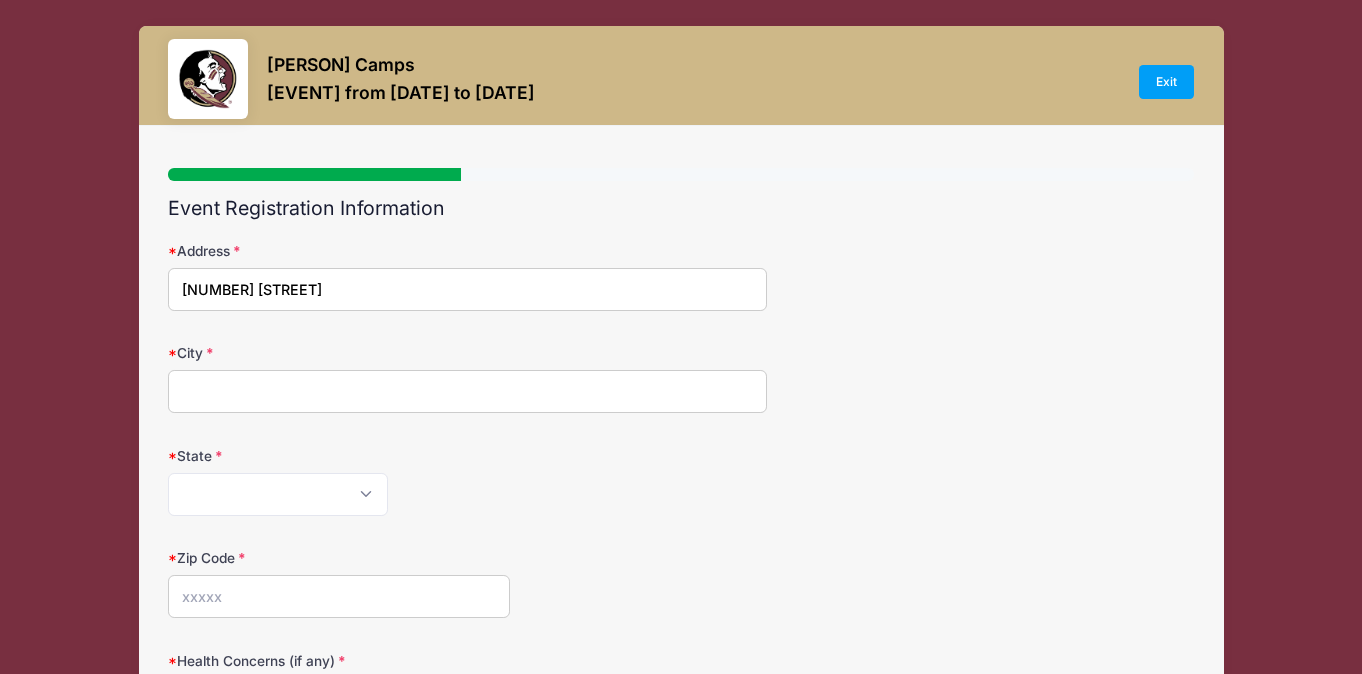 type on "[NUMBER] [STREET]" 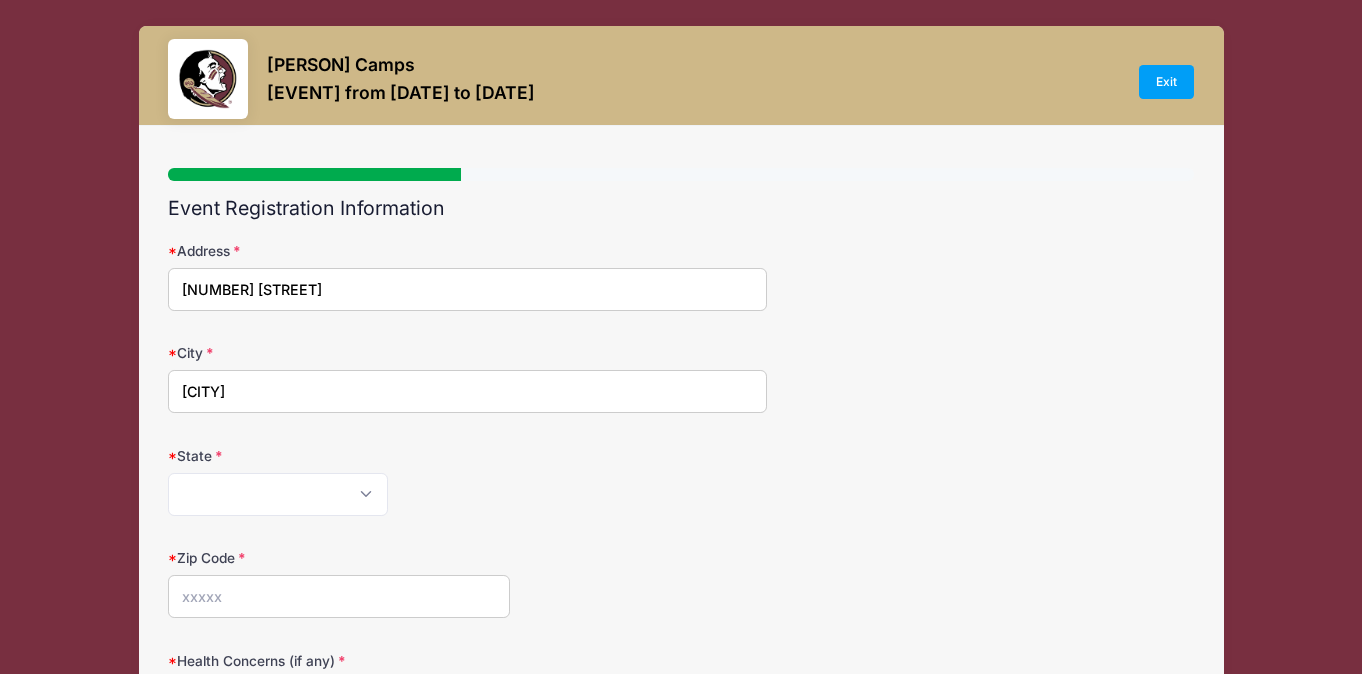 type on "[CITY]" 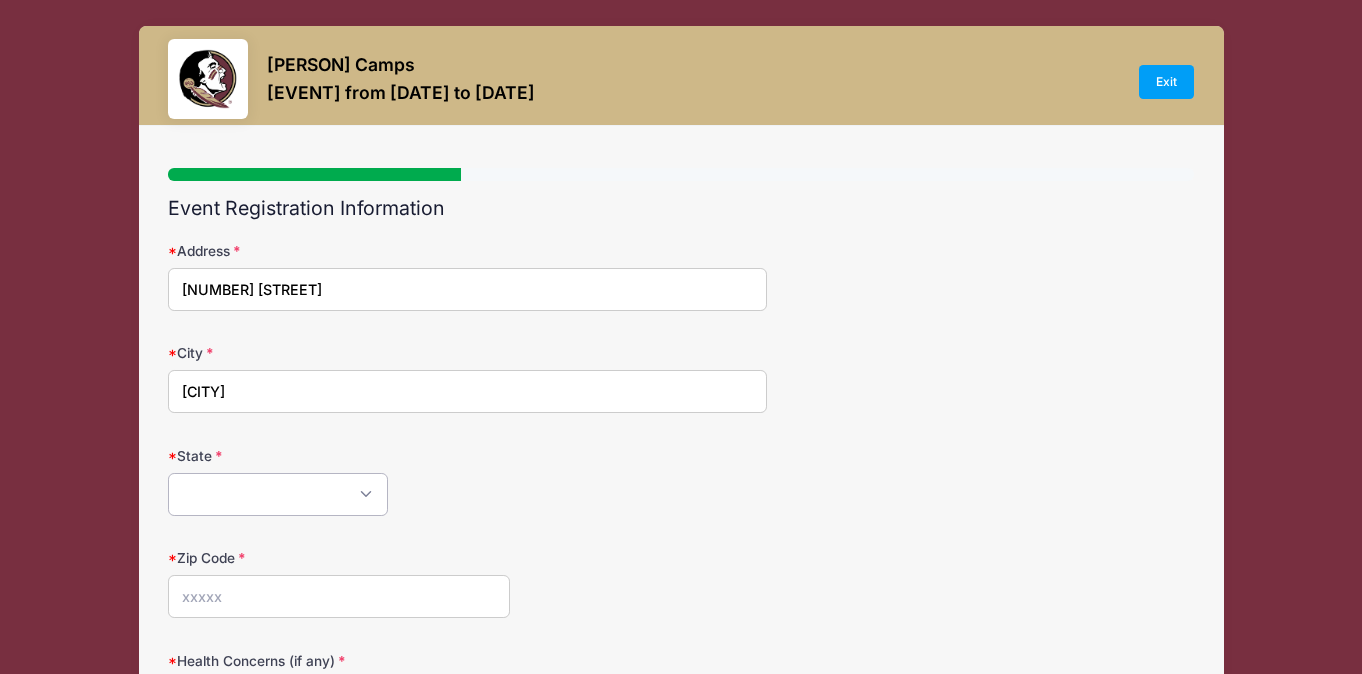 select on "[STATE]" 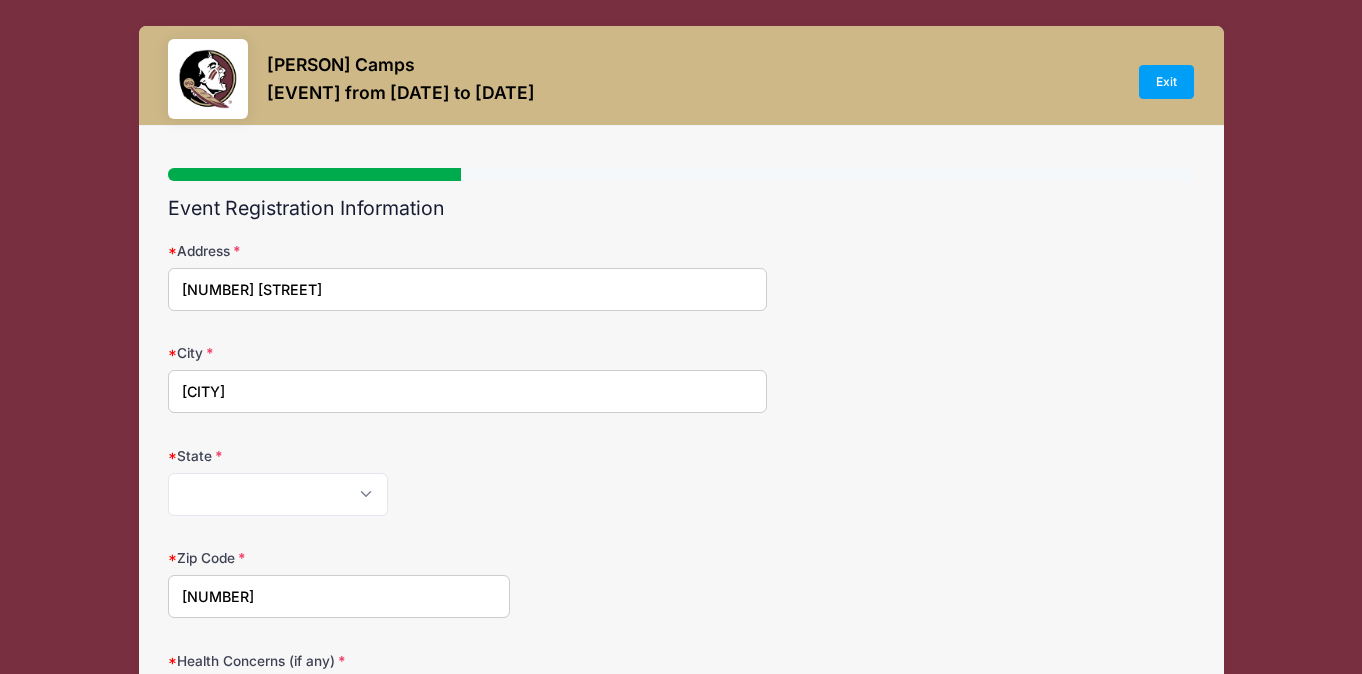 type on "[NUMBER]" 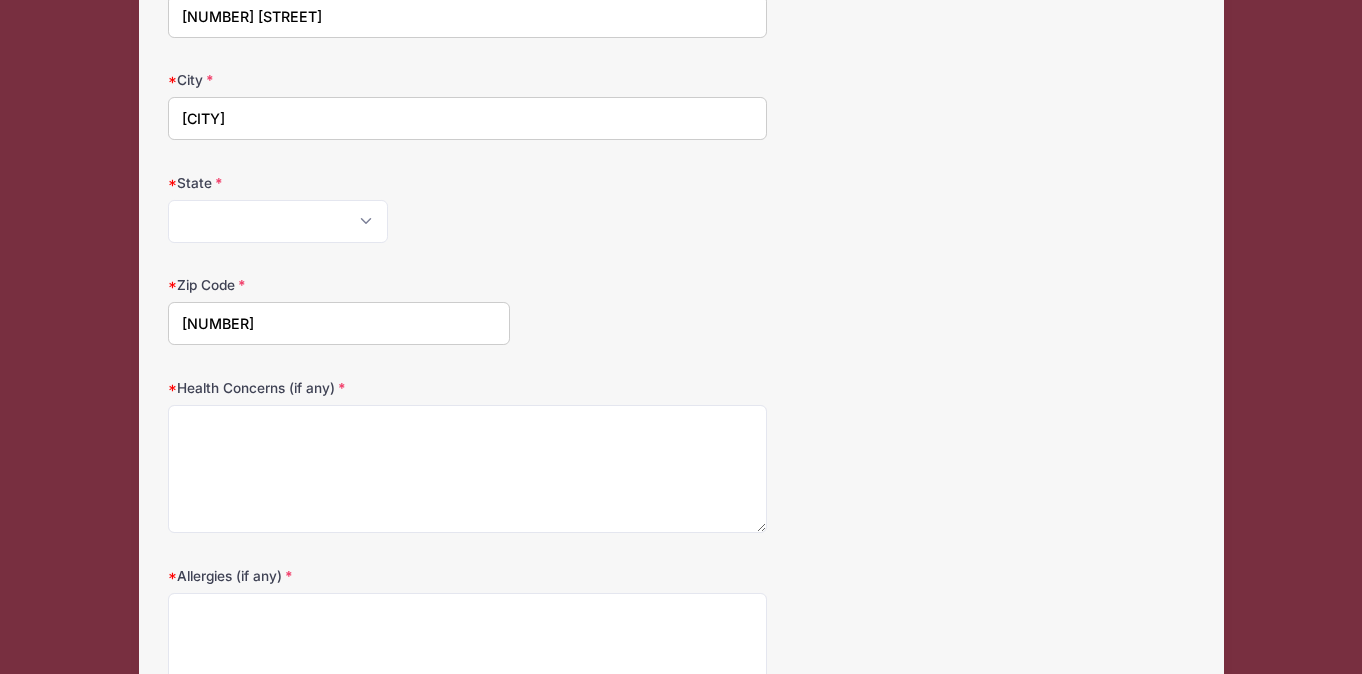 scroll, scrollTop: 283, scrollLeft: 0, axis: vertical 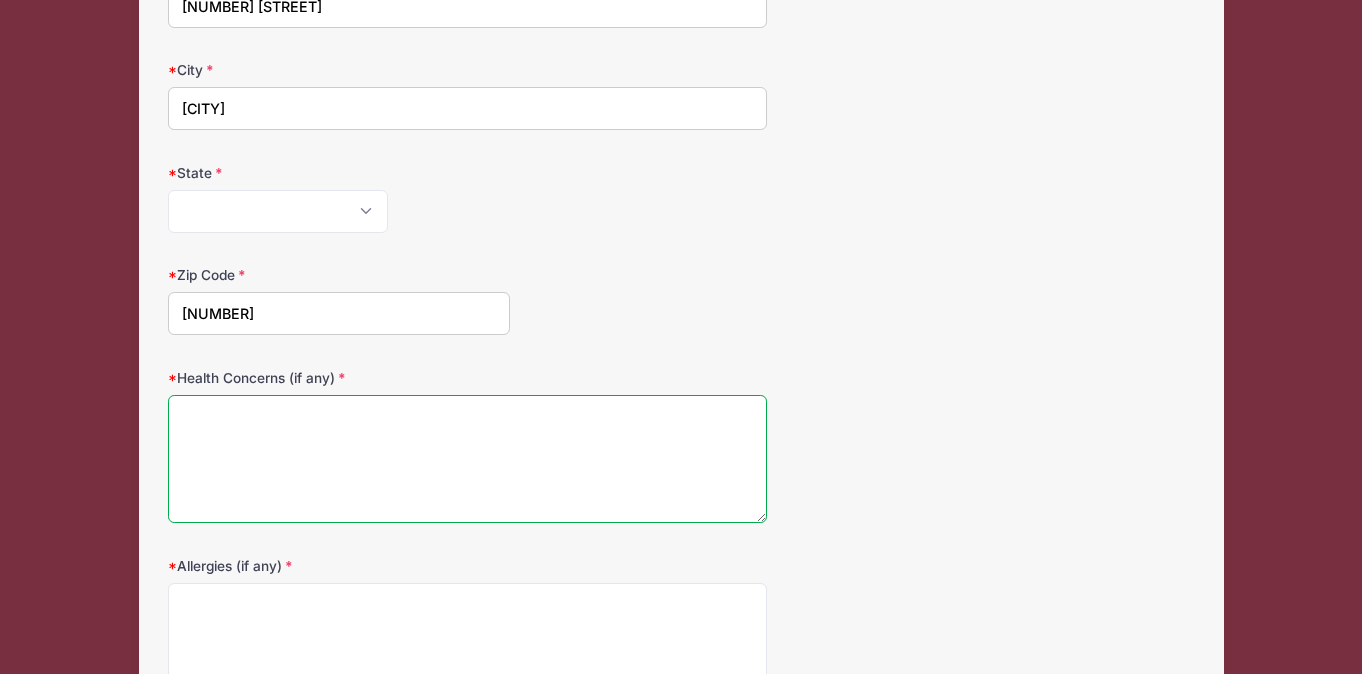 click on "Health Concerns (if any)" at bounding box center (467, 459) 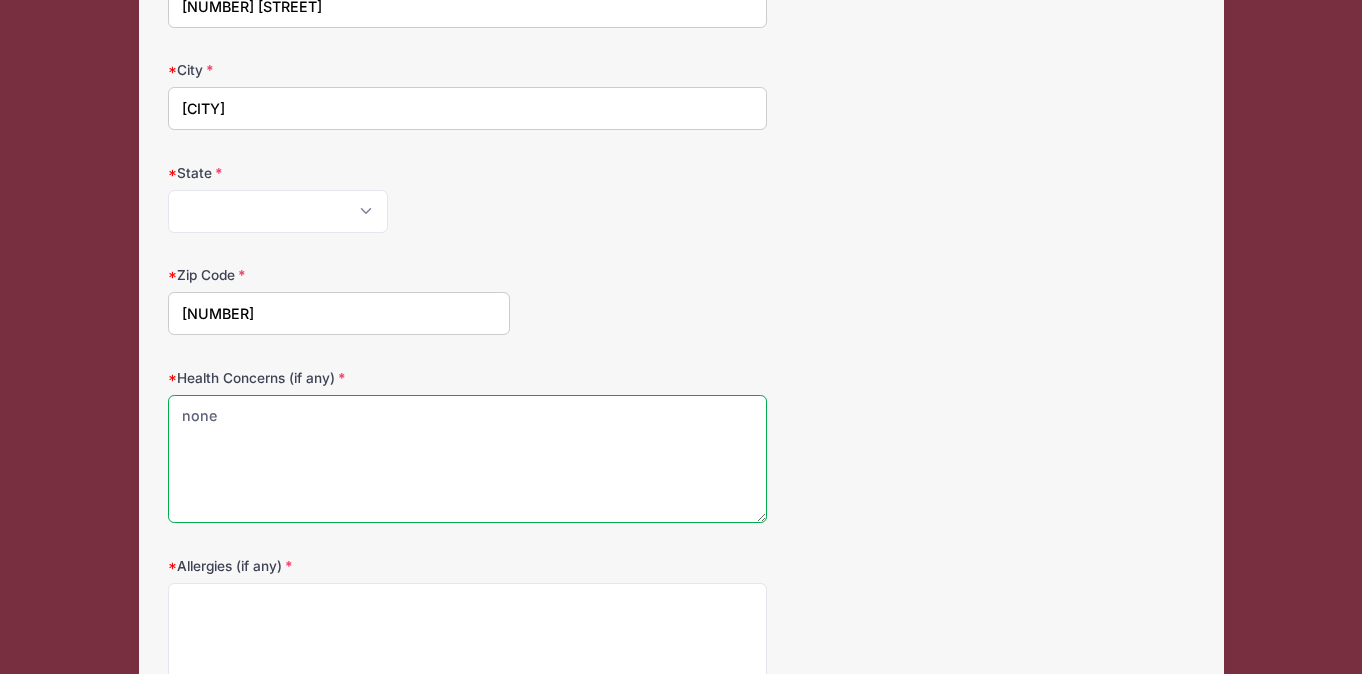 type on "none" 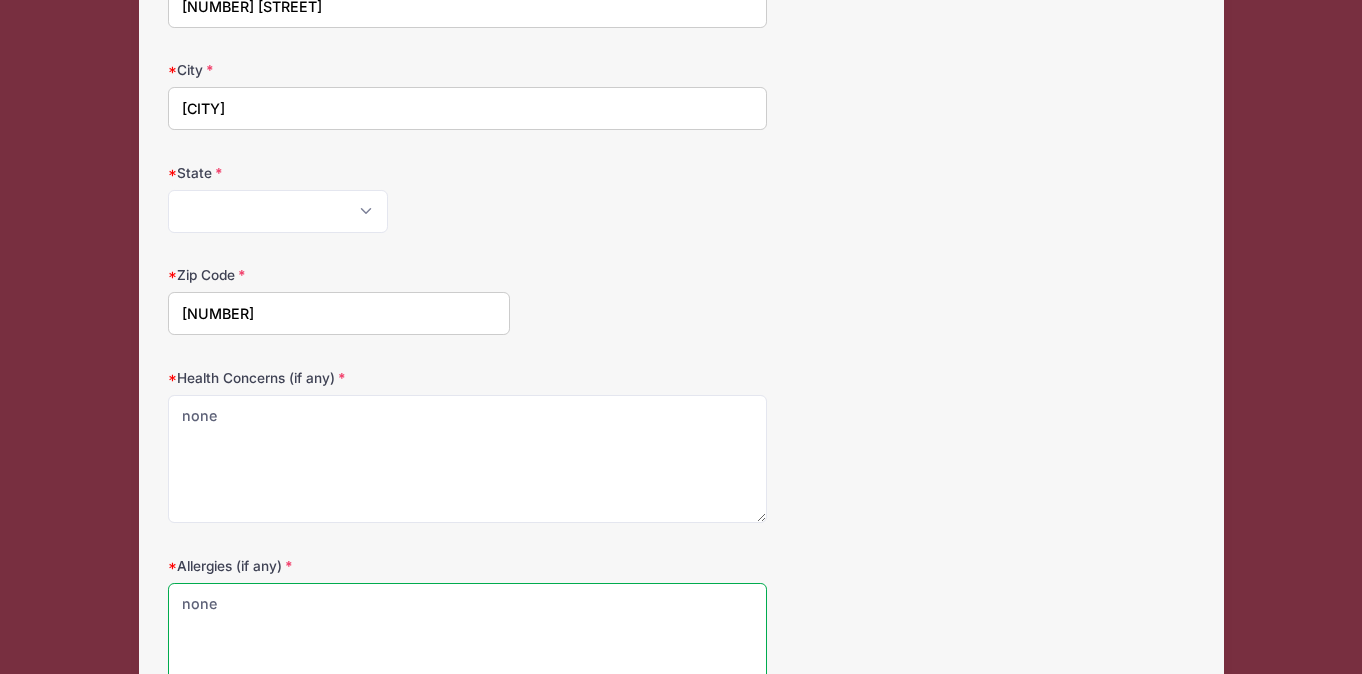type on "none" 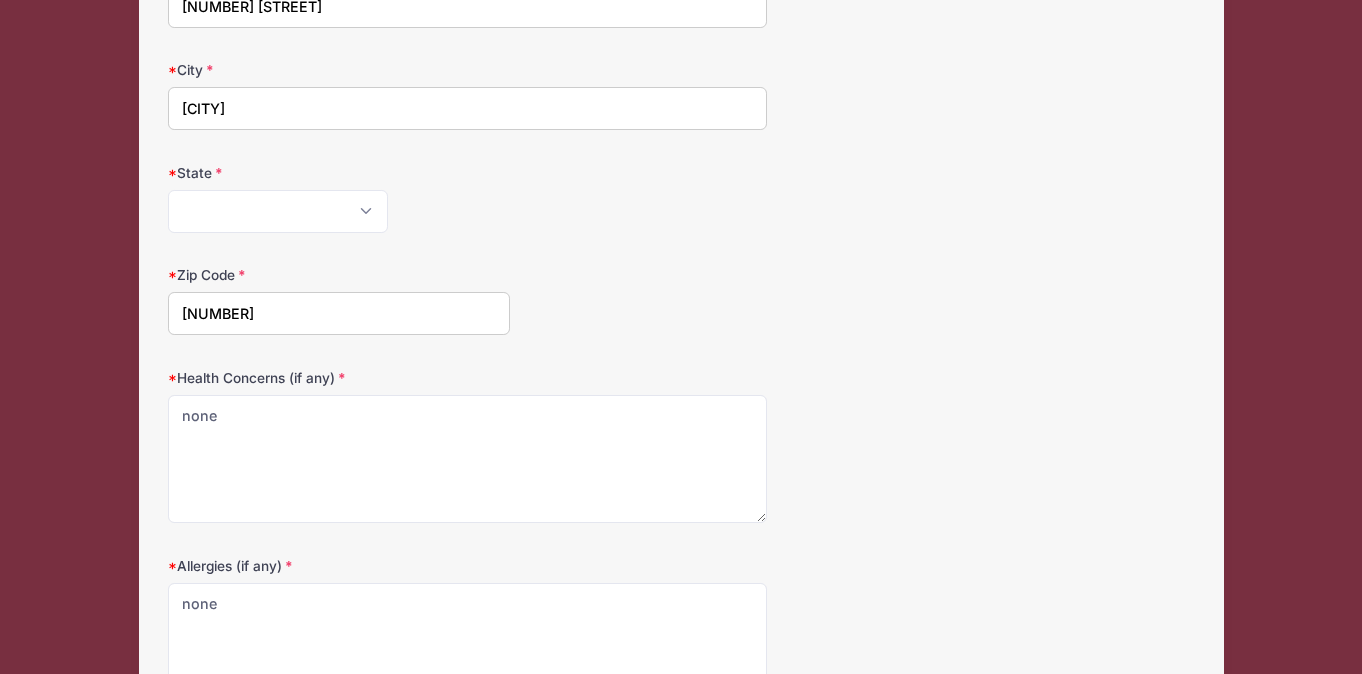 scroll, scrollTop: 503, scrollLeft: 0, axis: vertical 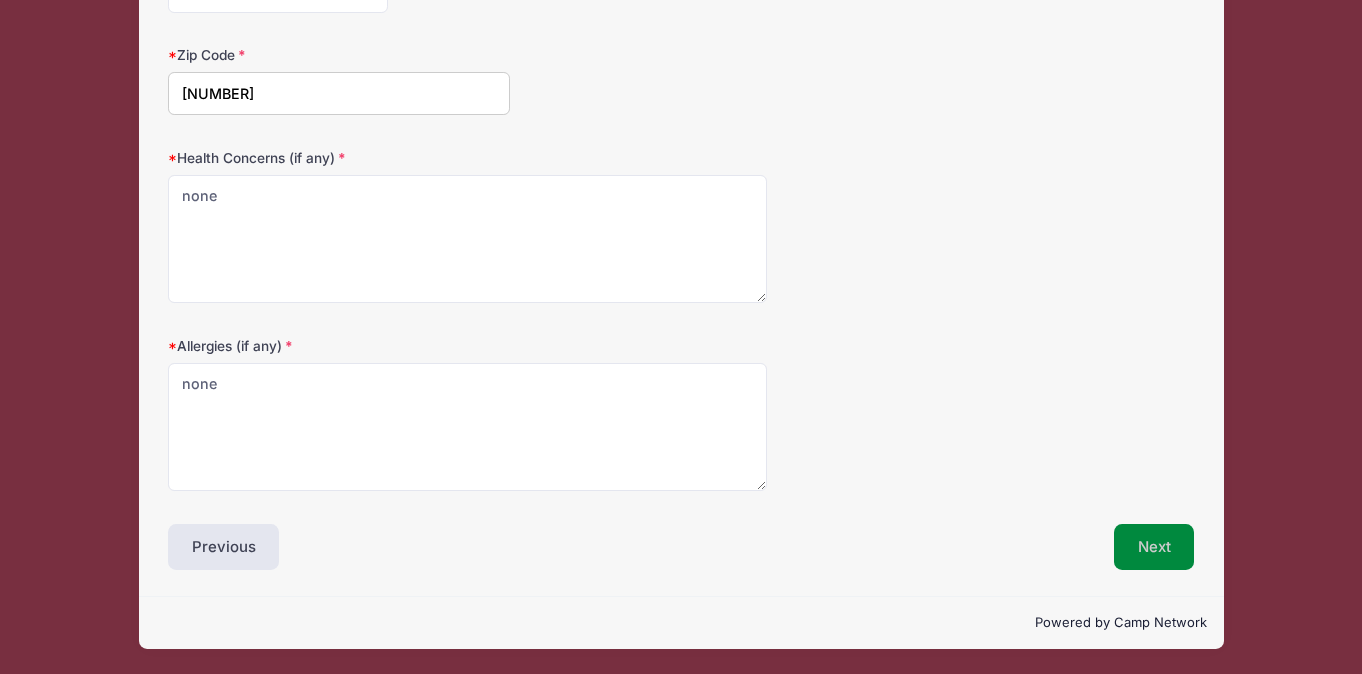 type 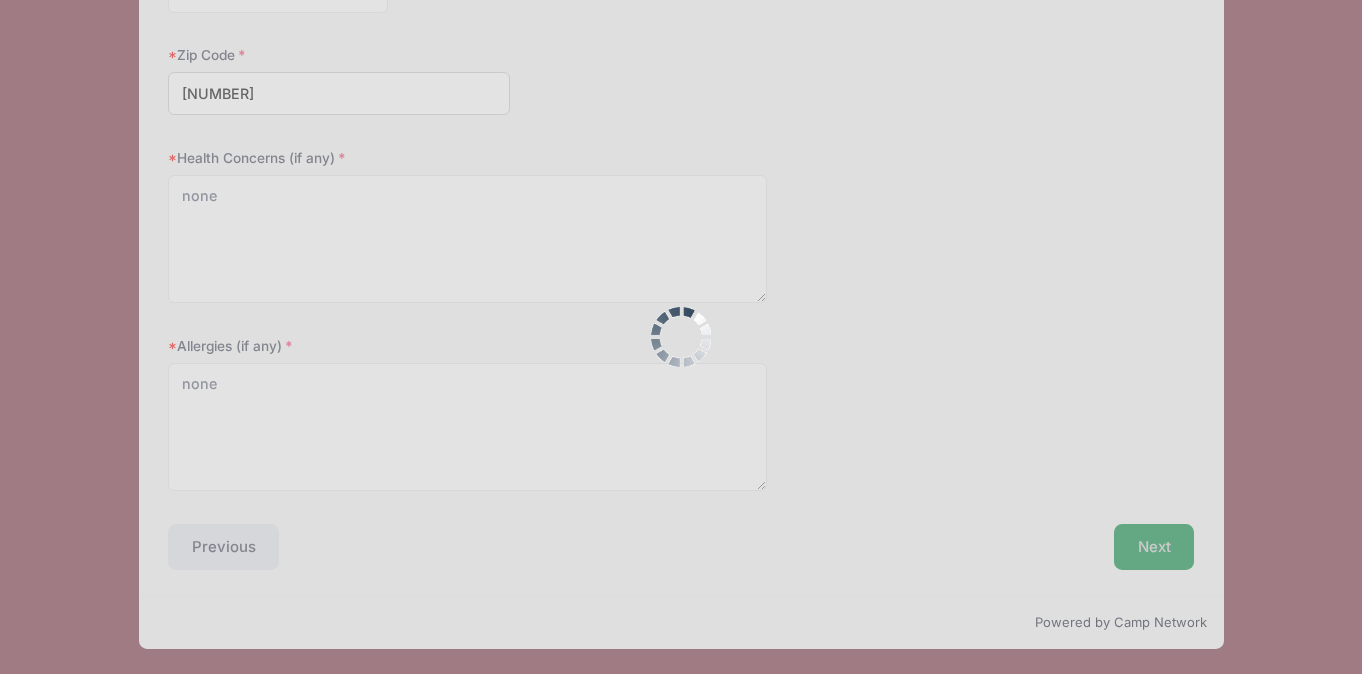 scroll, scrollTop: 0, scrollLeft: 0, axis: both 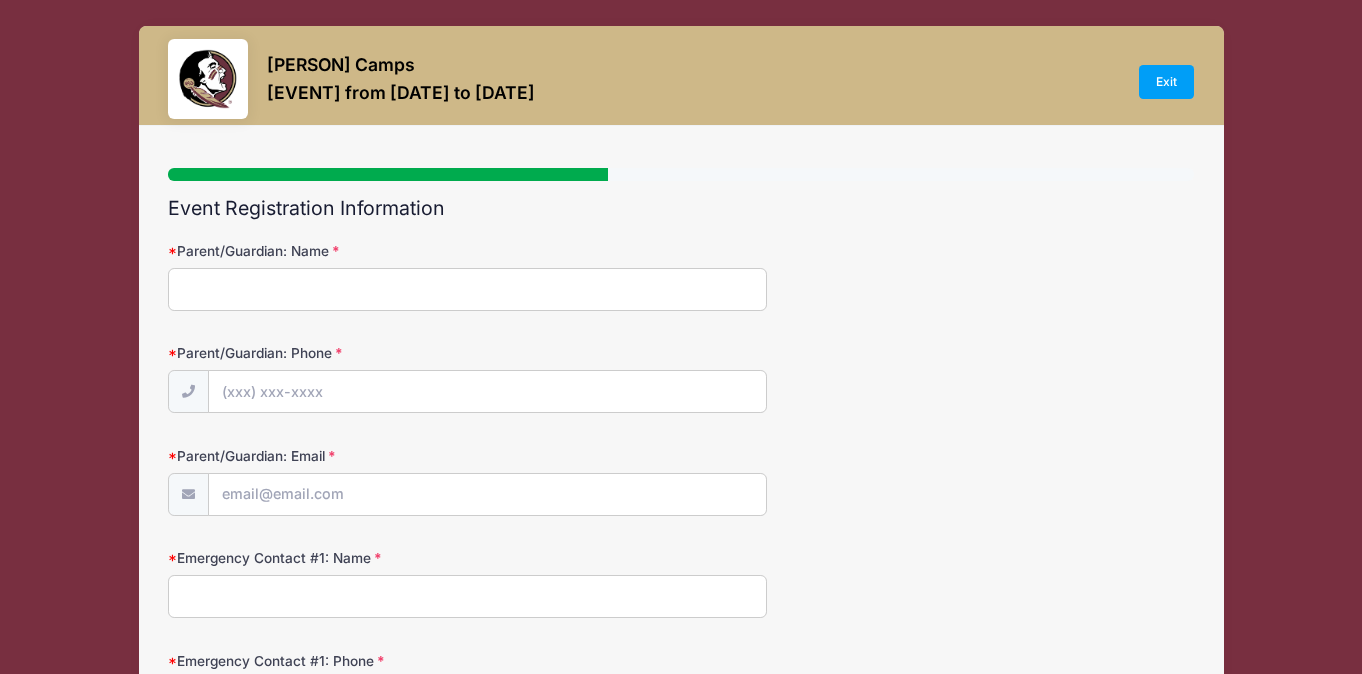 click on "Parent/Guardian: Name" at bounding box center [467, 289] 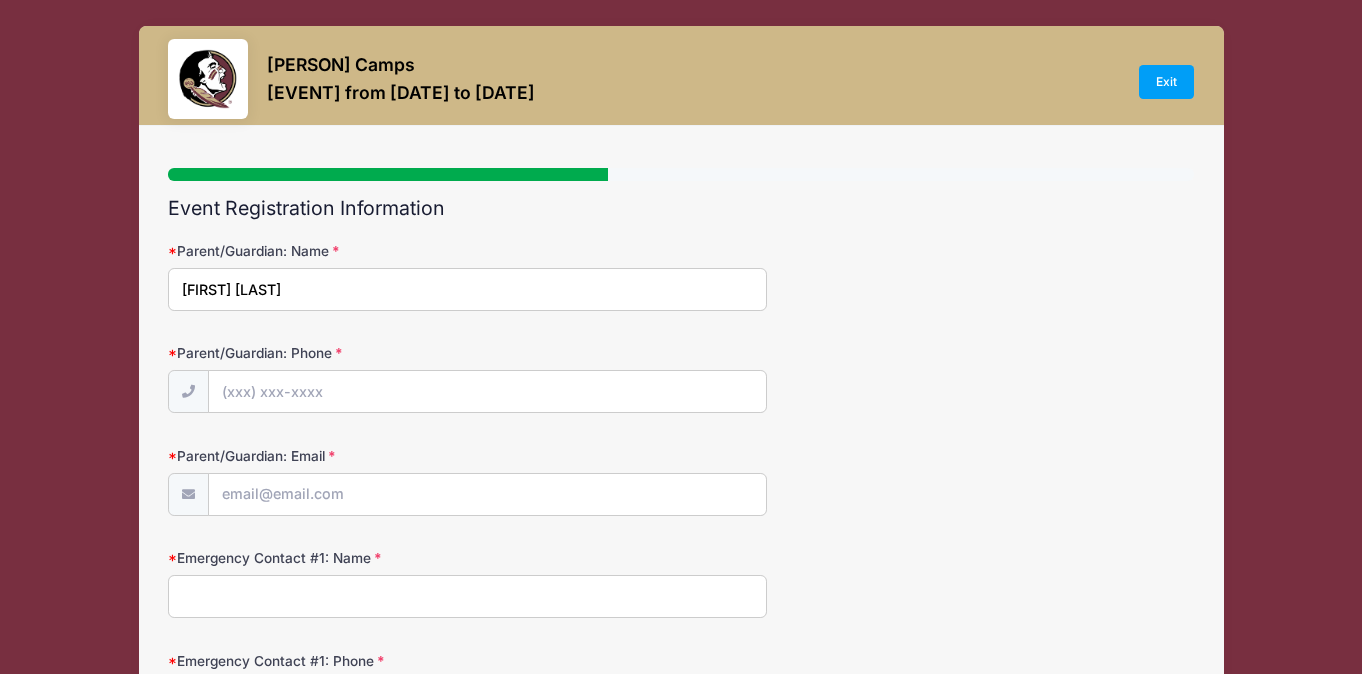 type on "[FIRST] [LAST]" 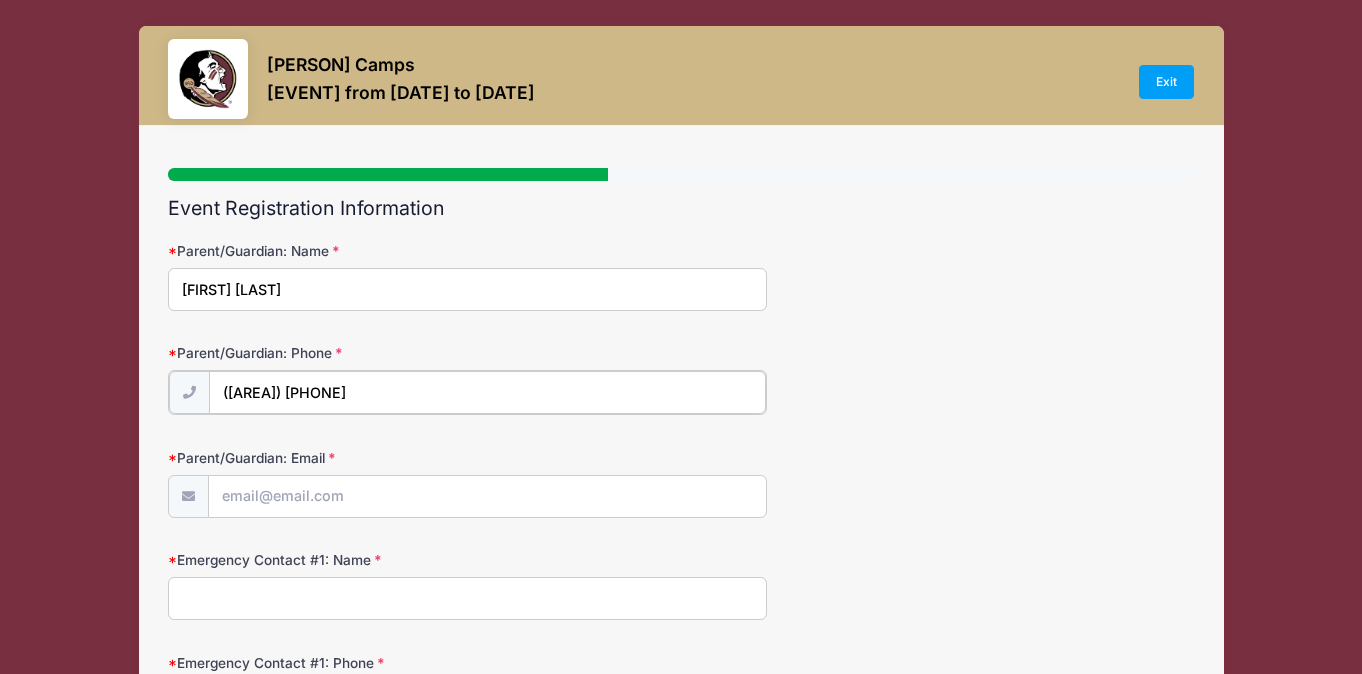 type on "([AREA]) [PHONE]" 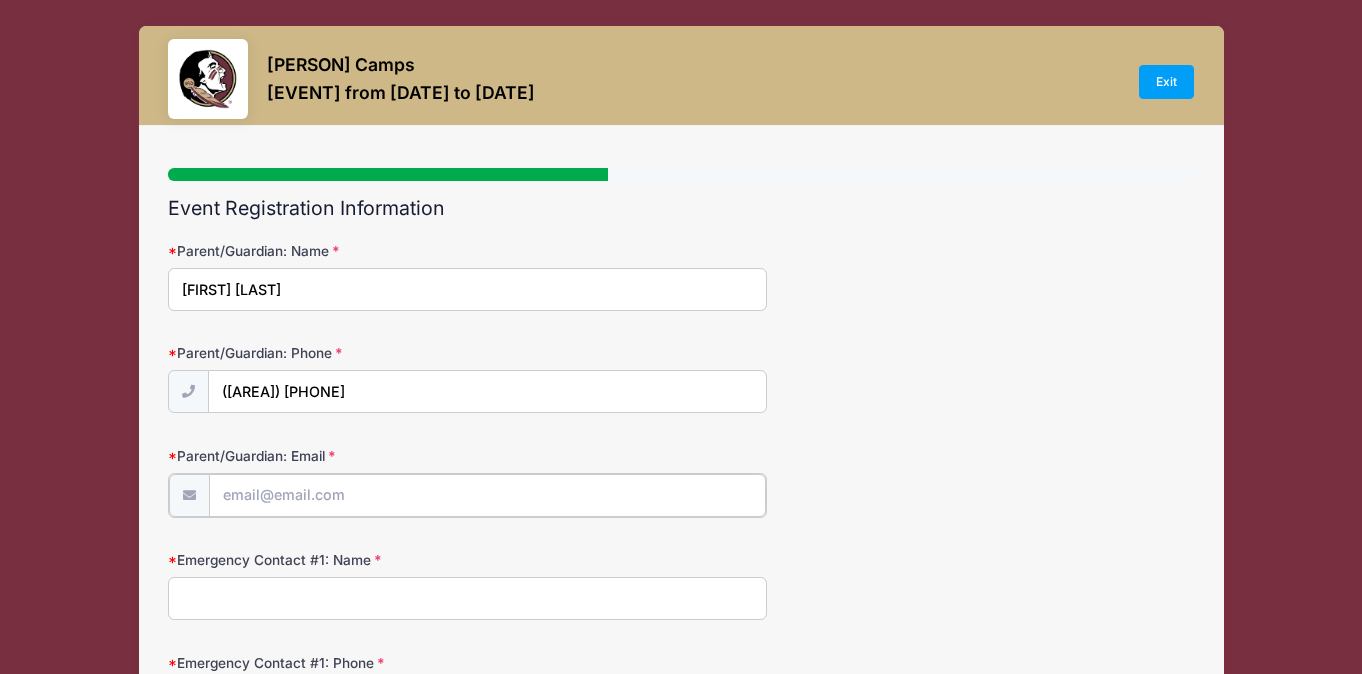 click on "Parent/Guardian: Email" at bounding box center (487, 495) 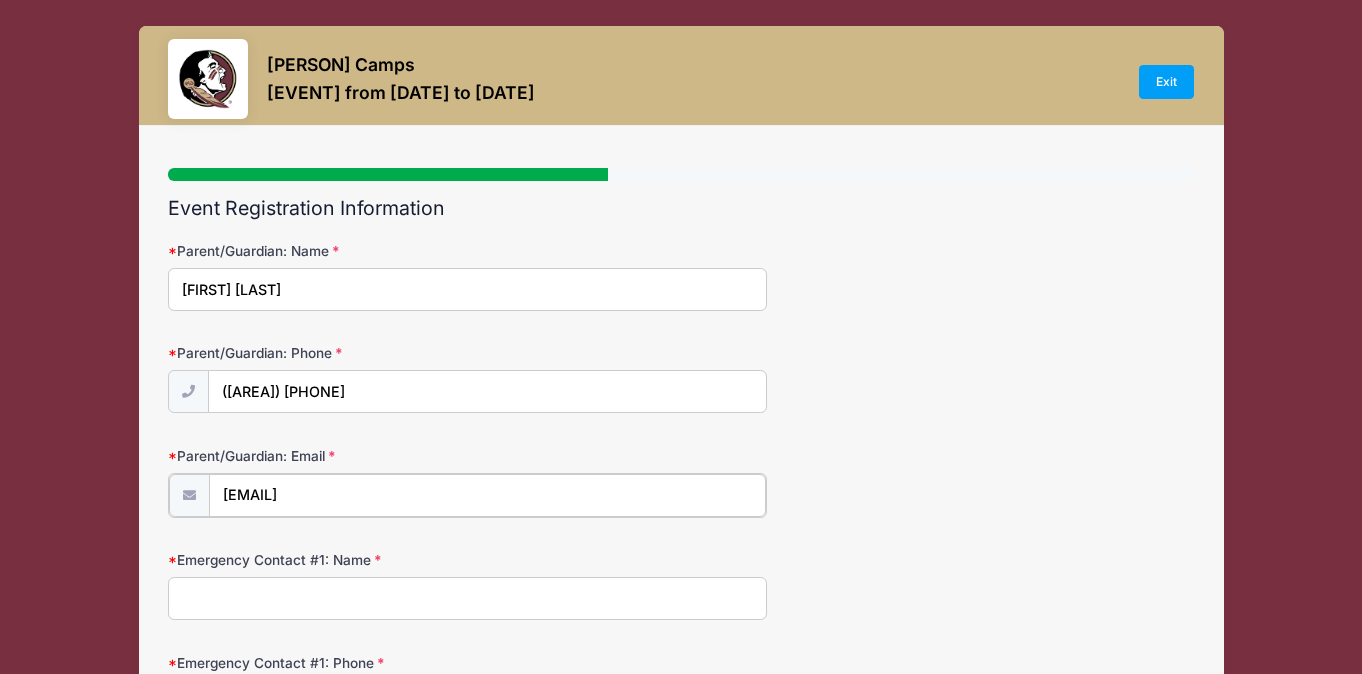 type on "[EMAIL]" 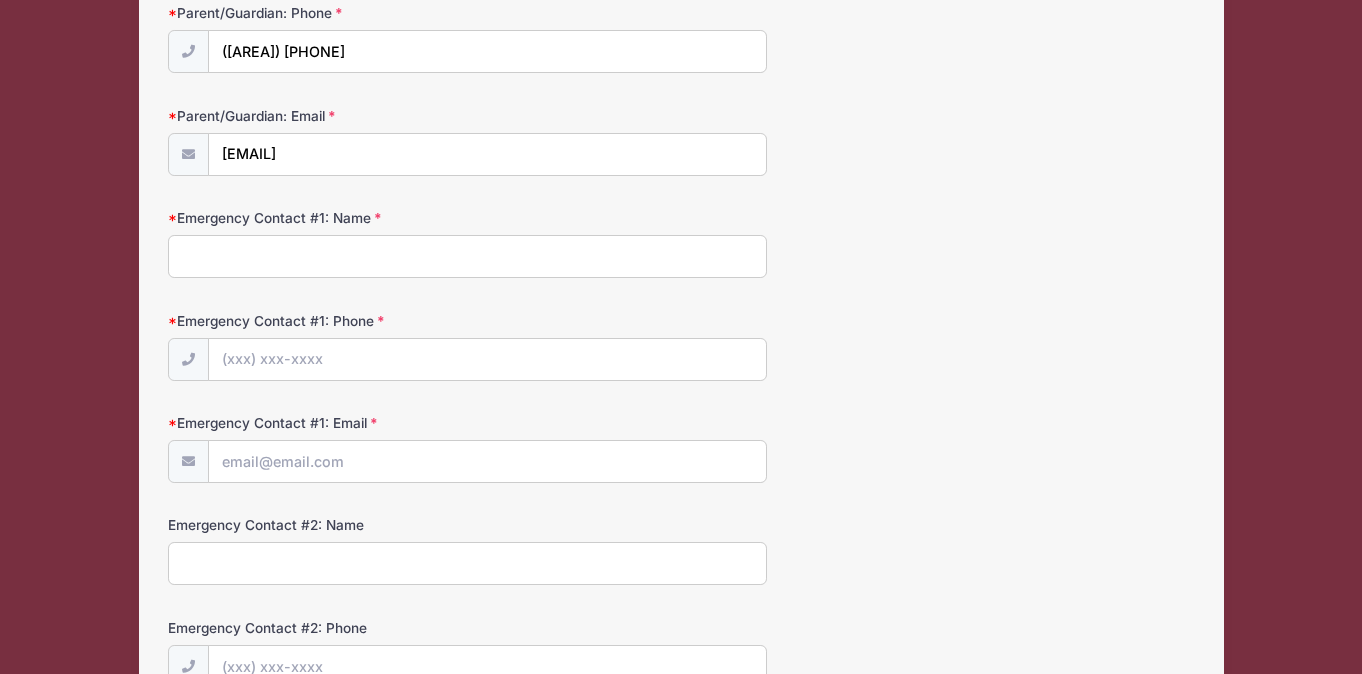 scroll, scrollTop: 439, scrollLeft: 0, axis: vertical 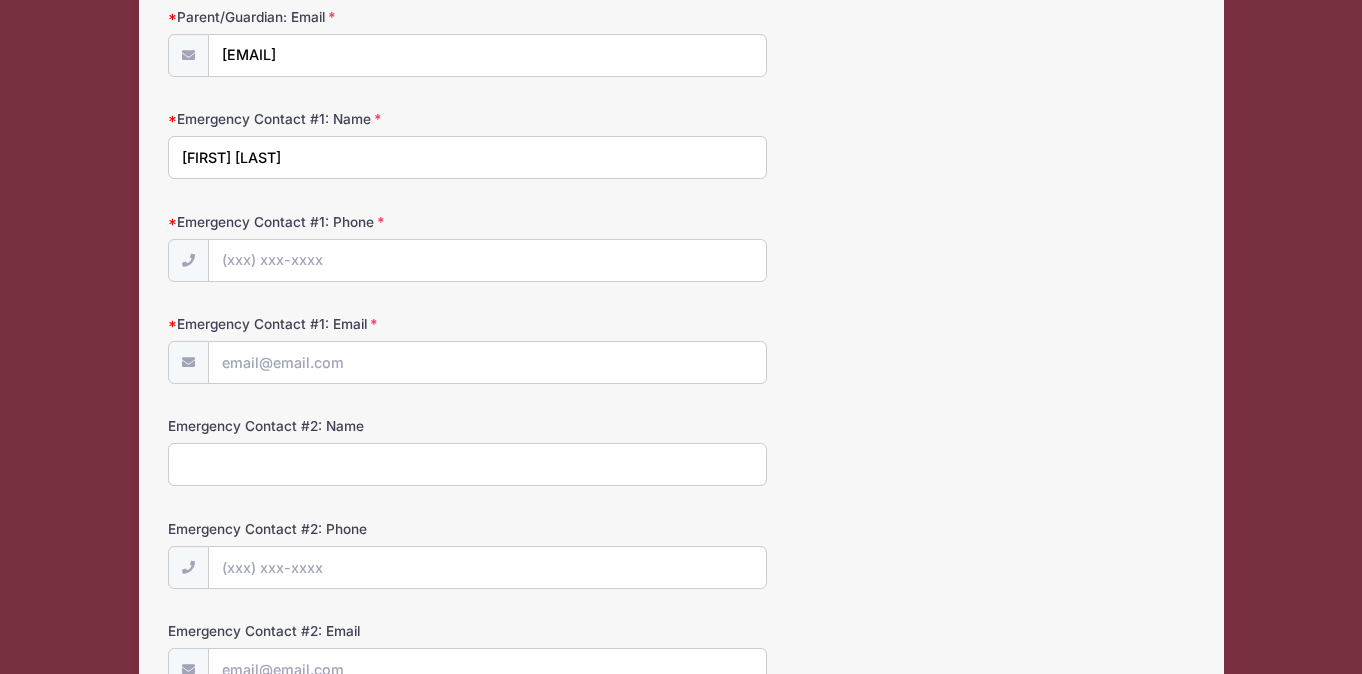 type on "[FIRST] [LAST]" 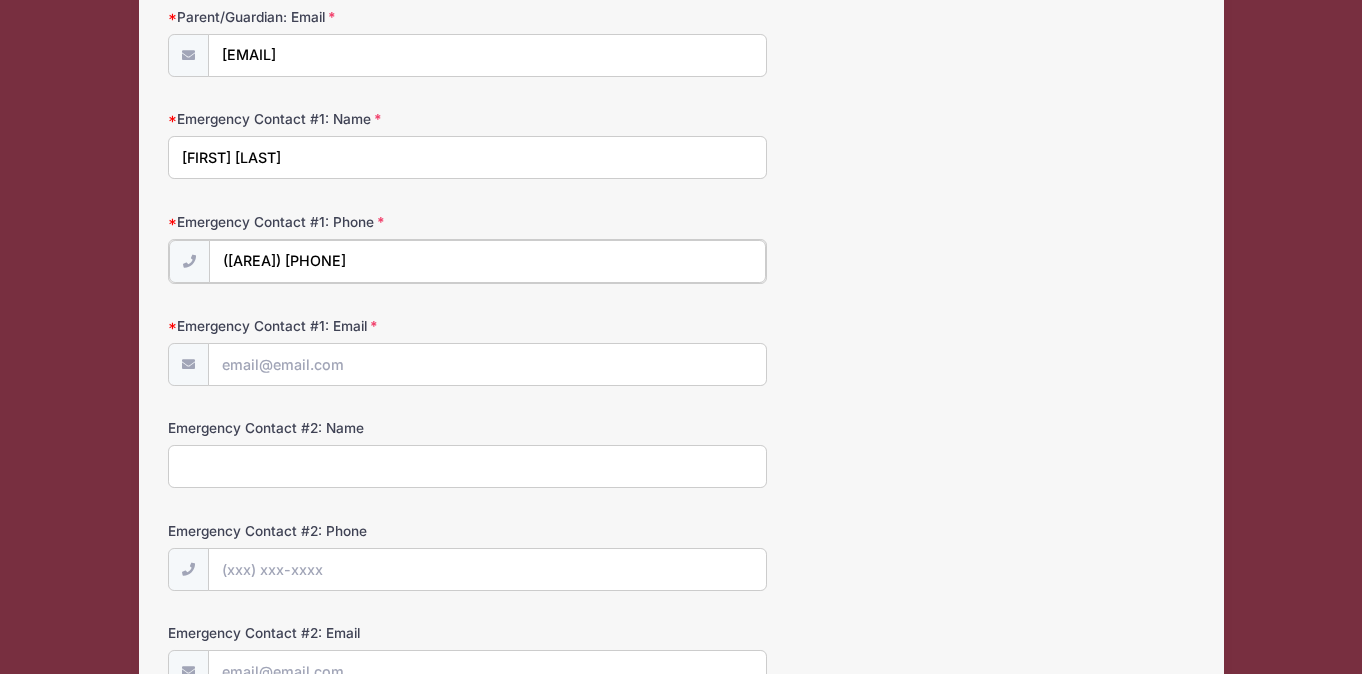 type on "([AREA]) [PHONE]" 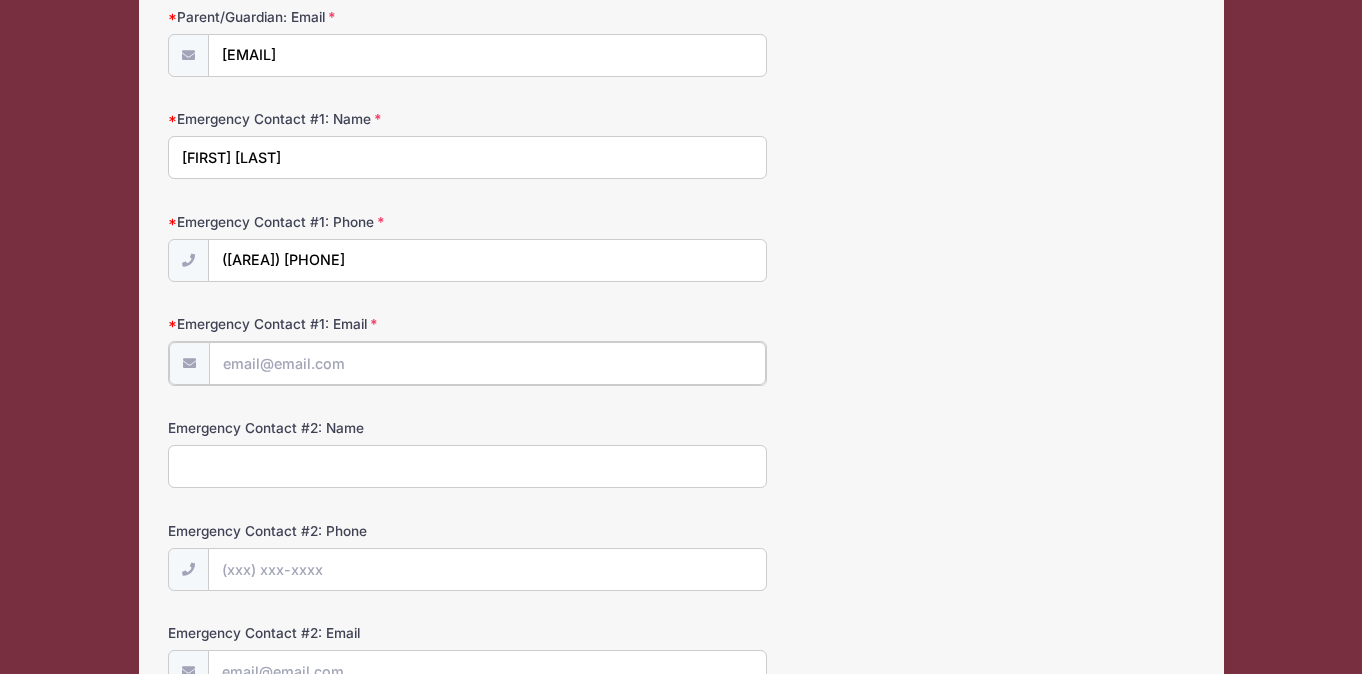 click on "Emergency Contact #1: Email" at bounding box center [487, 363] 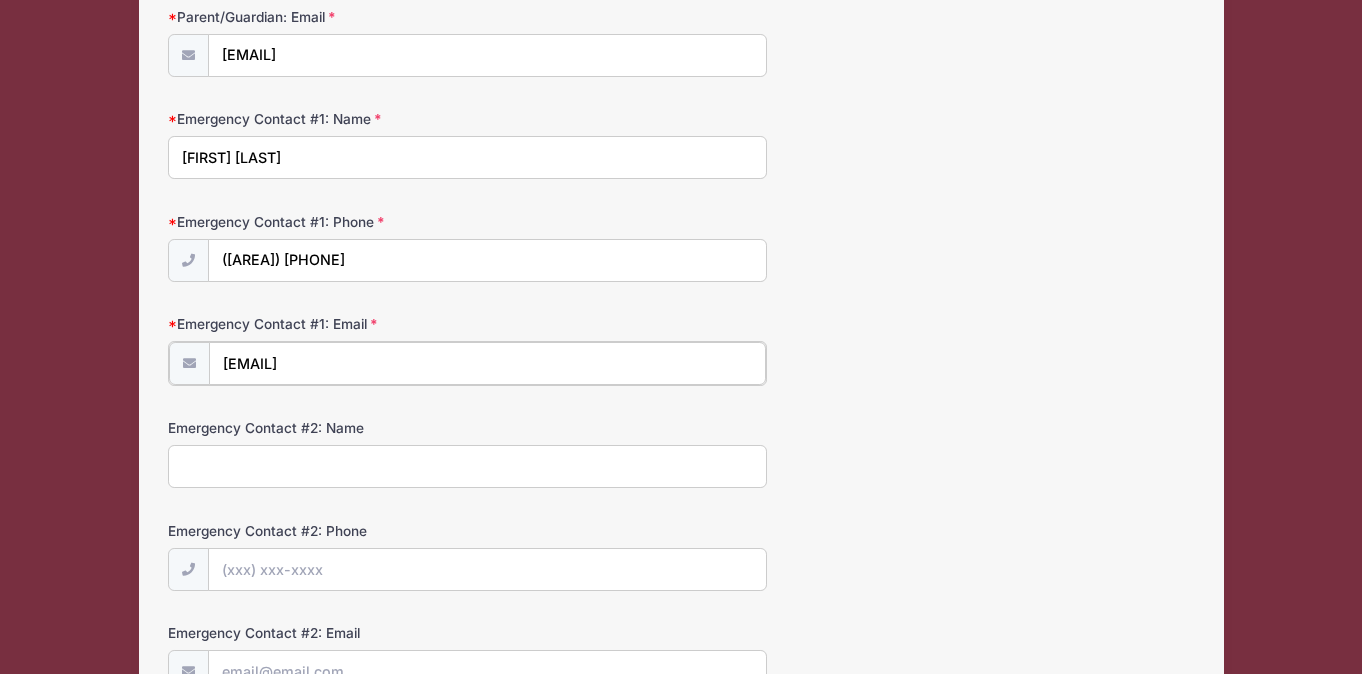 type on "[EMAIL]" 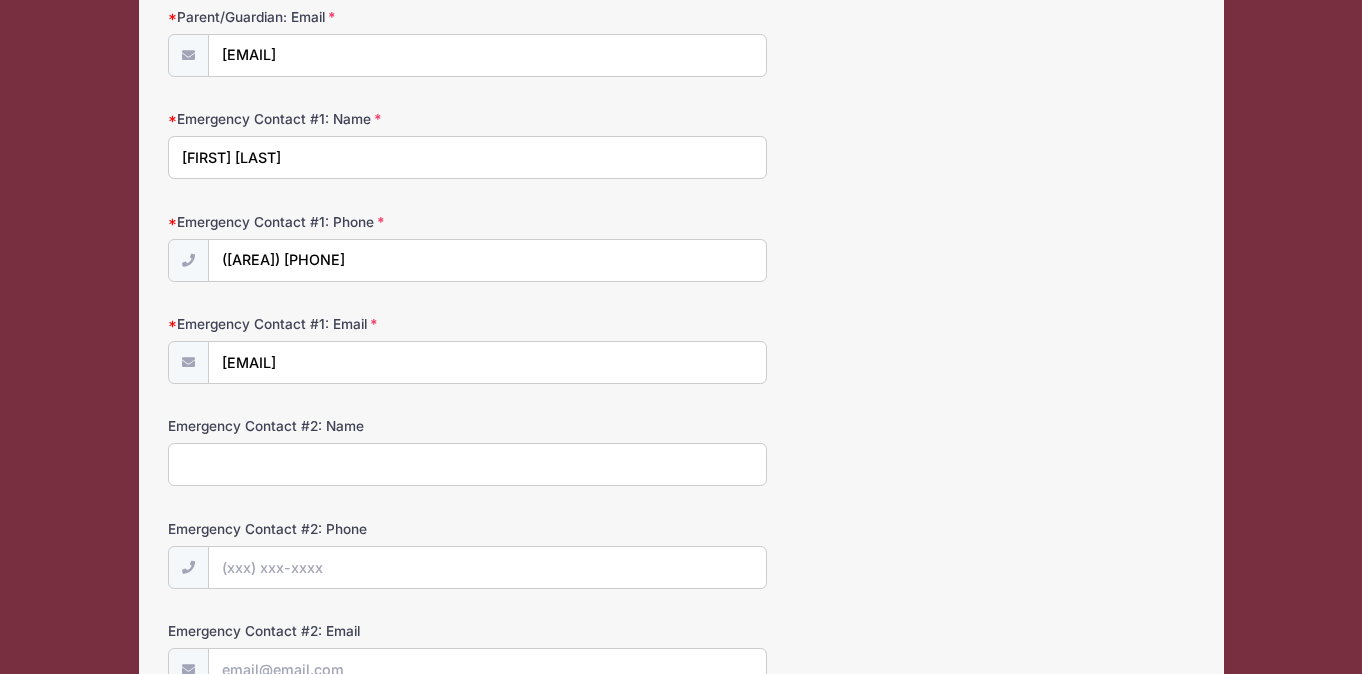type on "S" 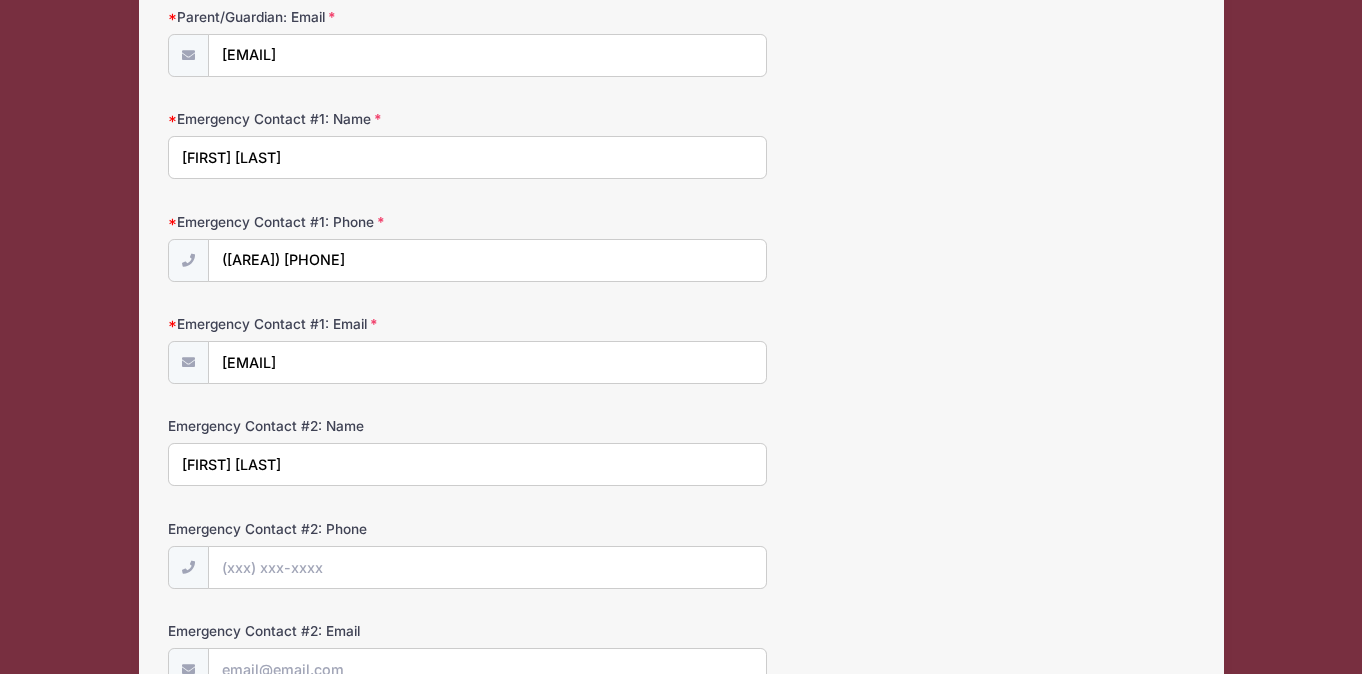 type on "[FIRST] [LAST]" 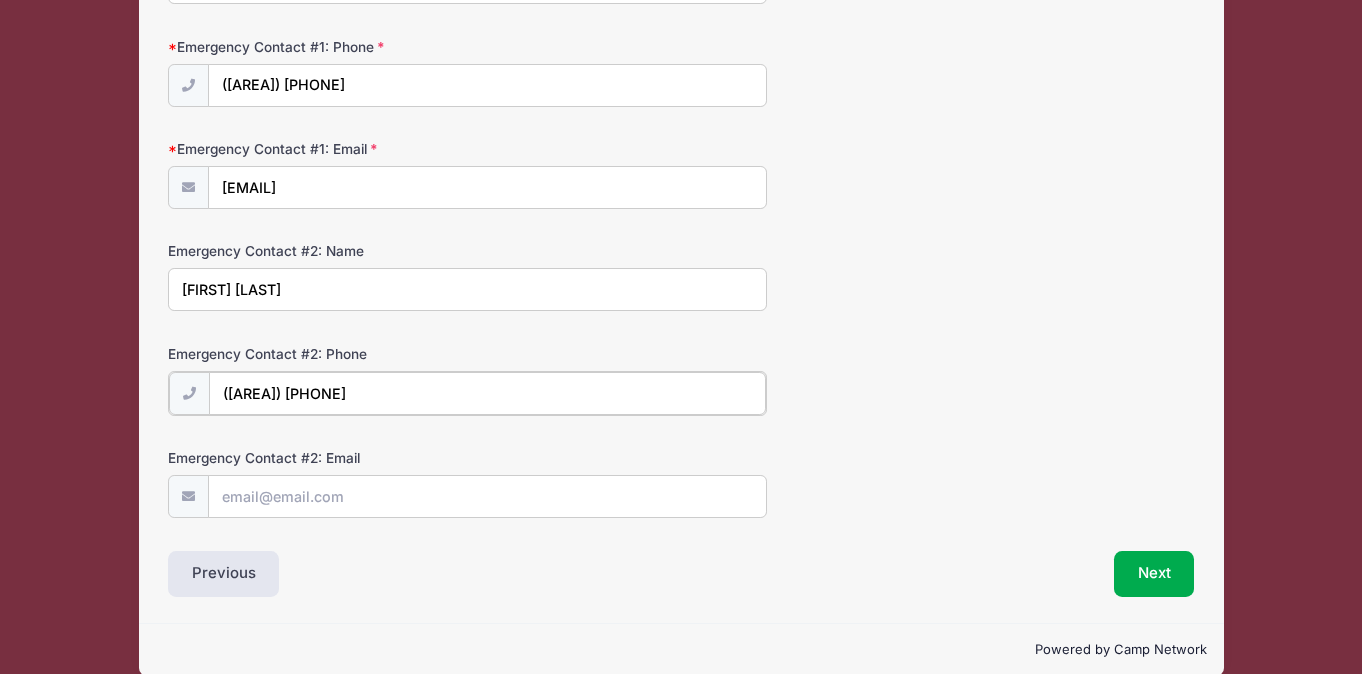 scroll, scrollTop: 621, scrollLeft: 0, axis: vertical 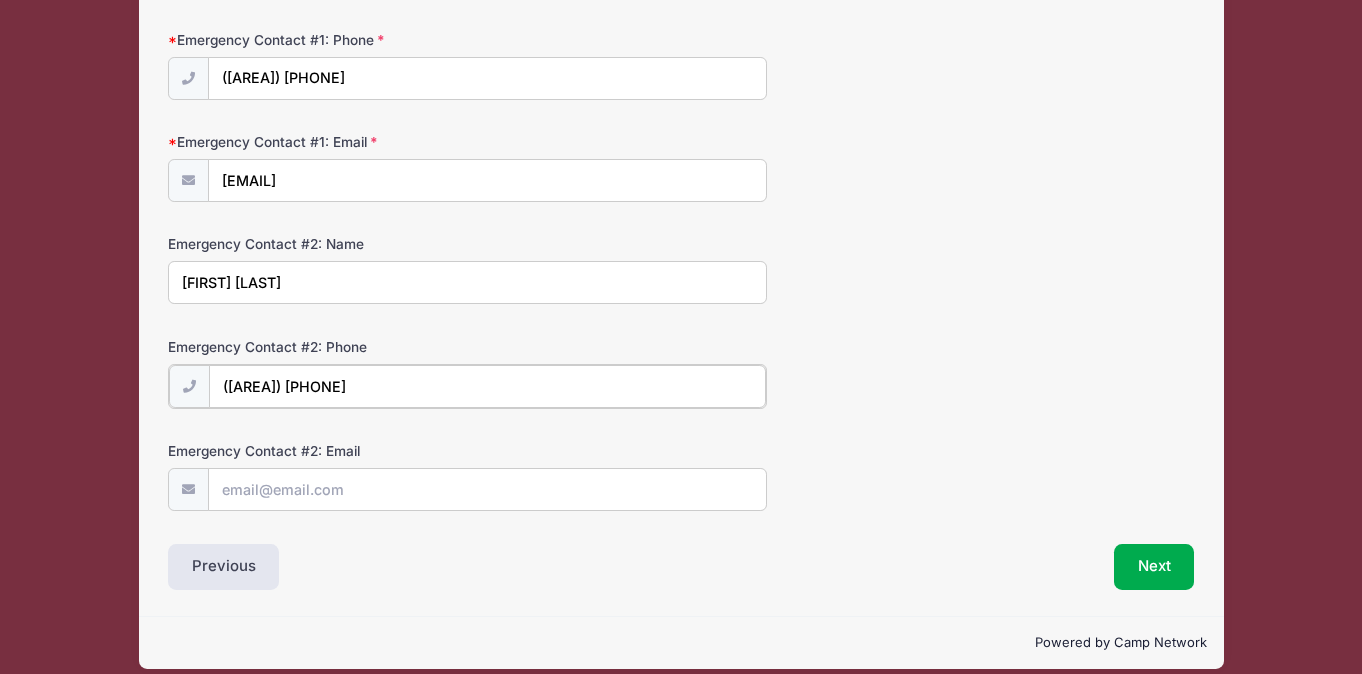 type on "([AREA]) [PHONE]" 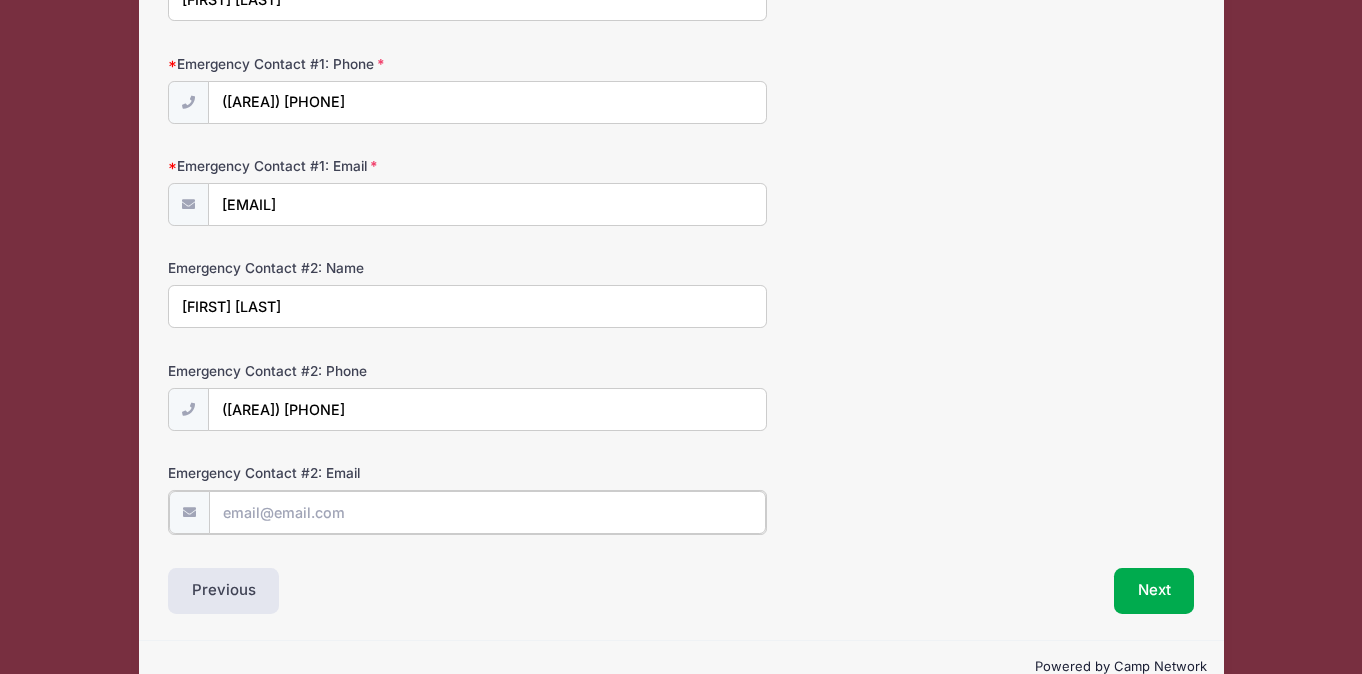 scroll, scrollTop: 641, scrollLeft: 0, axis: vertical 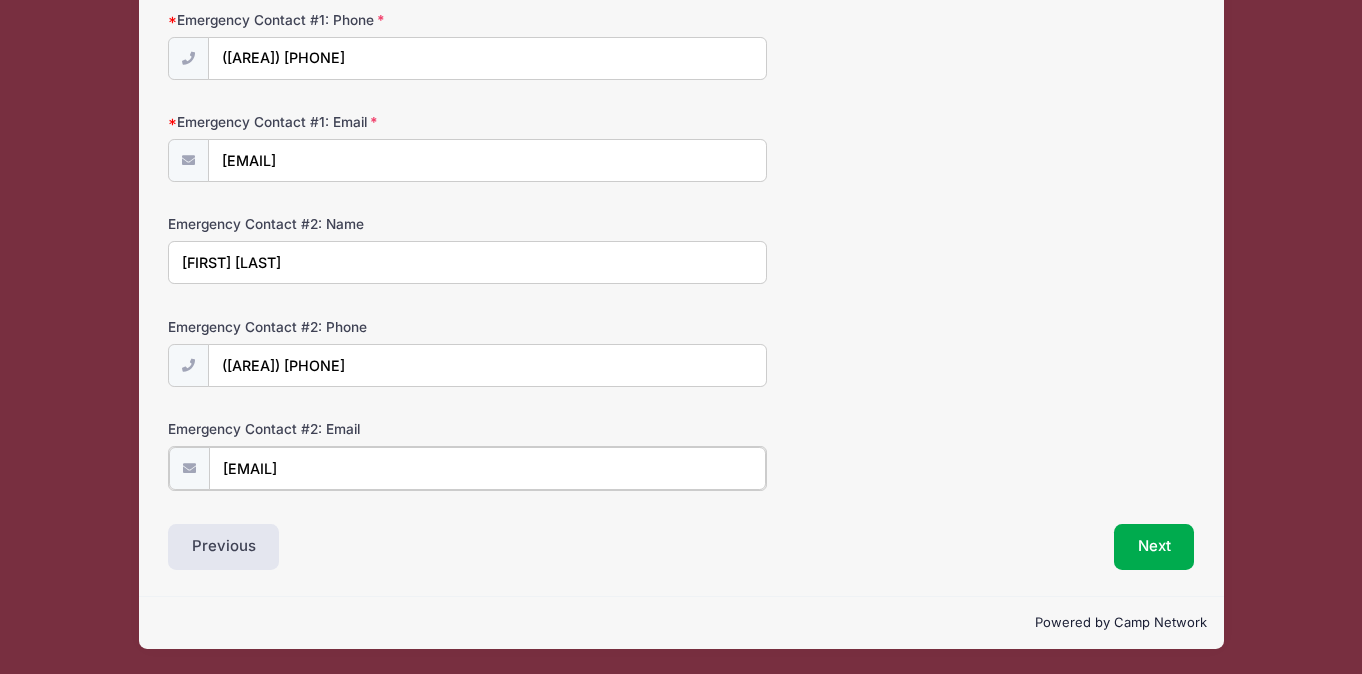 type on "[EMAIL]" 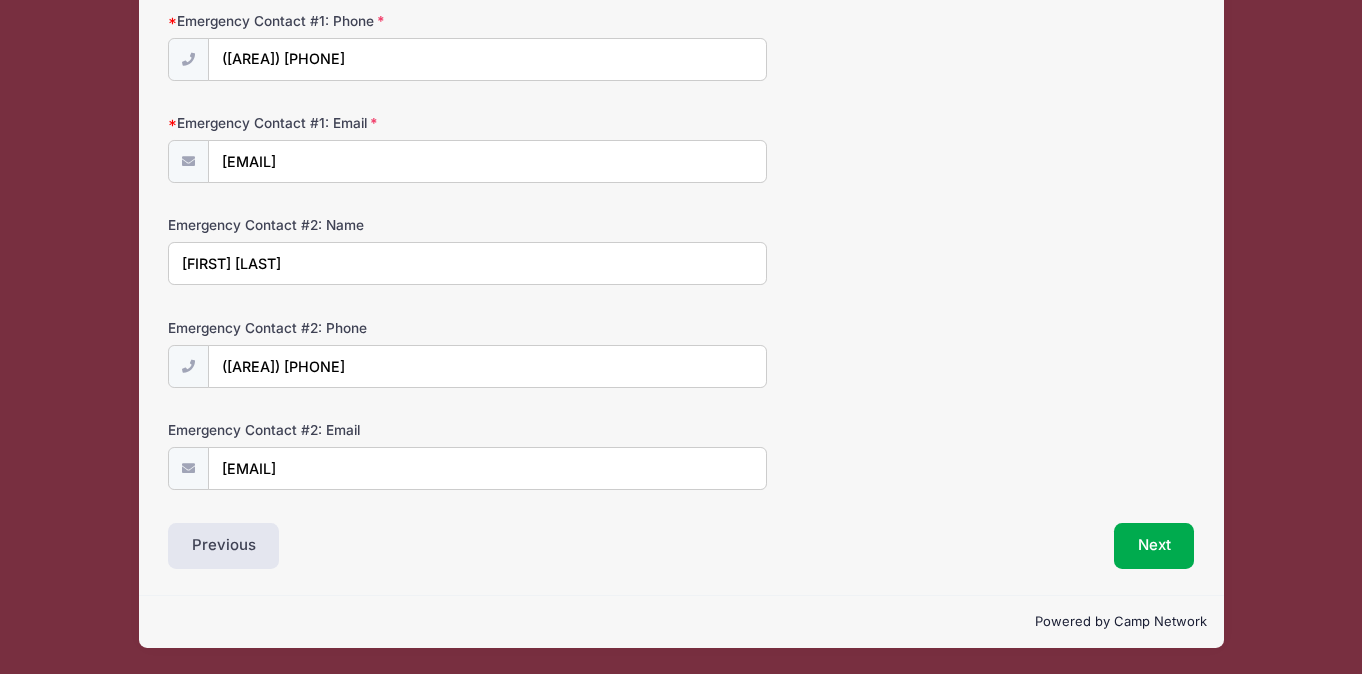 click on "Emergency Contact #2: Phone
([AREA]) [PHONE]" at bounding box center (681, 353) 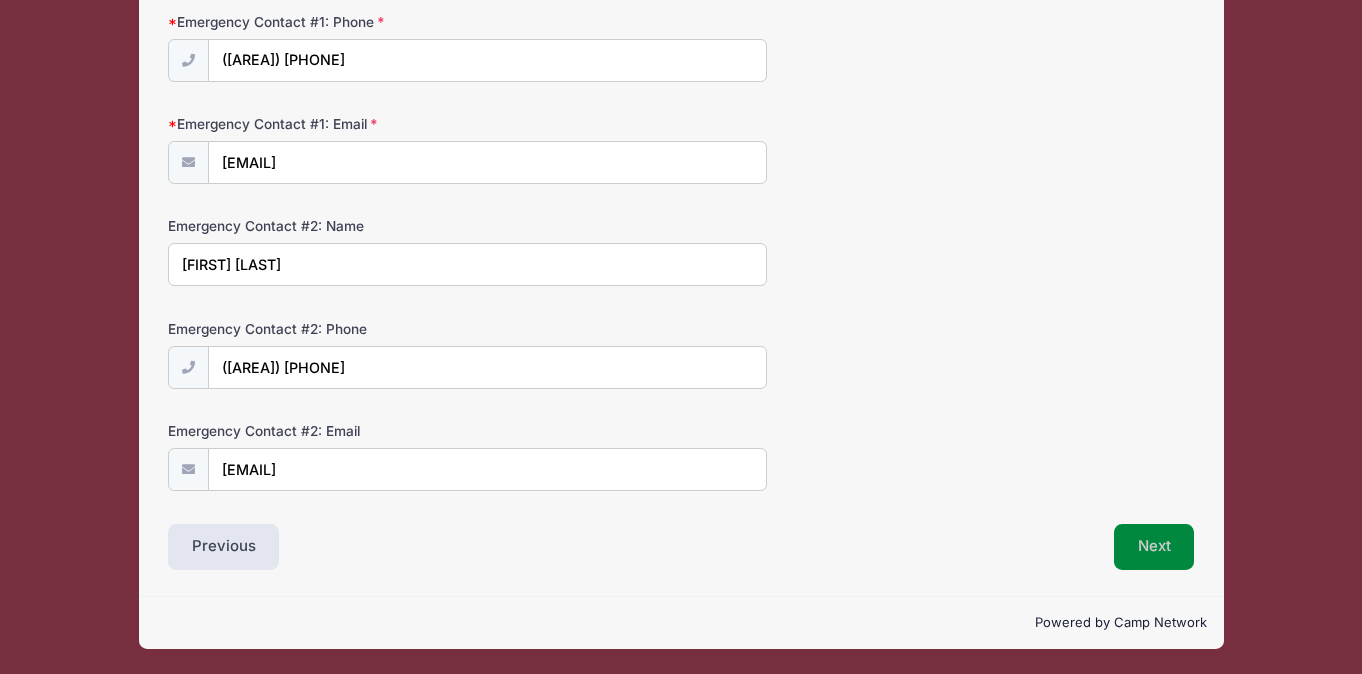 click on "Next" at bounding box center [1154, 547] 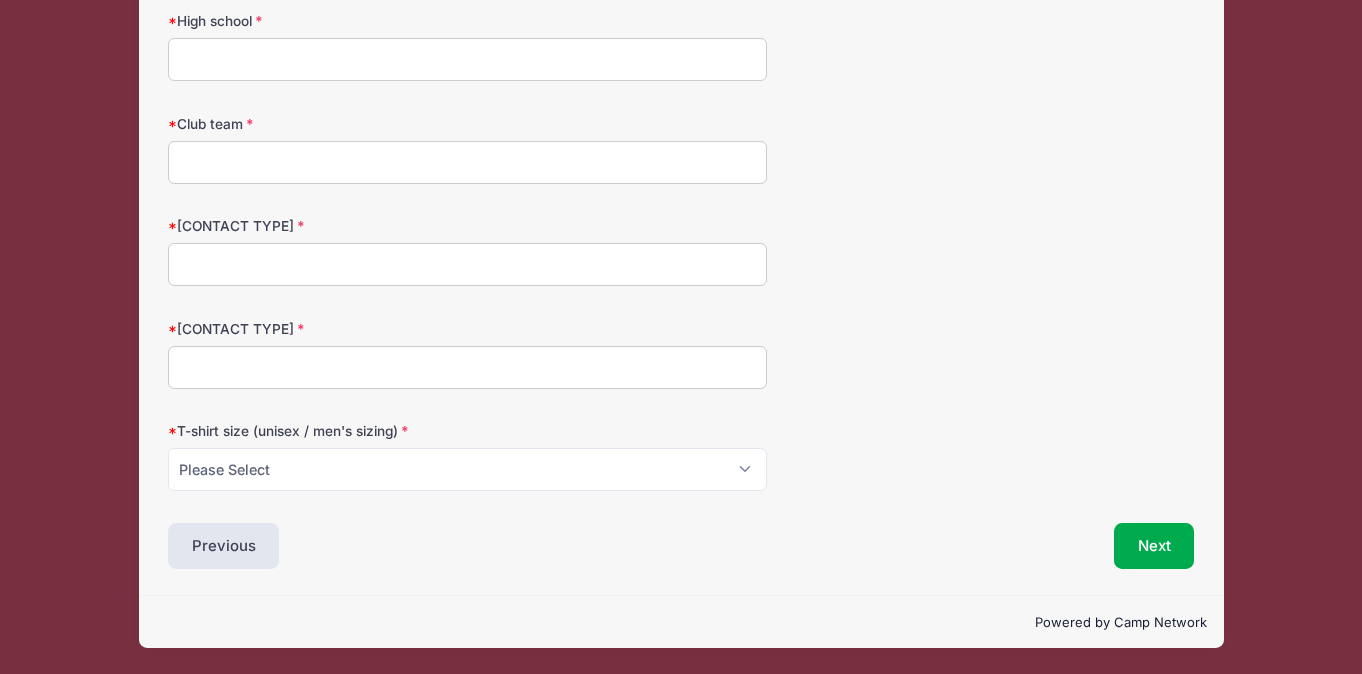 scroll, scrollTop: 0, scrollLeft: 0, axis: both 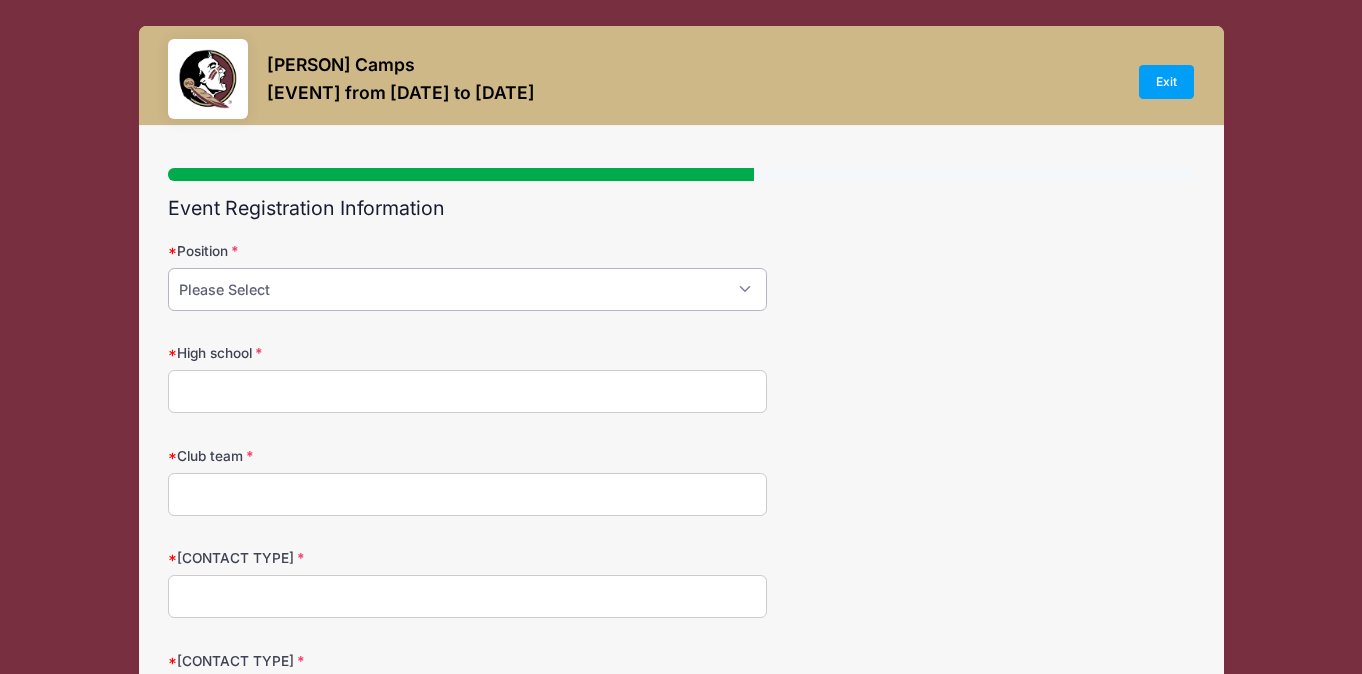 click on "Please Select Attack
Midfield
Defense
Goalie" at bounding box center [467, 289] 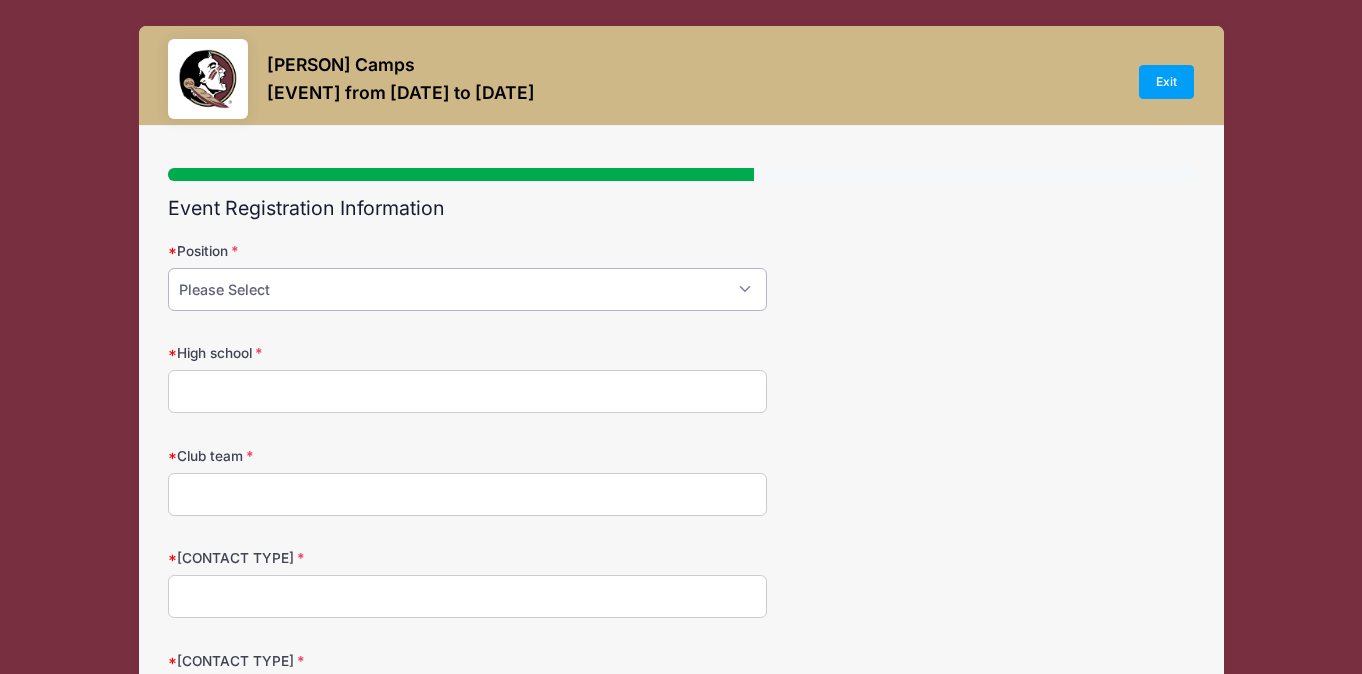select on "Defense" 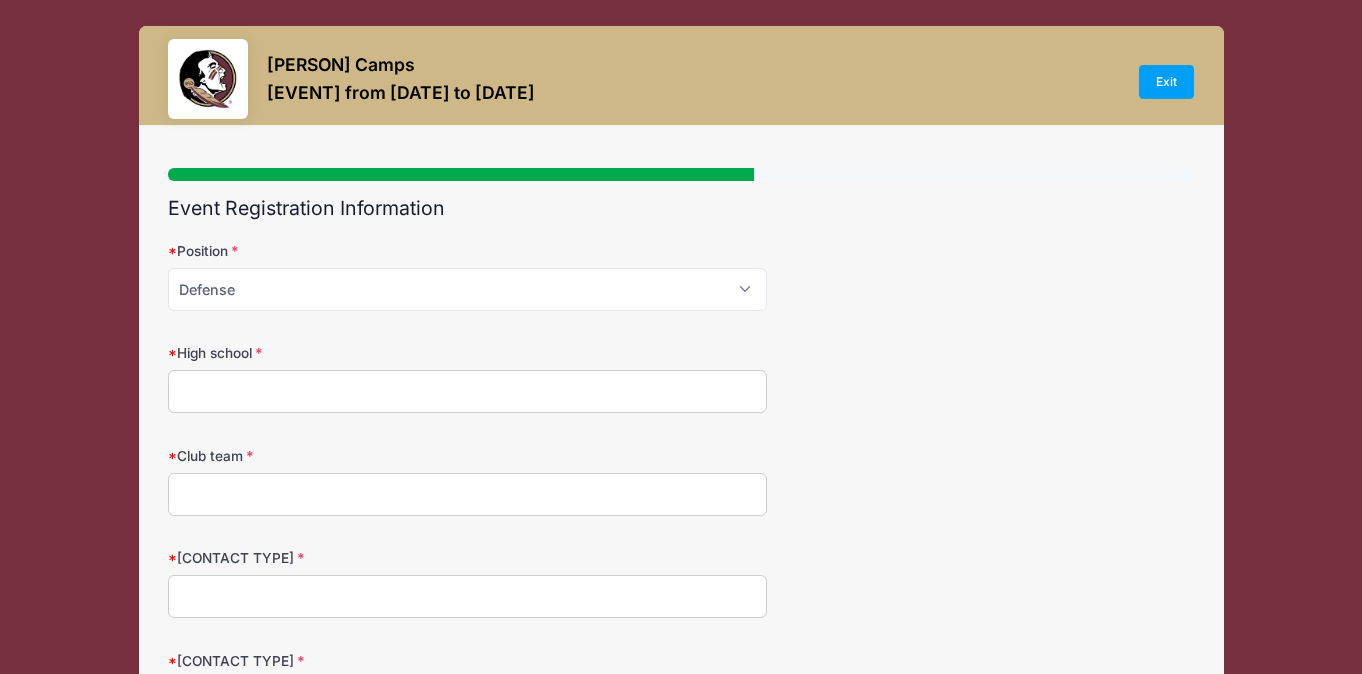 click on "High school" at bounding box center [467, 391] 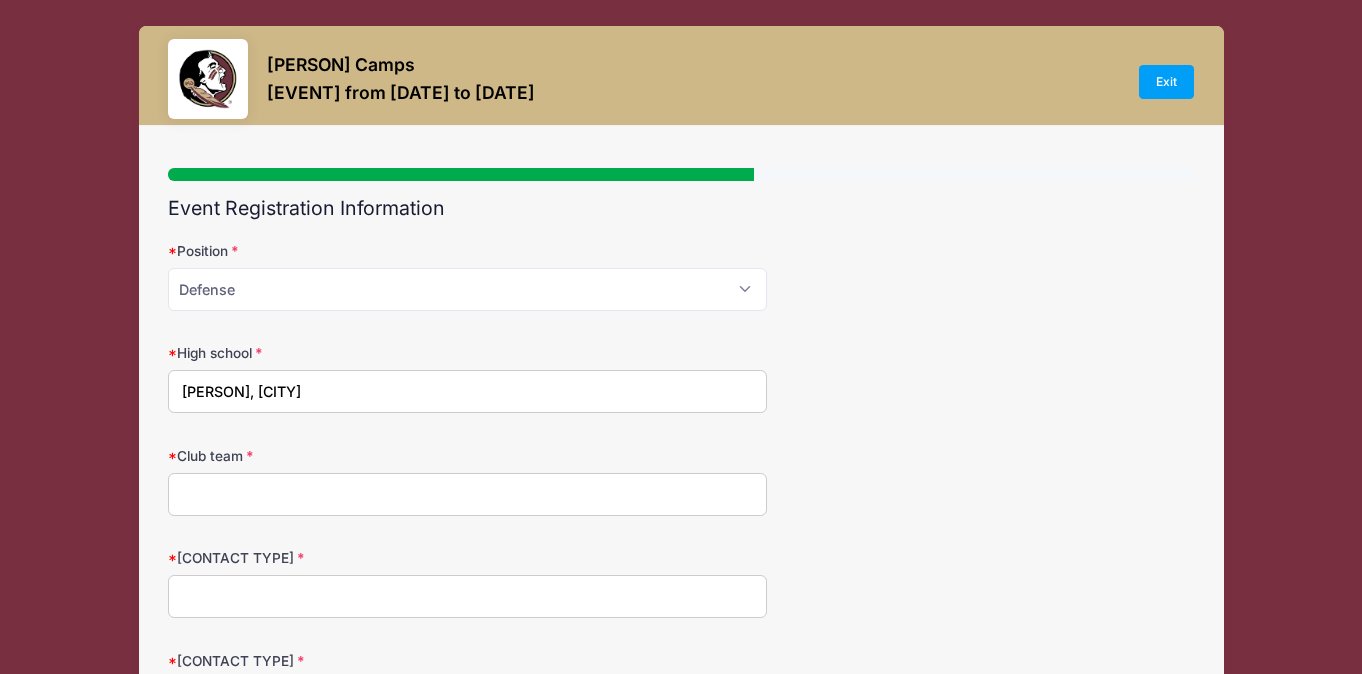 type on "[PERSON], [CITY]" 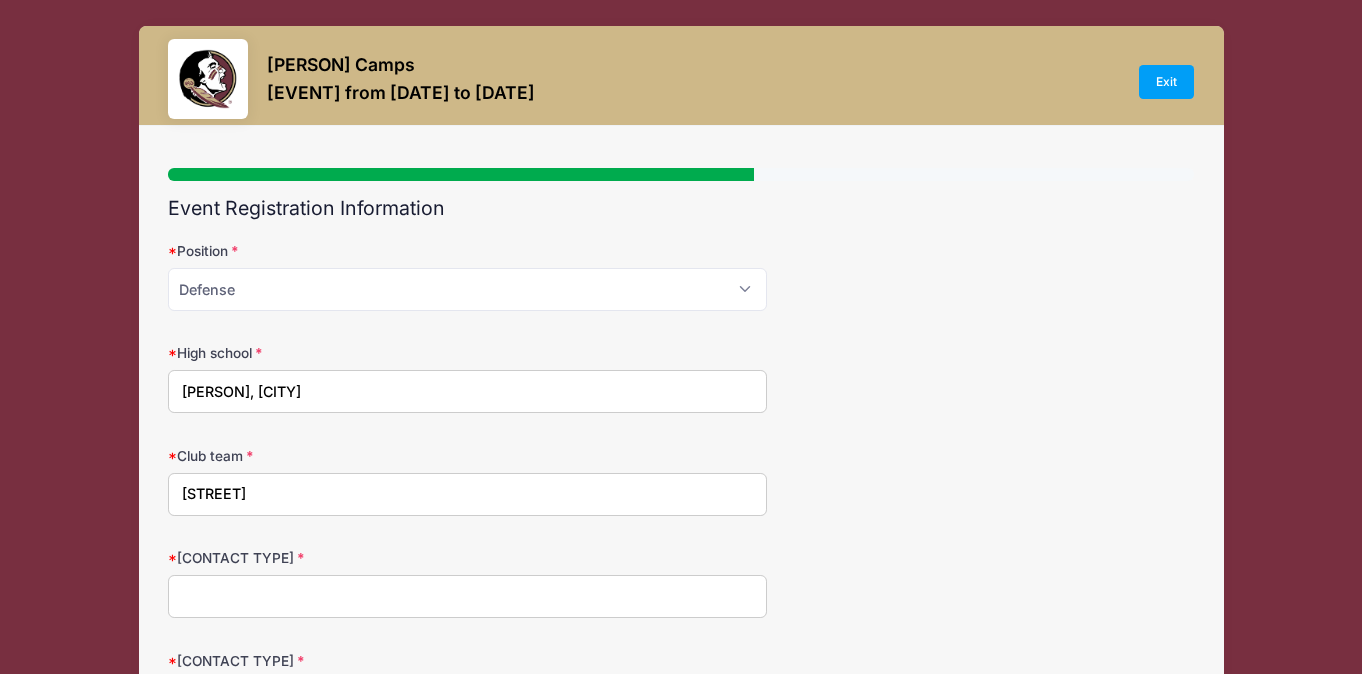 type on "[STREET]" 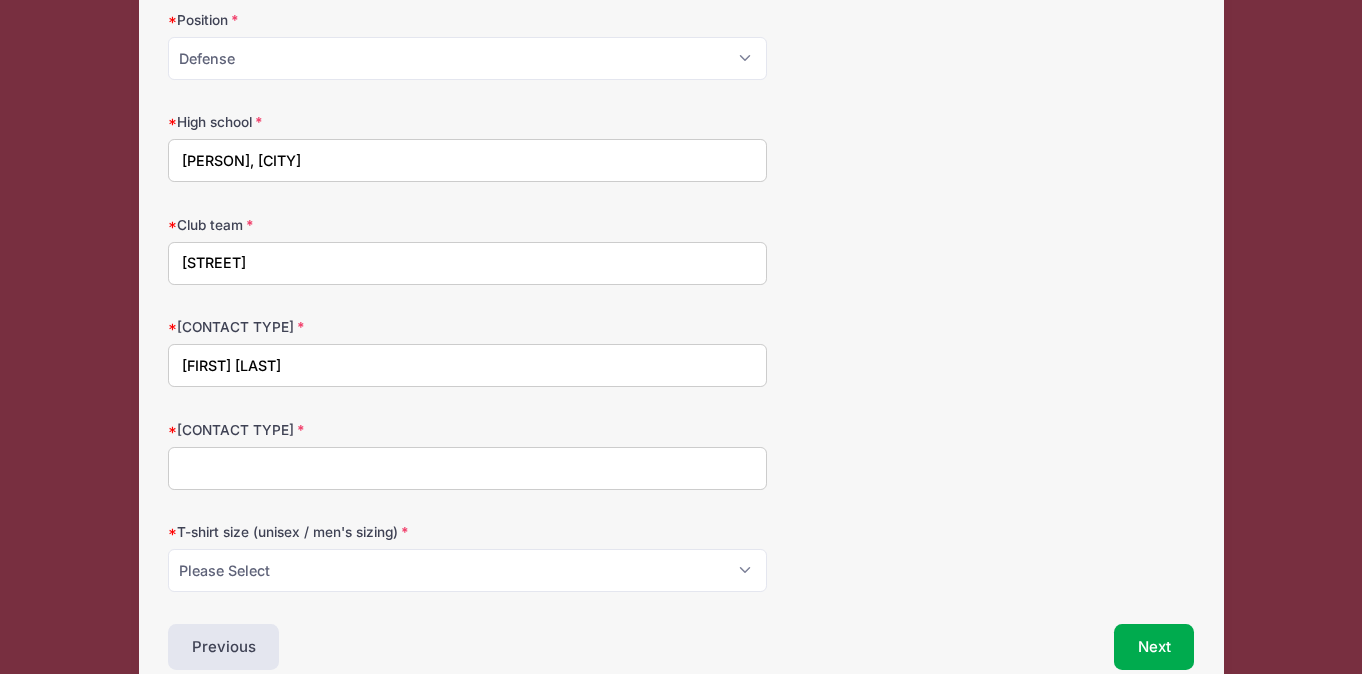 scroll, scrollTop: 240, scrollLeft: 0, axis: vertical 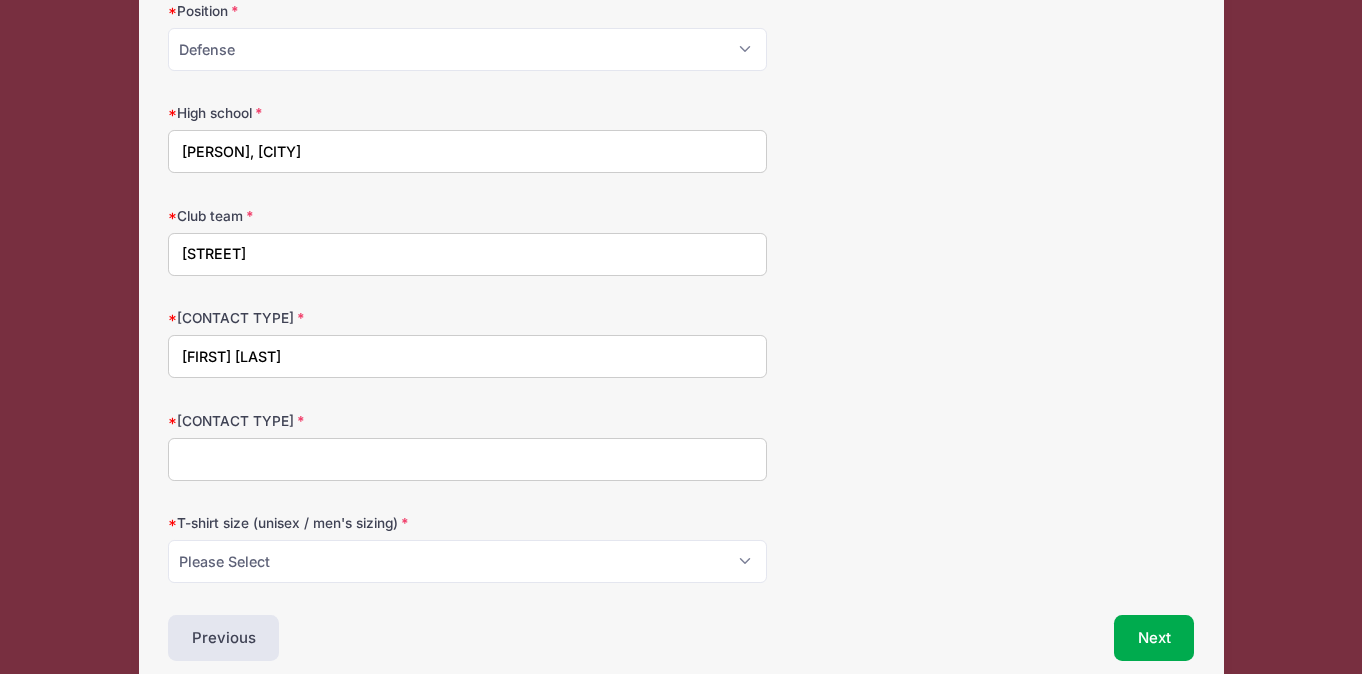 type on "[FIRST] [LAST]" 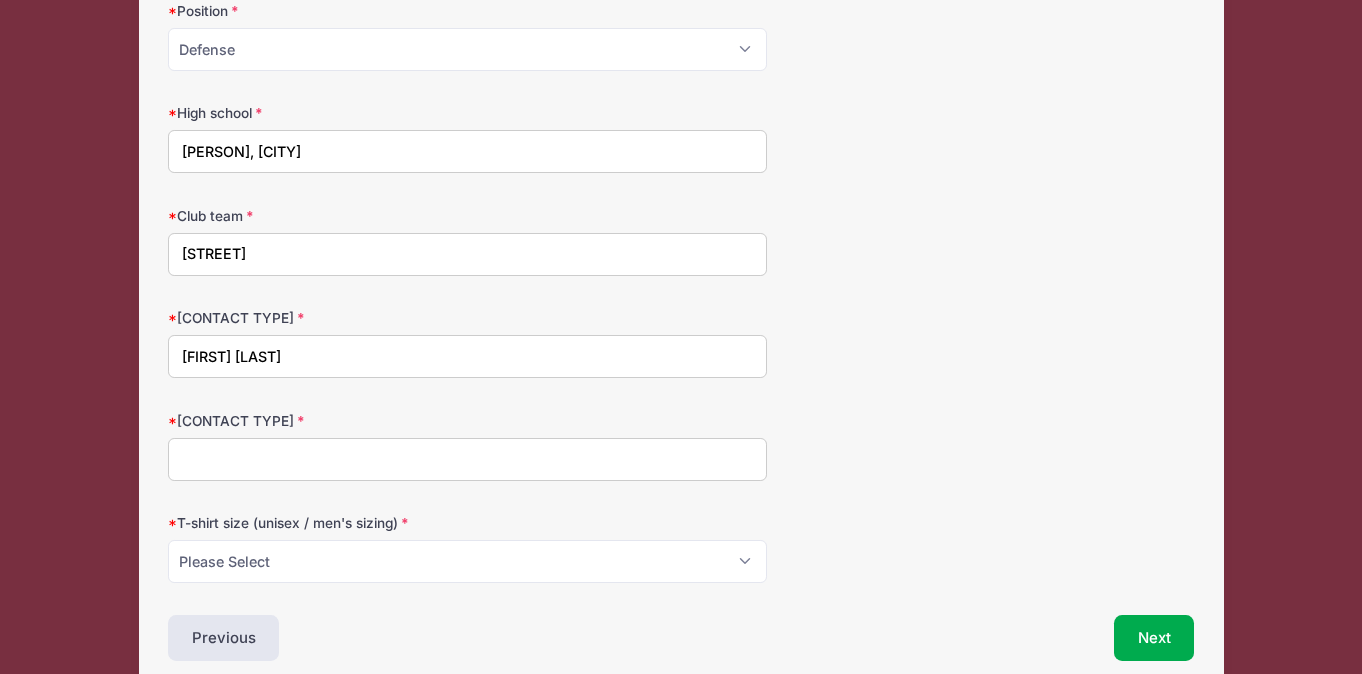 paste on "[PHONE]" 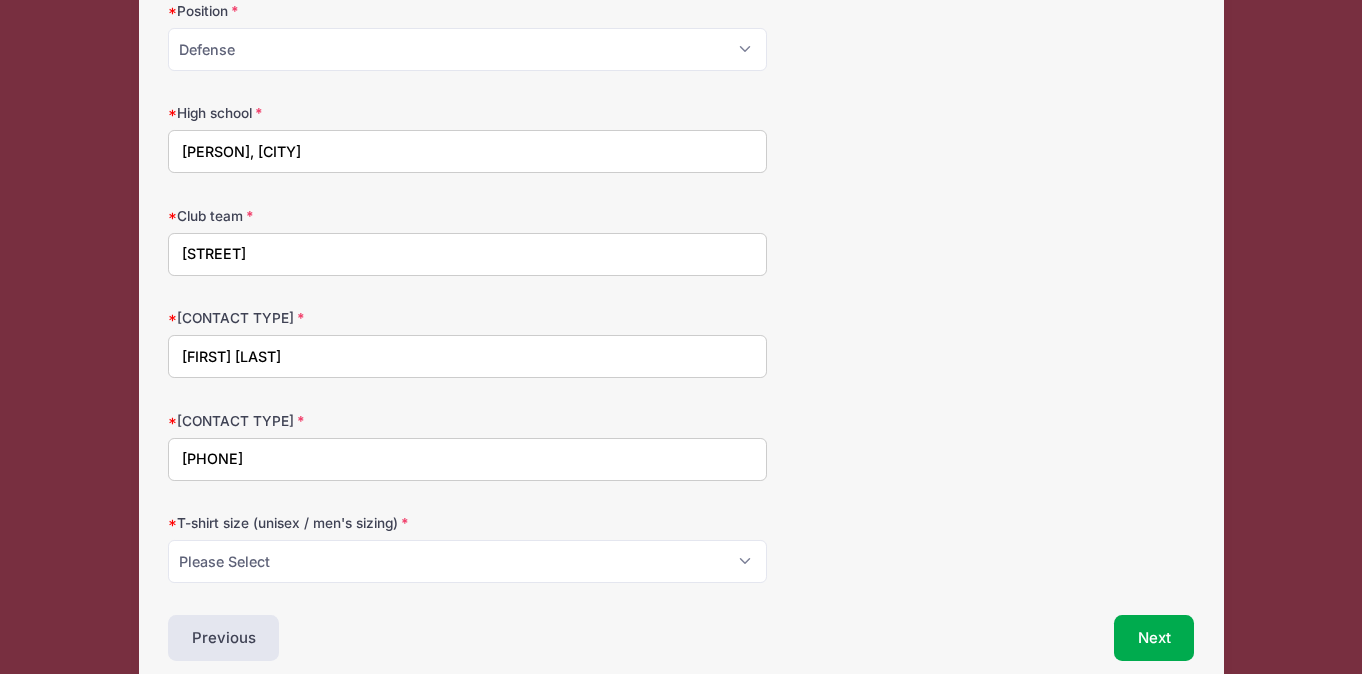 type on "[PHONE]" 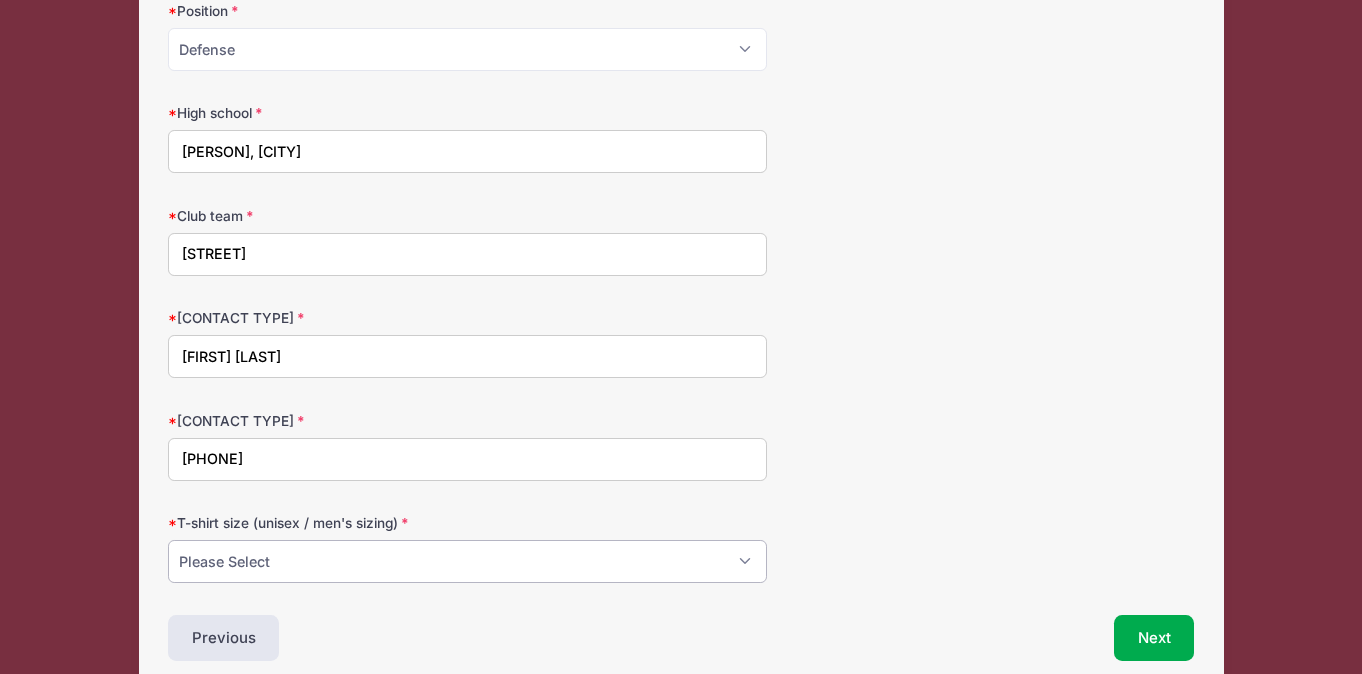 click on "Please Select Small
Medium
Large
XL" at bounding box center [467, 561] 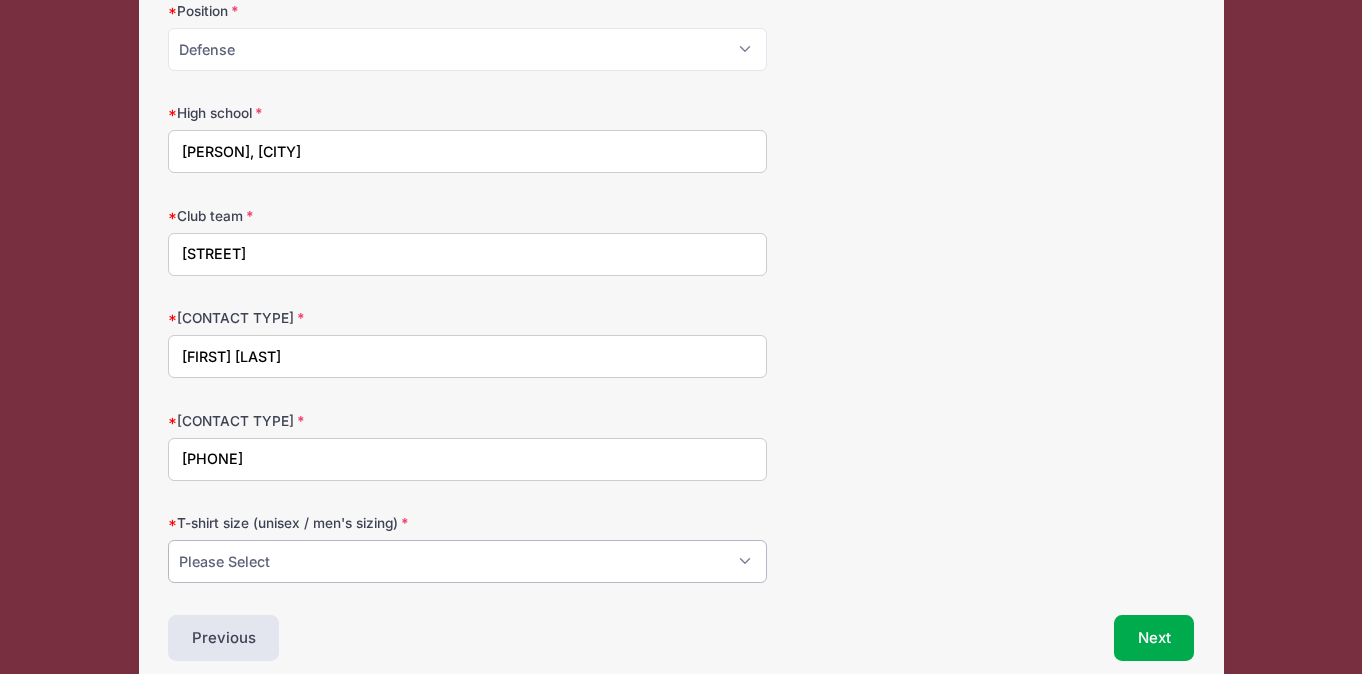 select on "Medium" 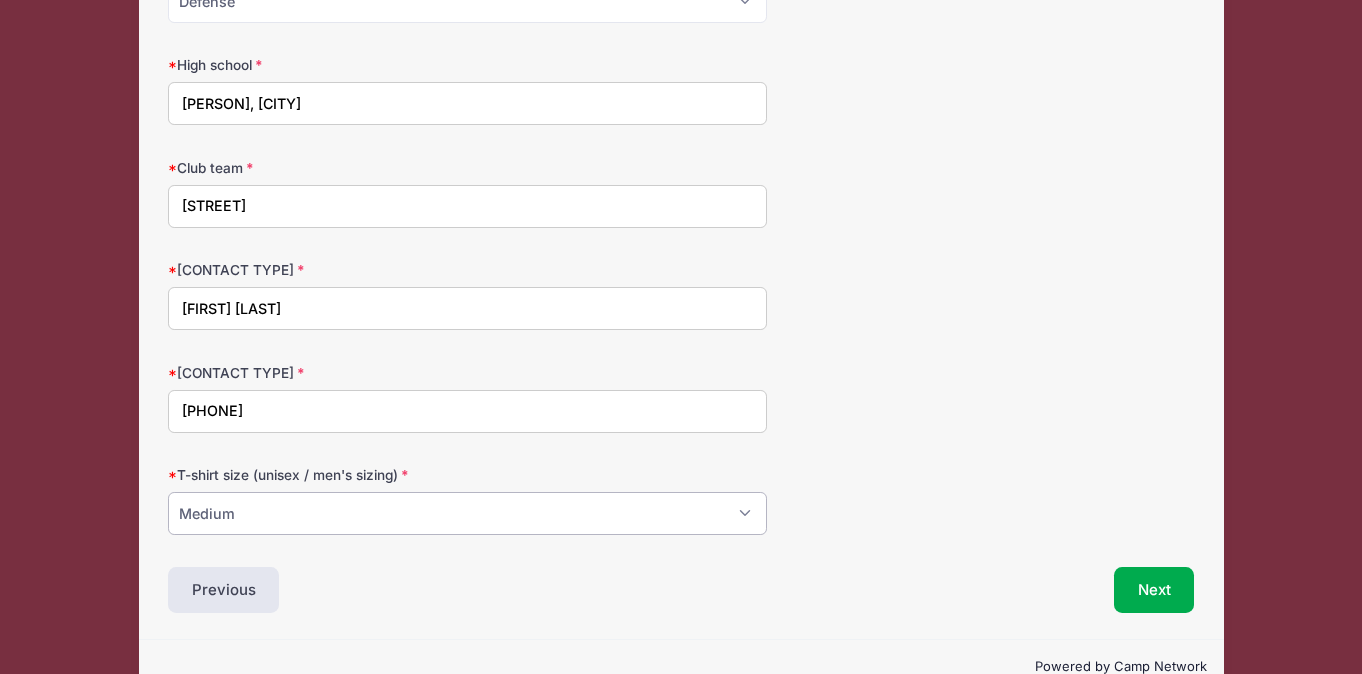 scroll, scrollTop: 332, scrollLeft: 0, axis: vertical 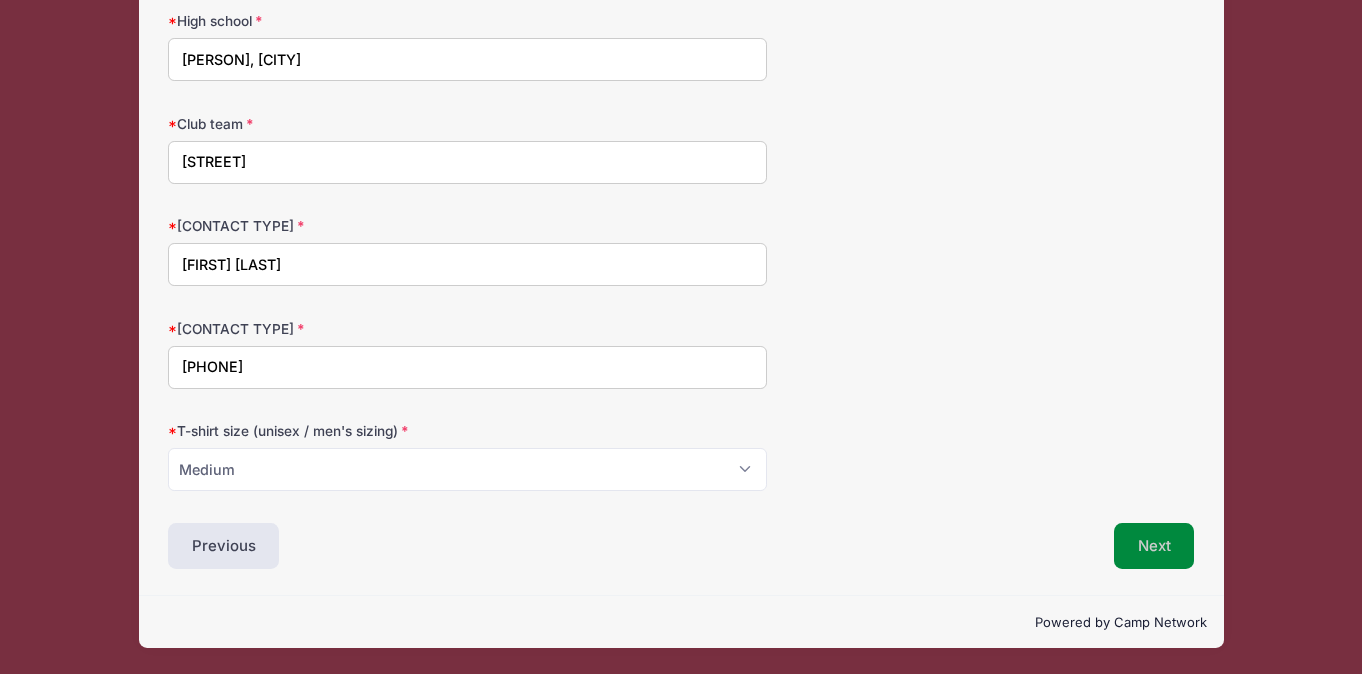 click on "Next" at bounding box center (1154, 546) 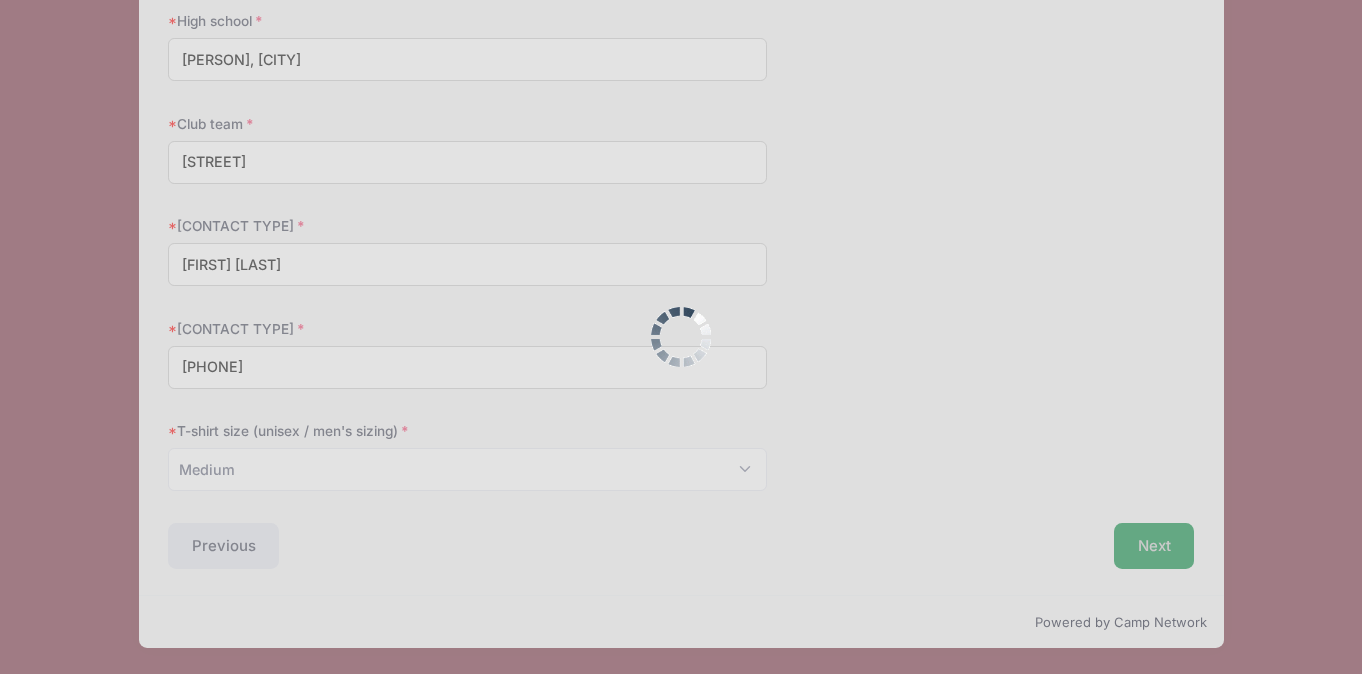 scroll, scrollTop: 0, scrollLeft: 0, axis: both 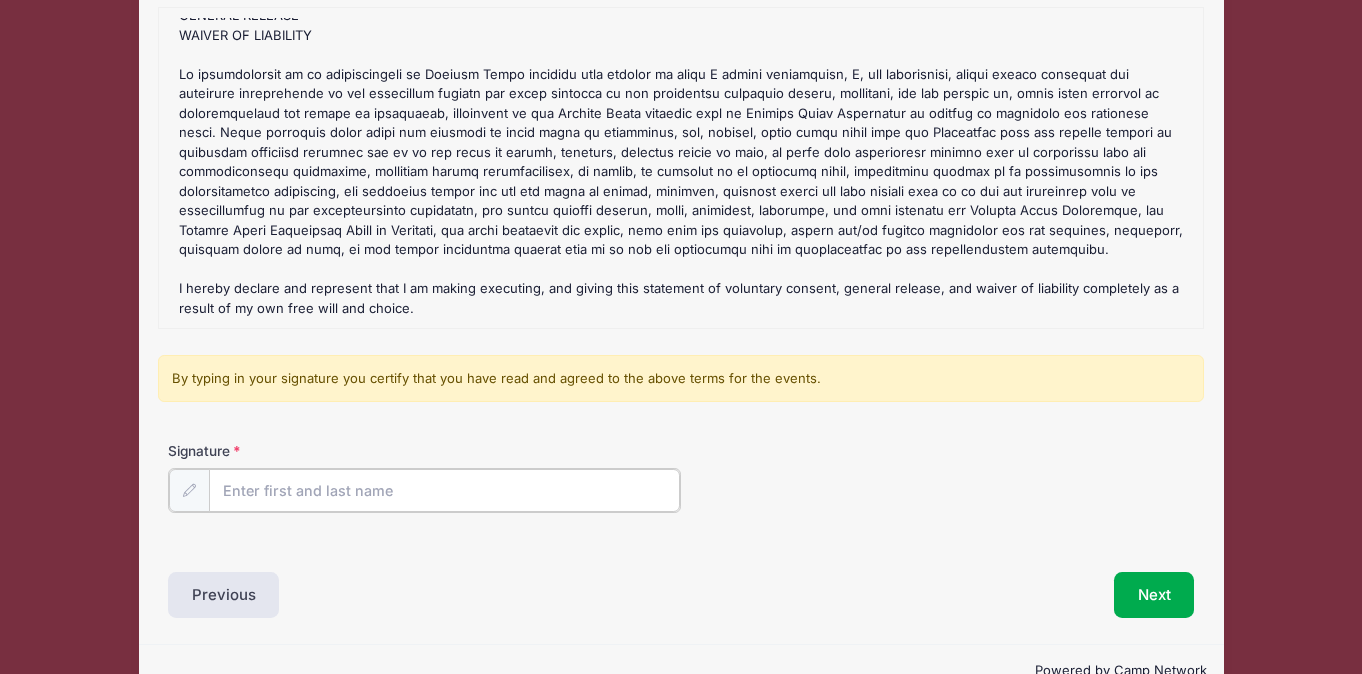 click on "Signature" at bounding box center [444, 490] 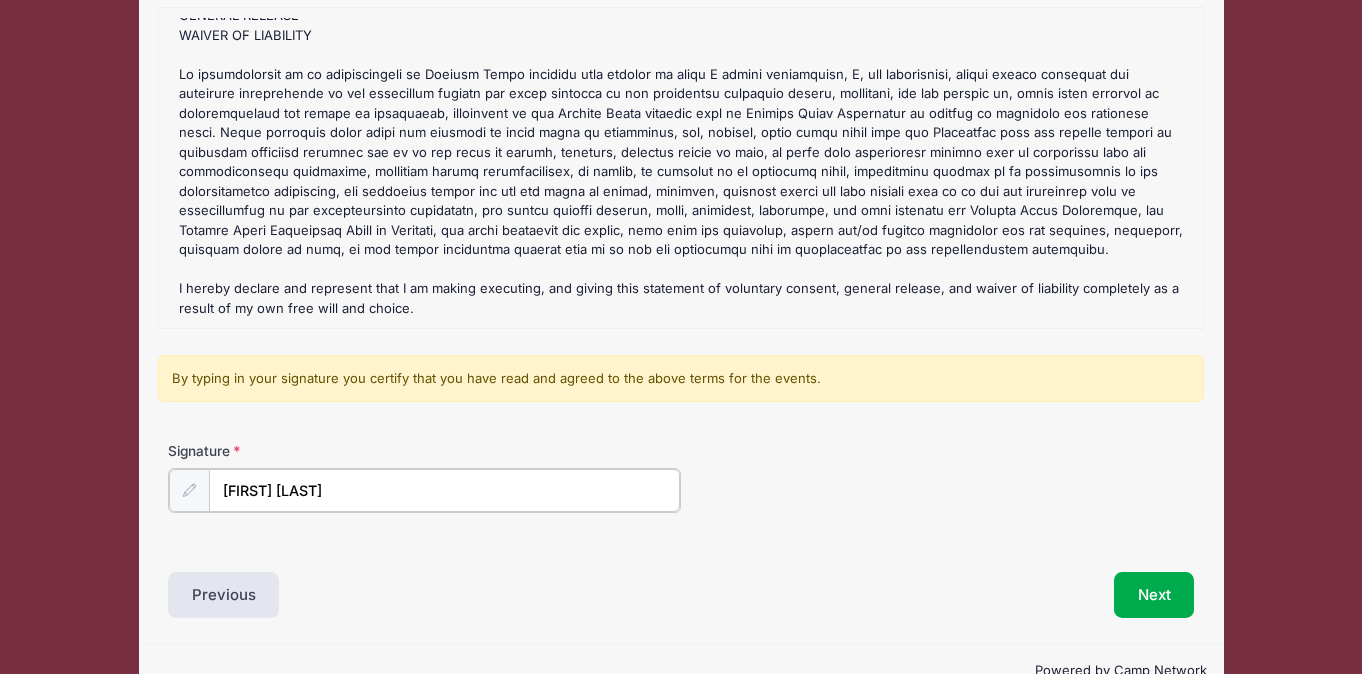 type on "[FIRST] [LAST]" 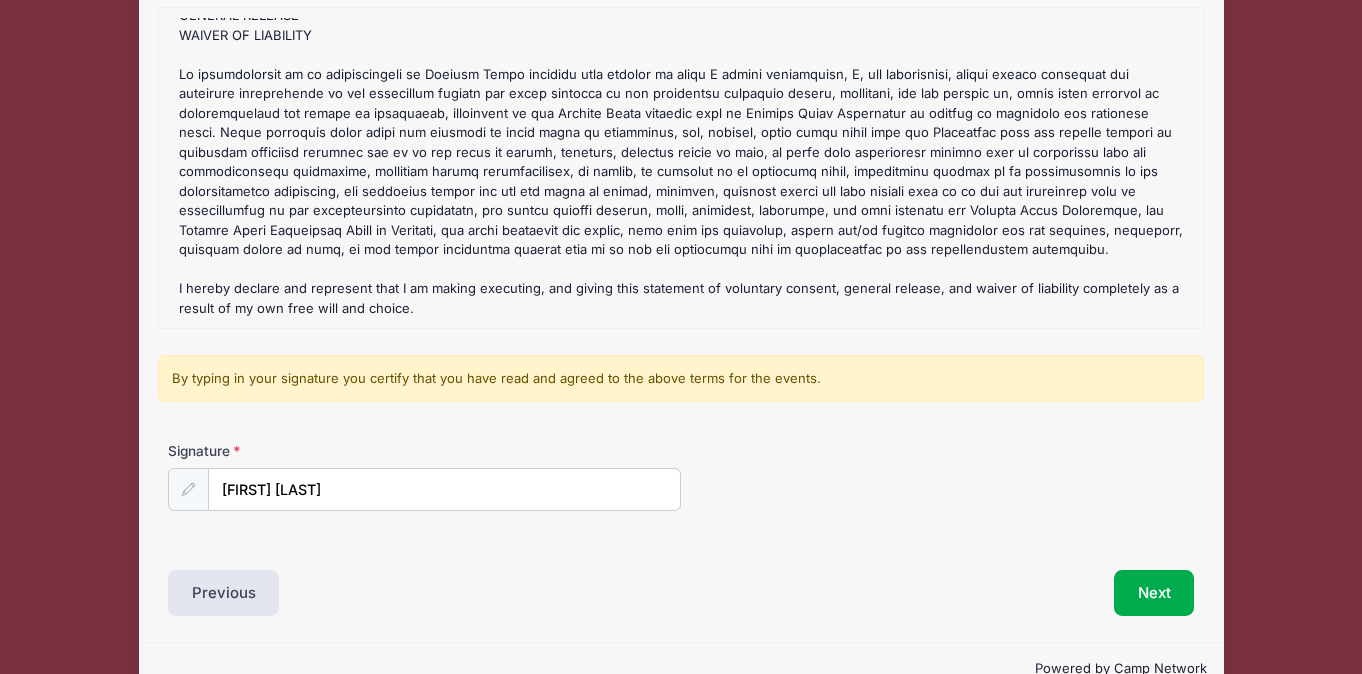click on "Signature
[FIRST] [LAST]" at bounding box center (681, 476) 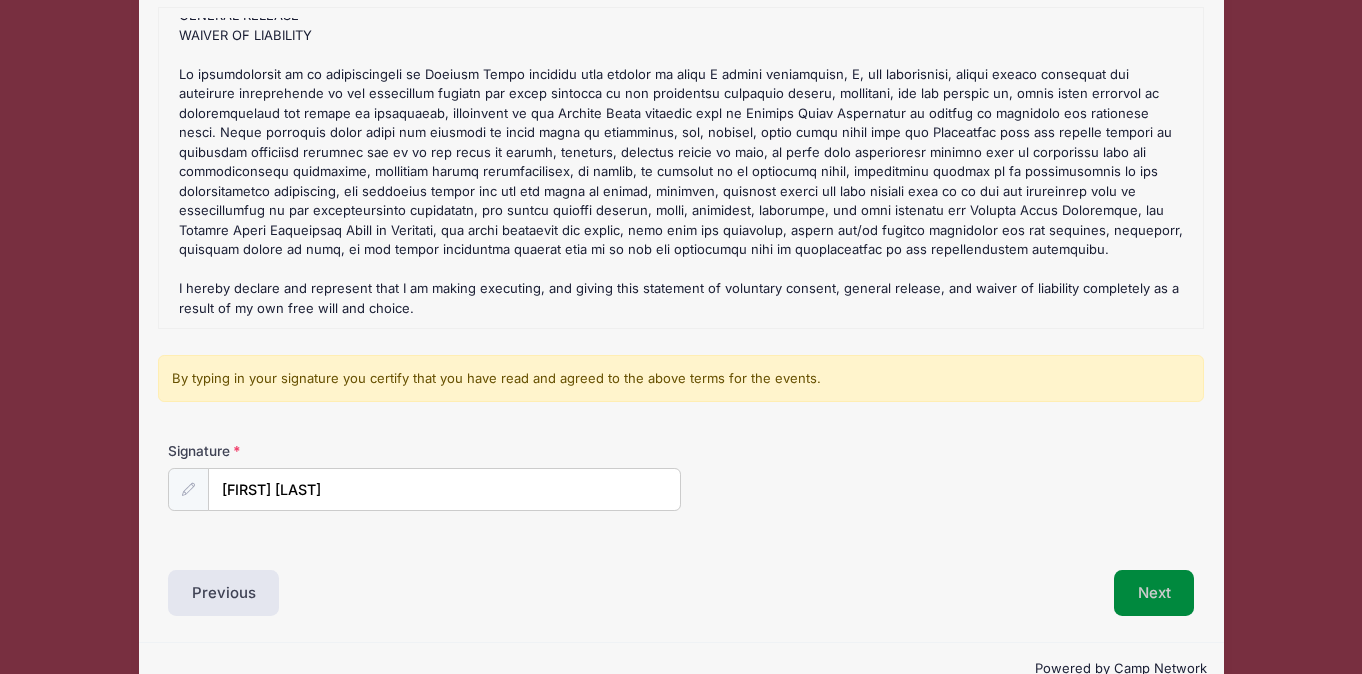 click on "Next" at bounding box center (1154, 593) 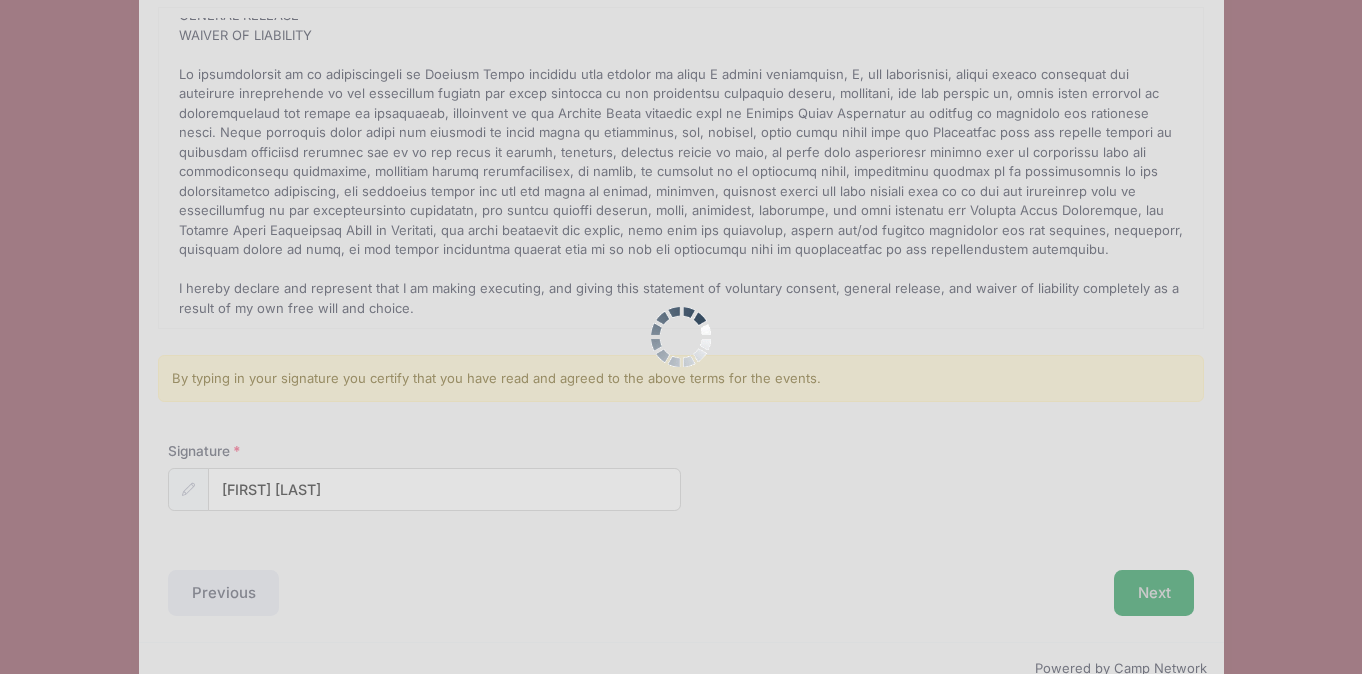 scroll, scrollTop: 0, scrollLeft: 0, axis: both 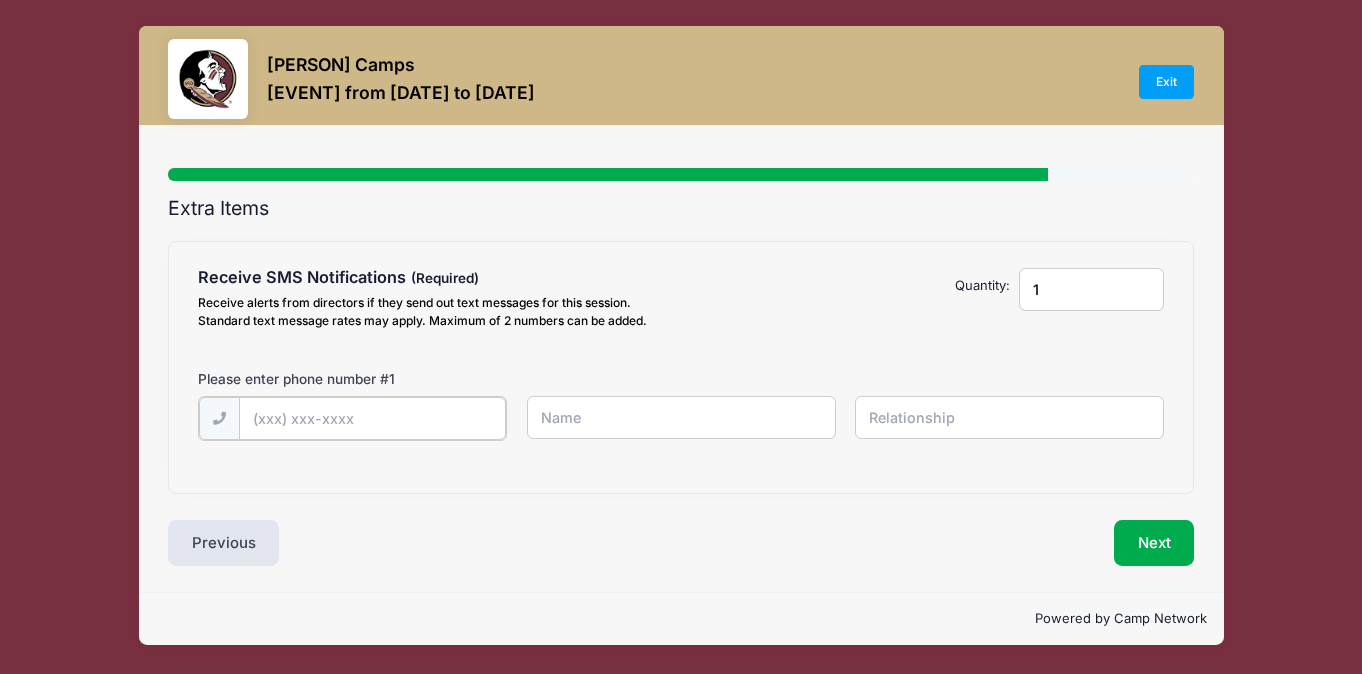 click at bounding box center [0, 0] 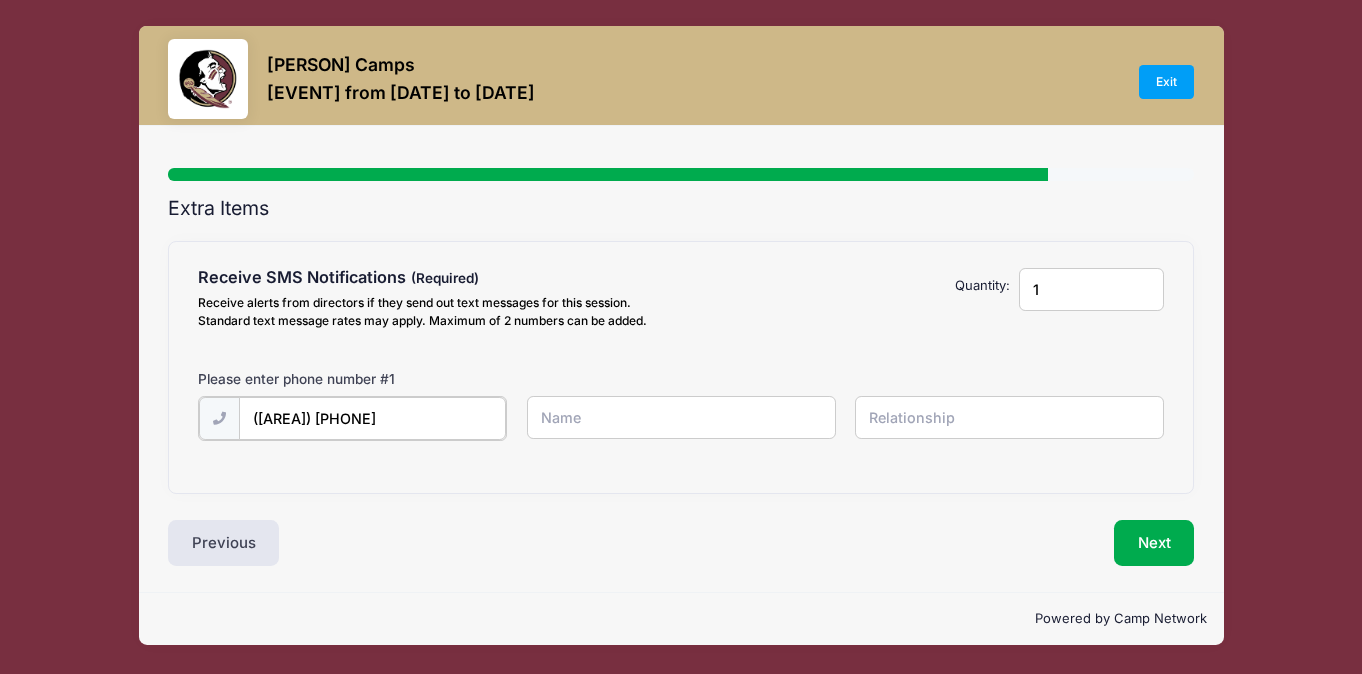 type on "([AREA]) [PHONE]" 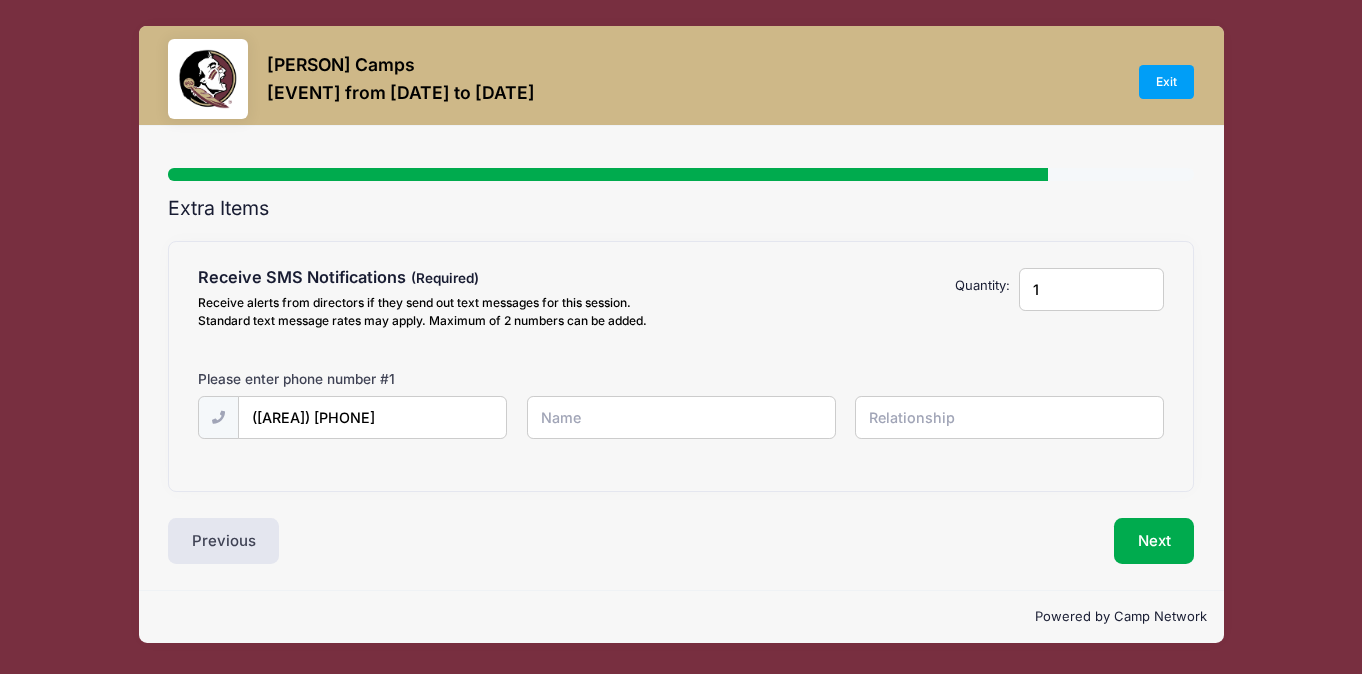 click at bounding box center (0, 0) 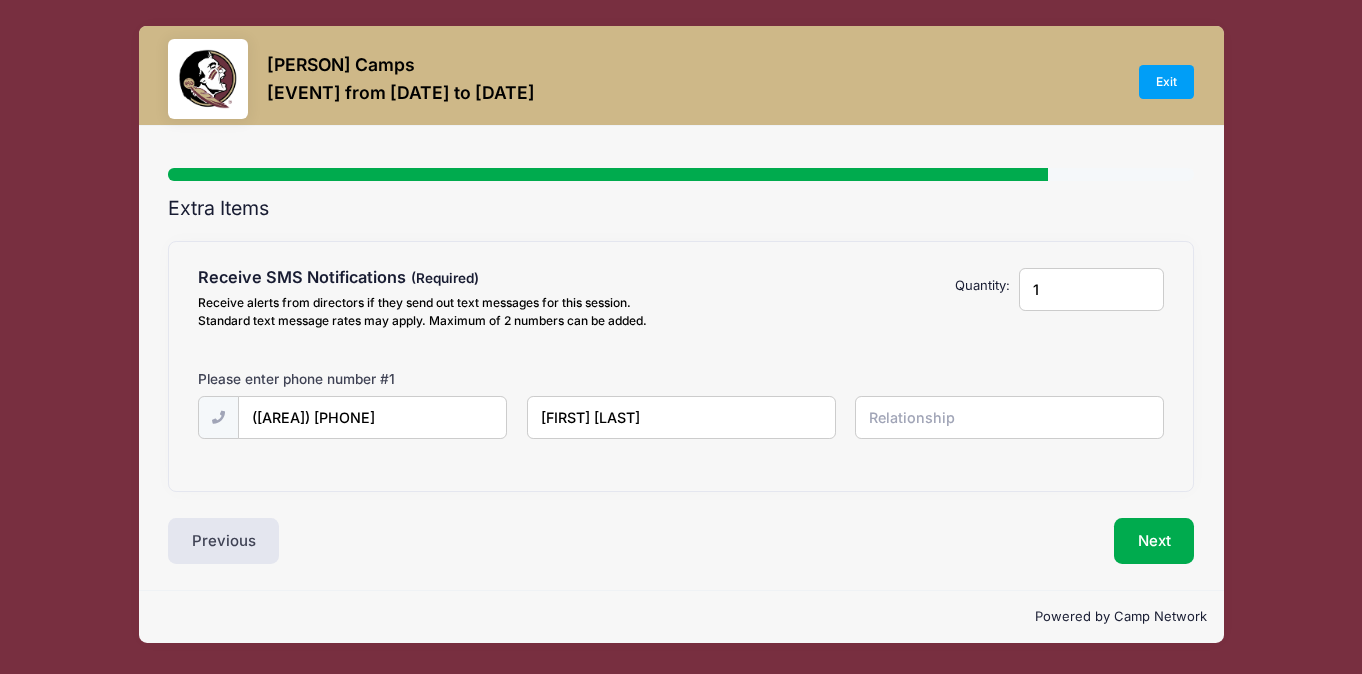 type on "[FIRST] [LAST]" 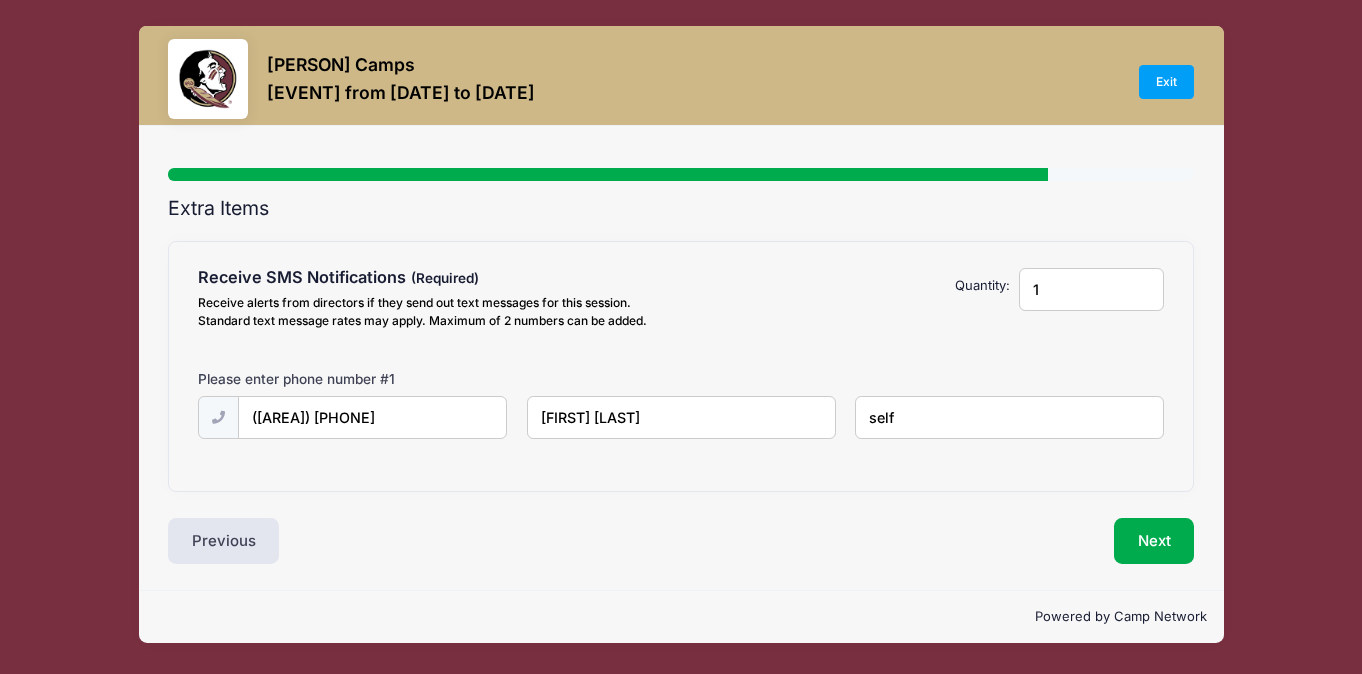 type on "self" 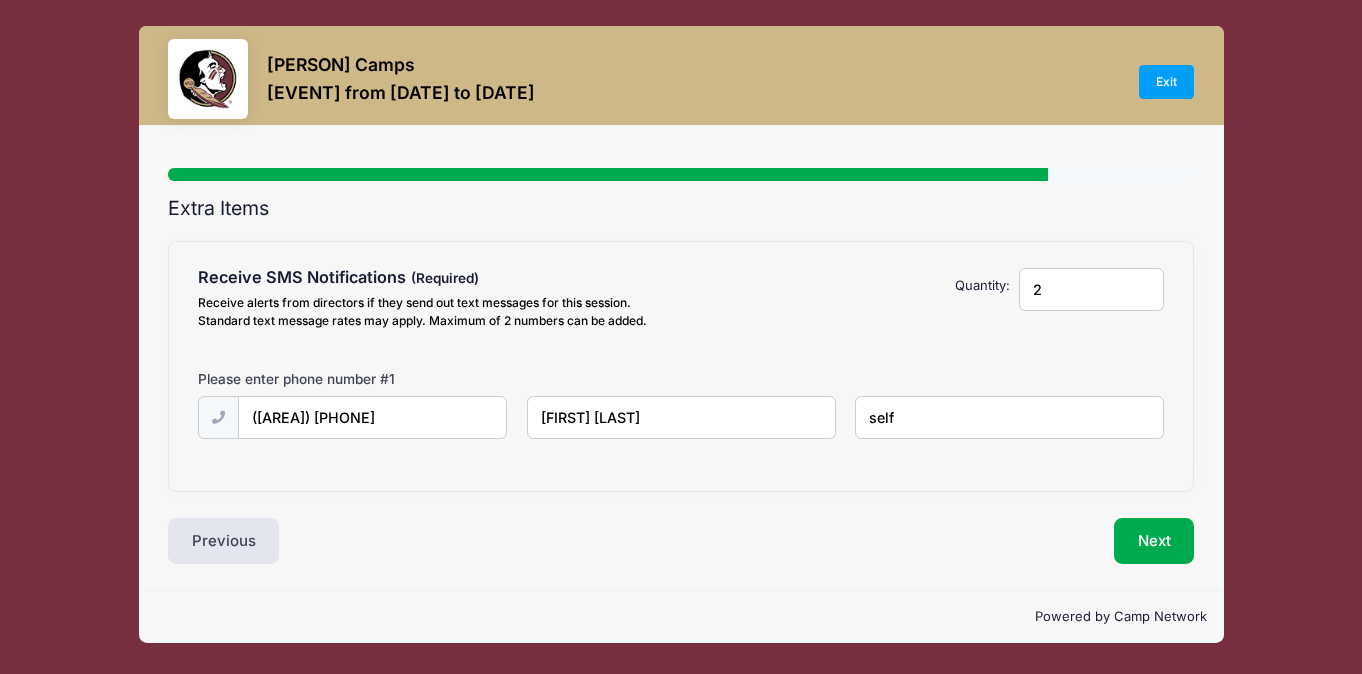 type on "2" 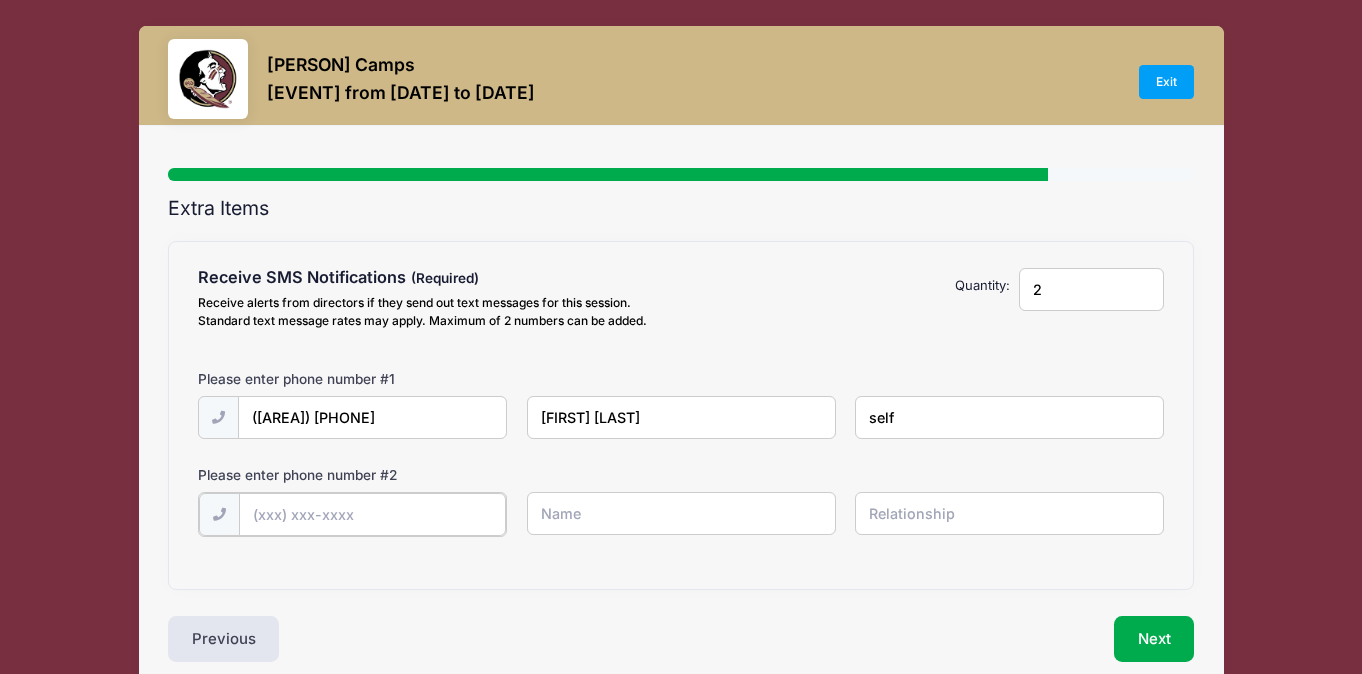 click at bounding box center [0, 0] 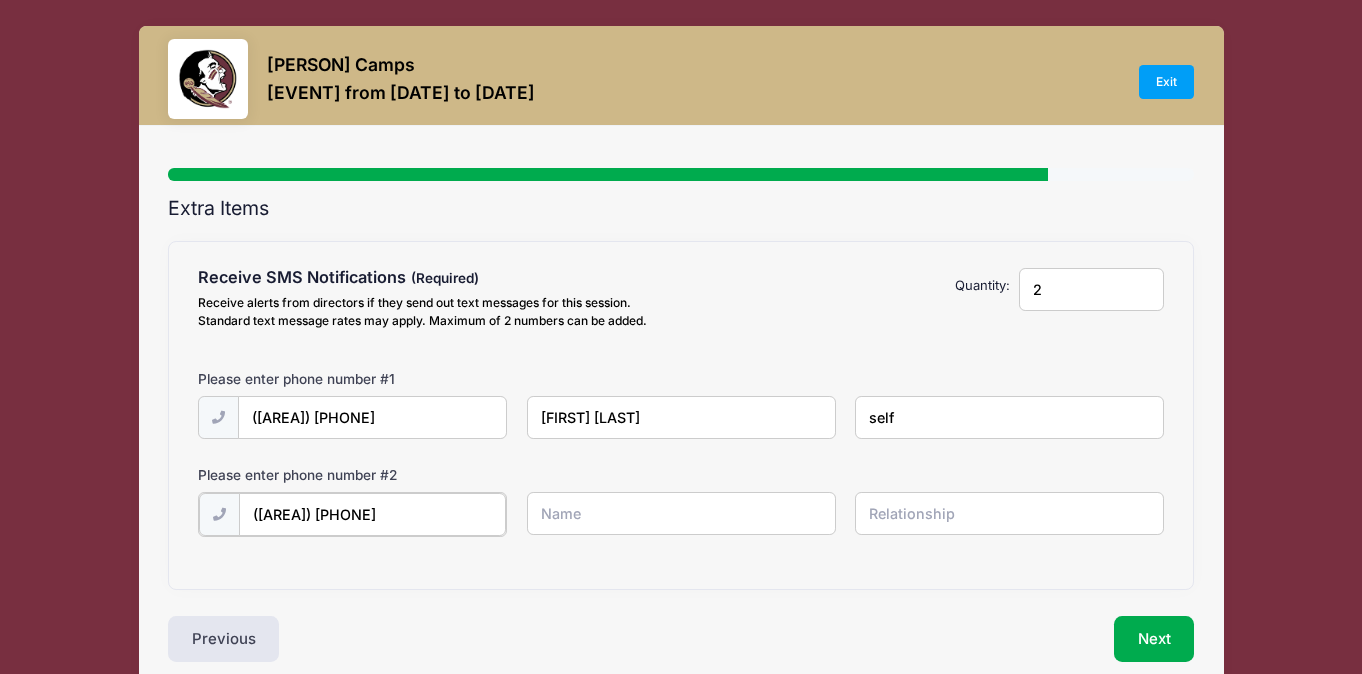 type on "([AREA]) [PHONE]" 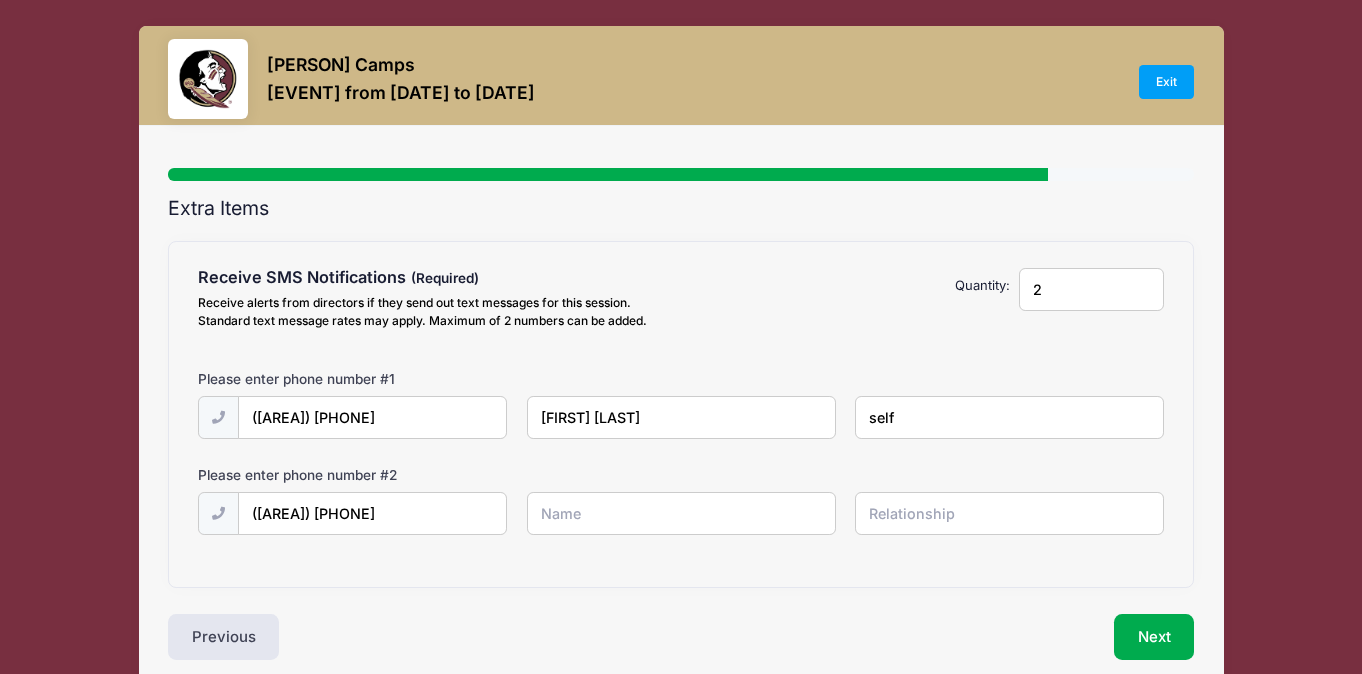 click at bounding box center [0, 0] 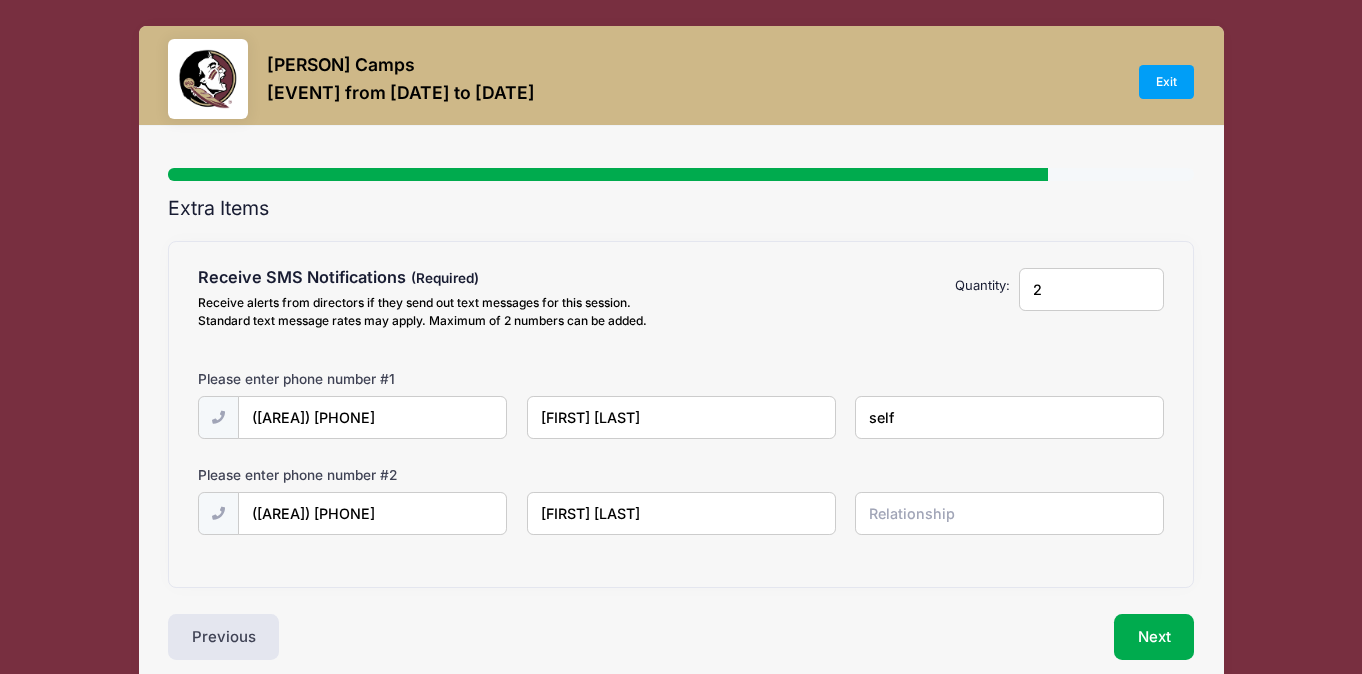 type on "[FIRST] [LAST]" 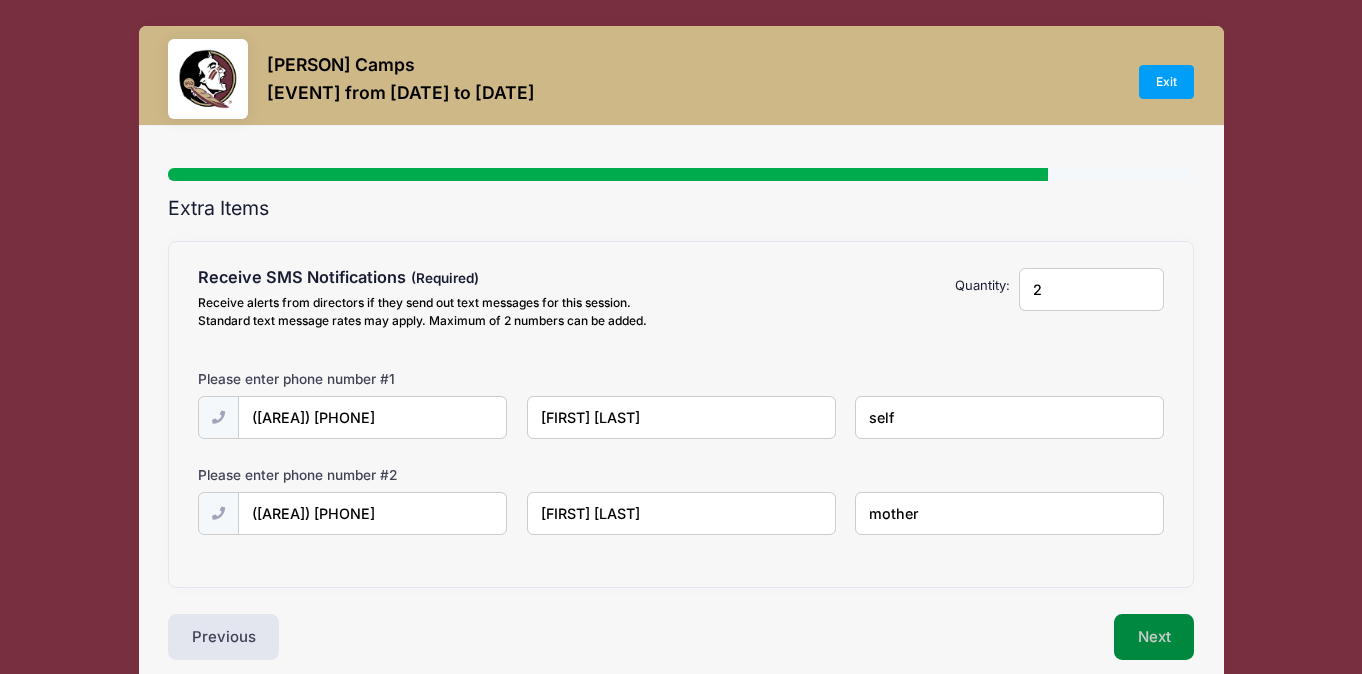 type on "mother" 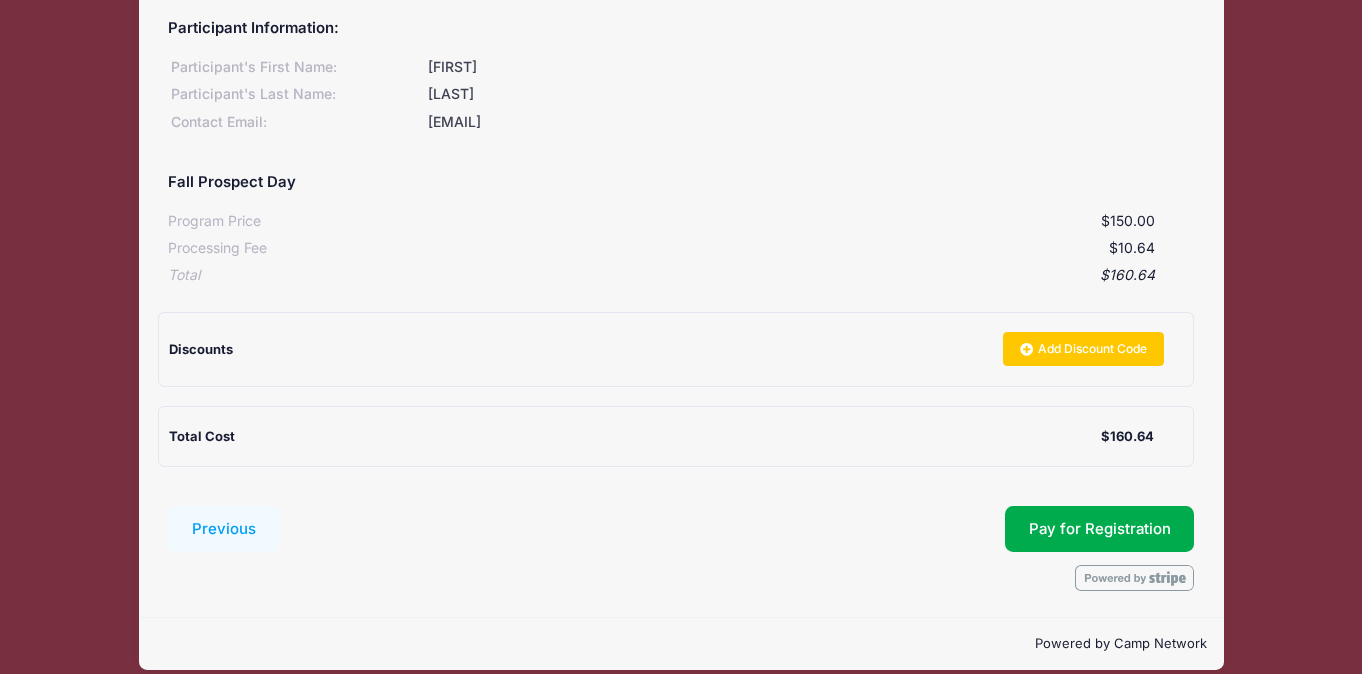 scroll, scrollTop: 236, scrollLeft: 0, axis: vertical 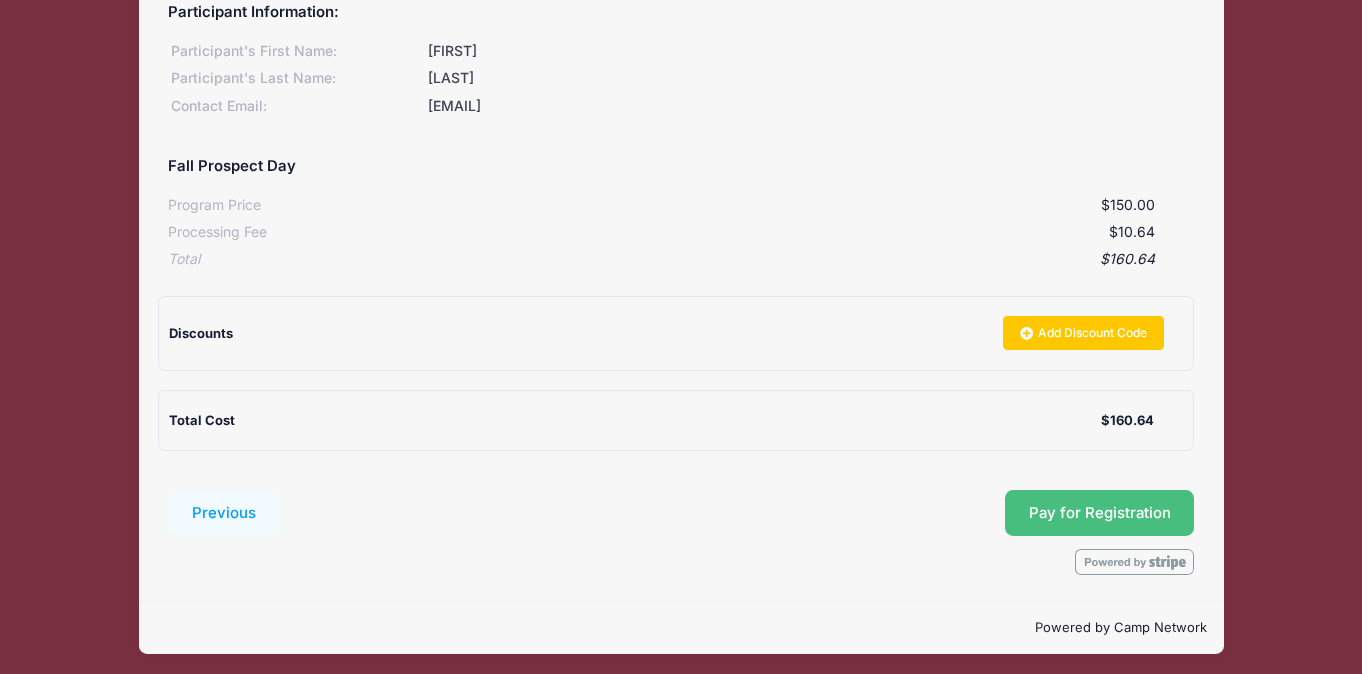 click on "Pay for Registration" at bounding box center [1100, 513] 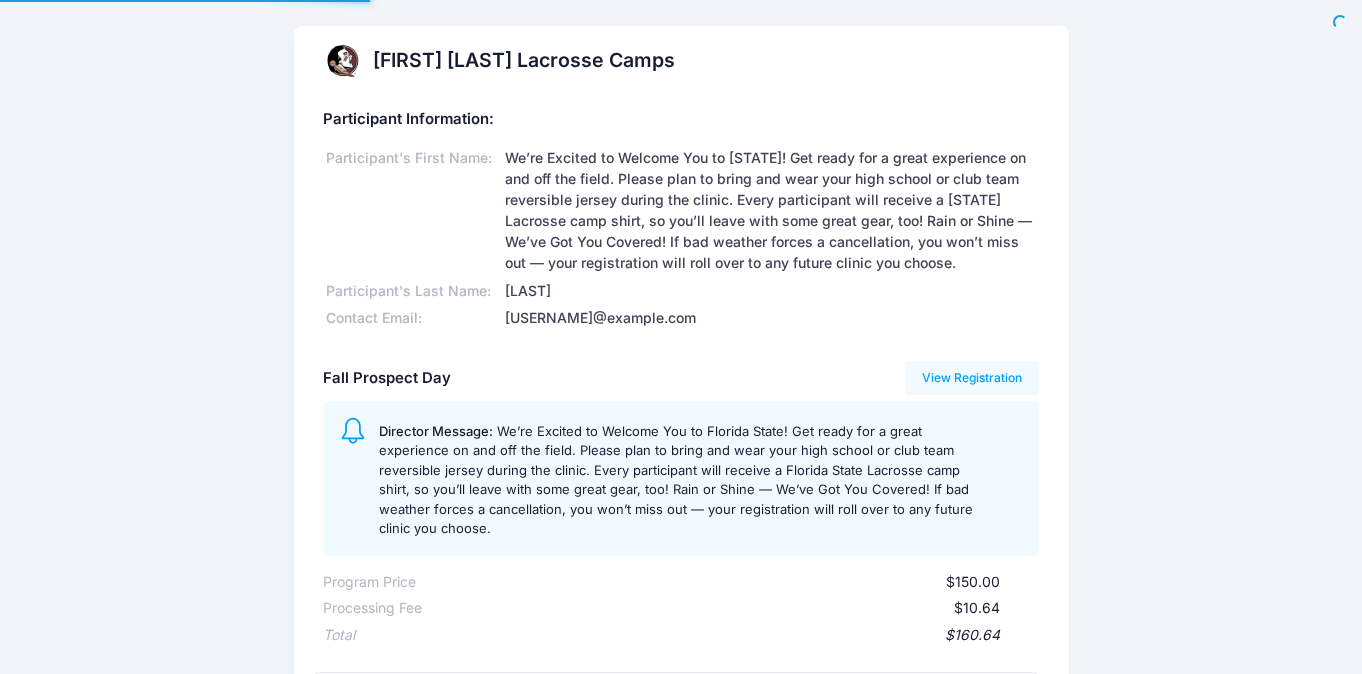 scroll, scrollTop: 0, scrollLeft: 0, axis: both 